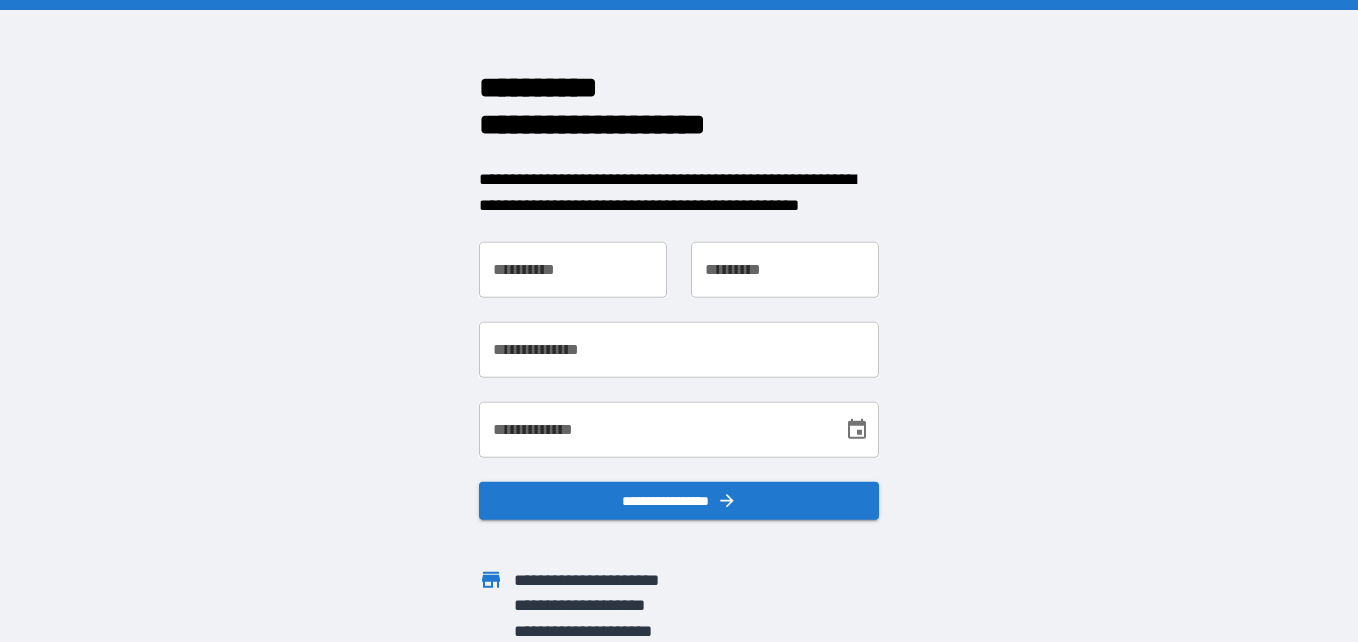 scroll, scrollTop: 0, scrollLeft: 0, axis: both 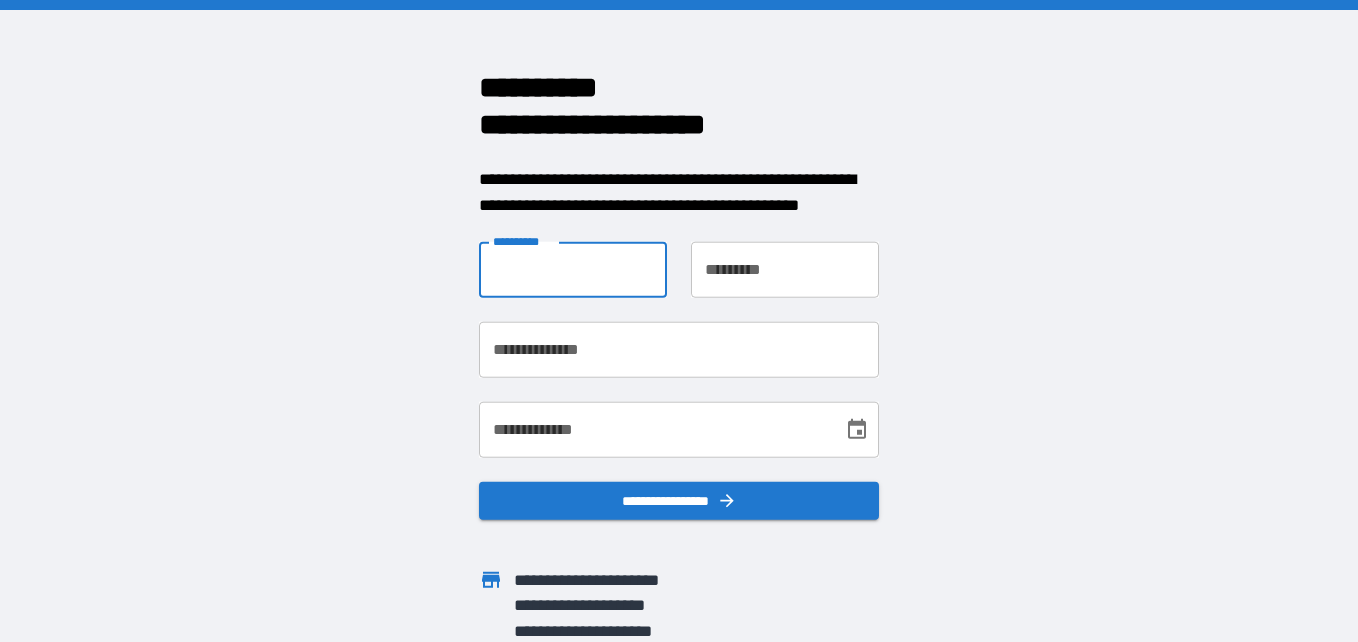 click on "**********" at bounding box center [573, 270] 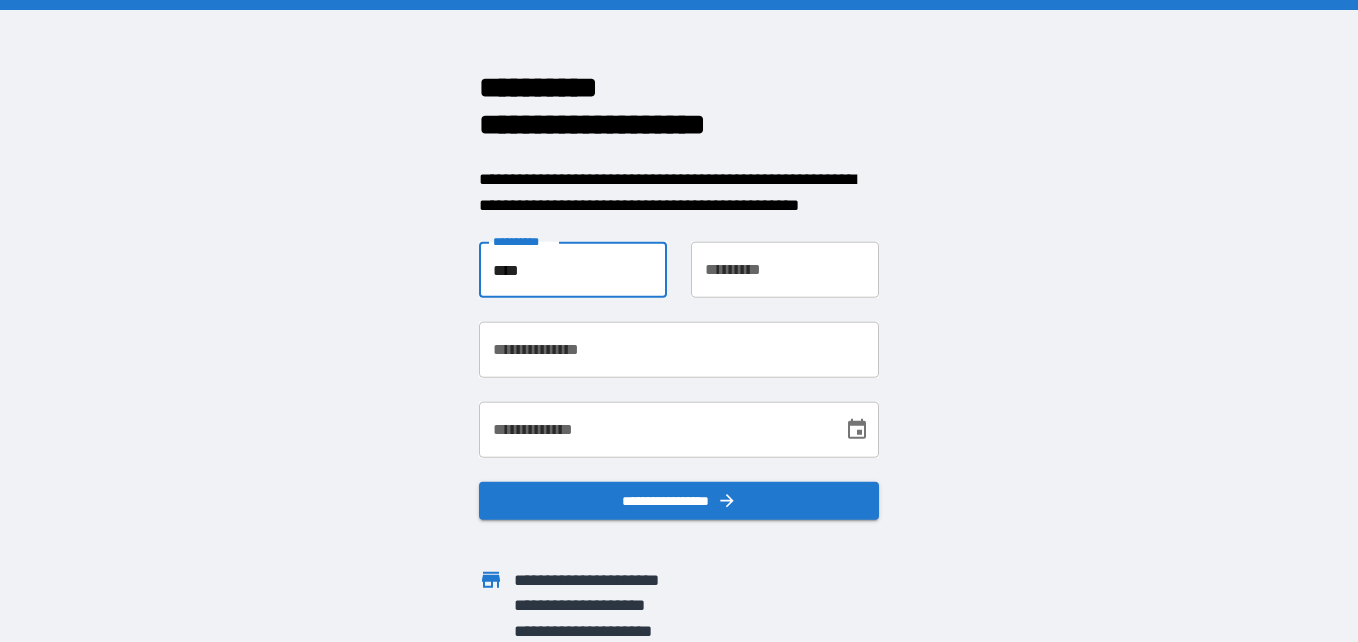 type on "**********" 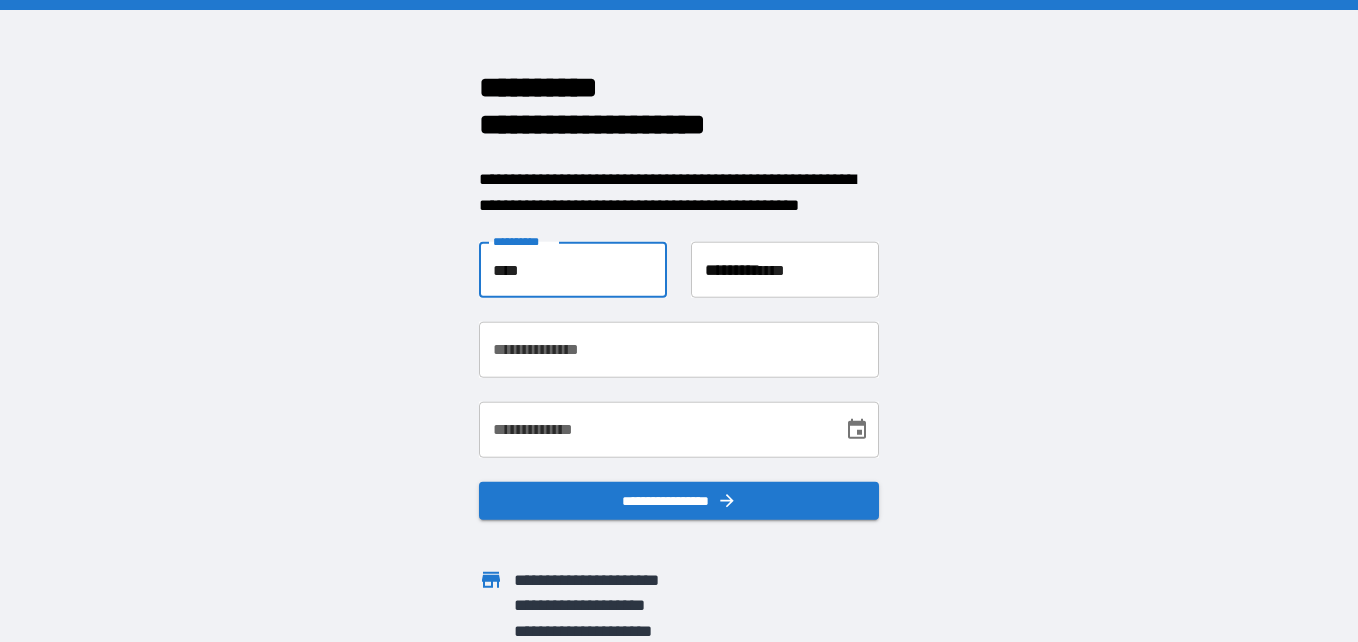 type on "**********" 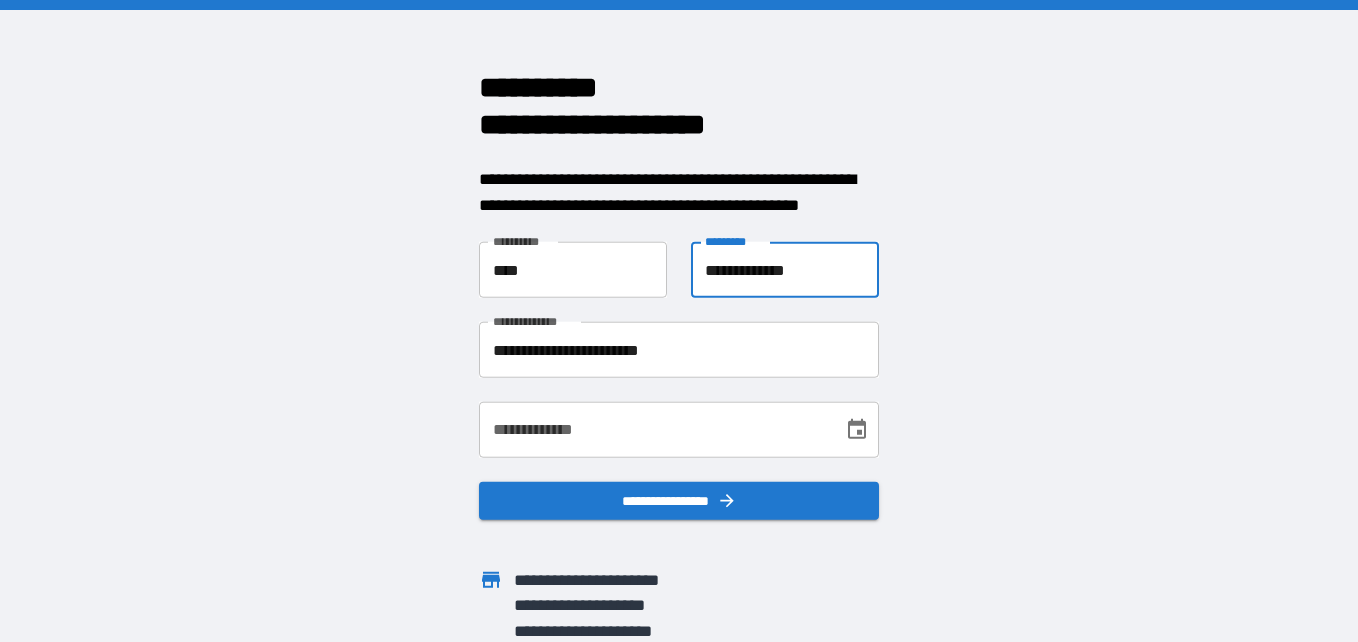 click on "**********" at bounding box center [785, 270] 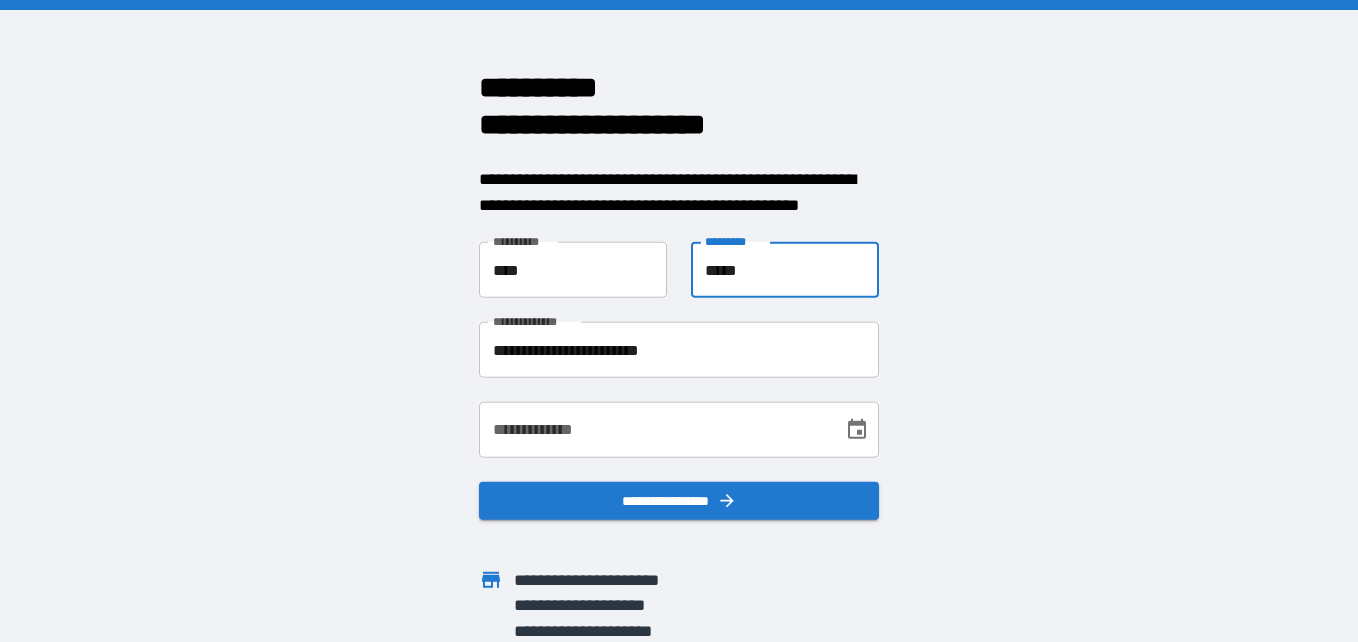 type on "*****" 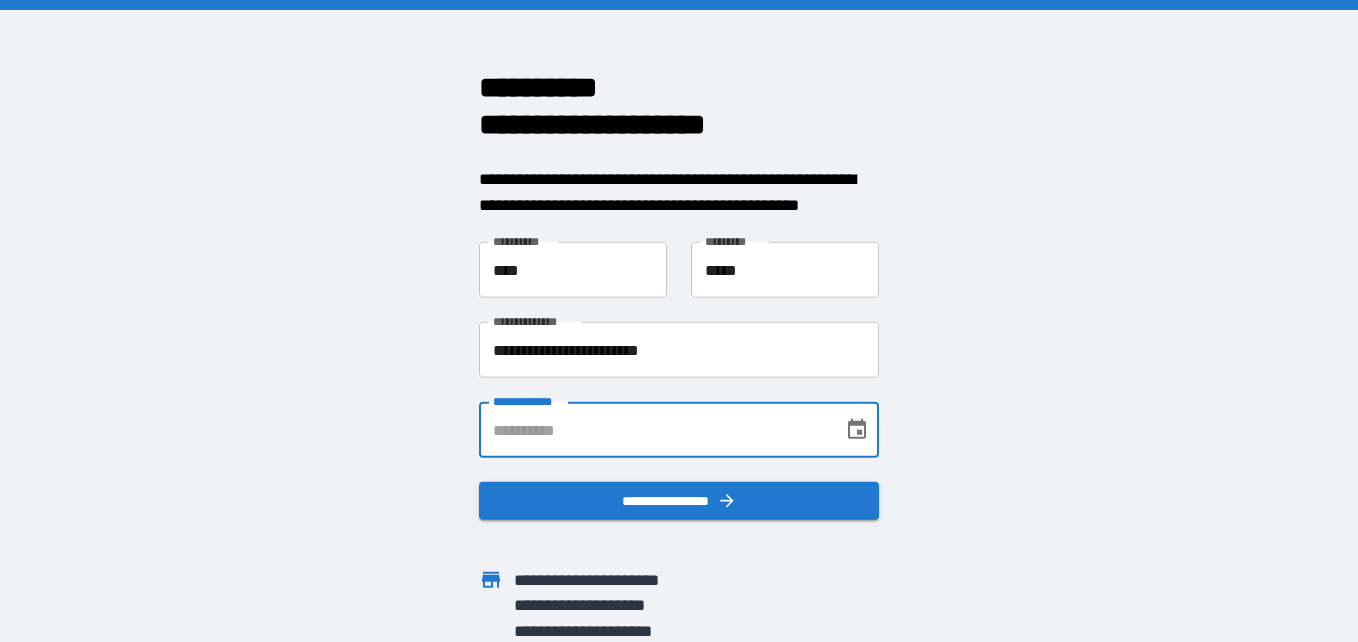click on "**********" at bounding box center [654, 430] 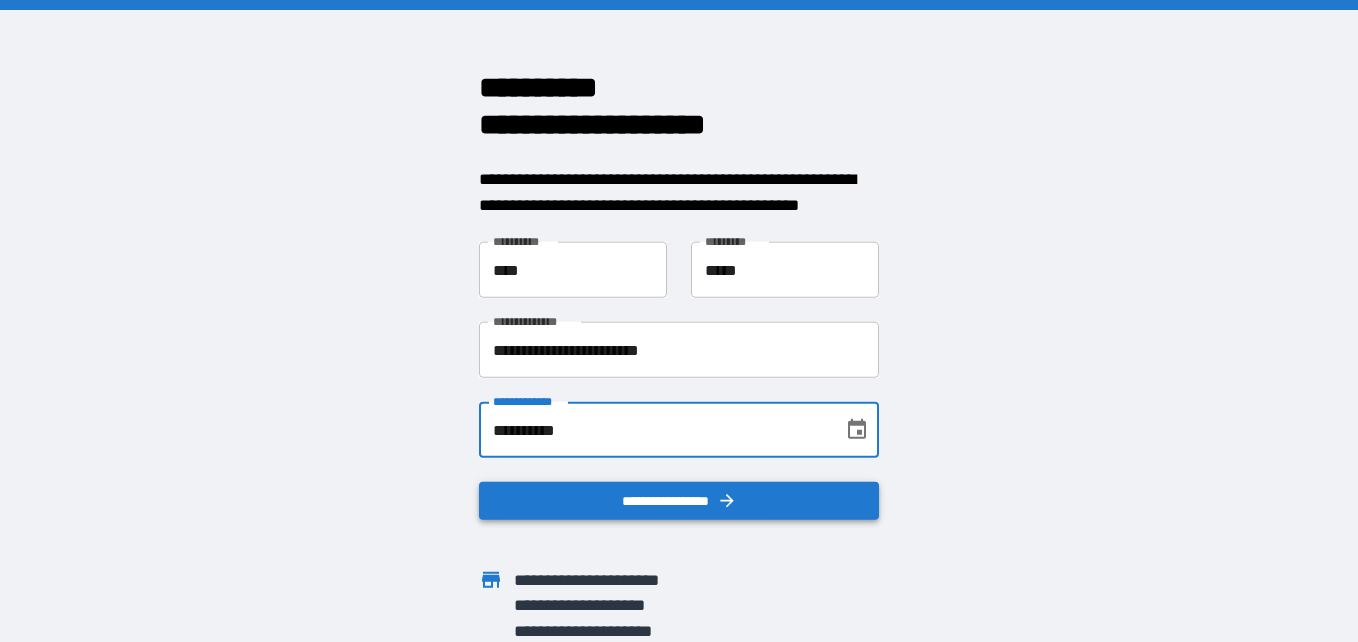 type on "**********" 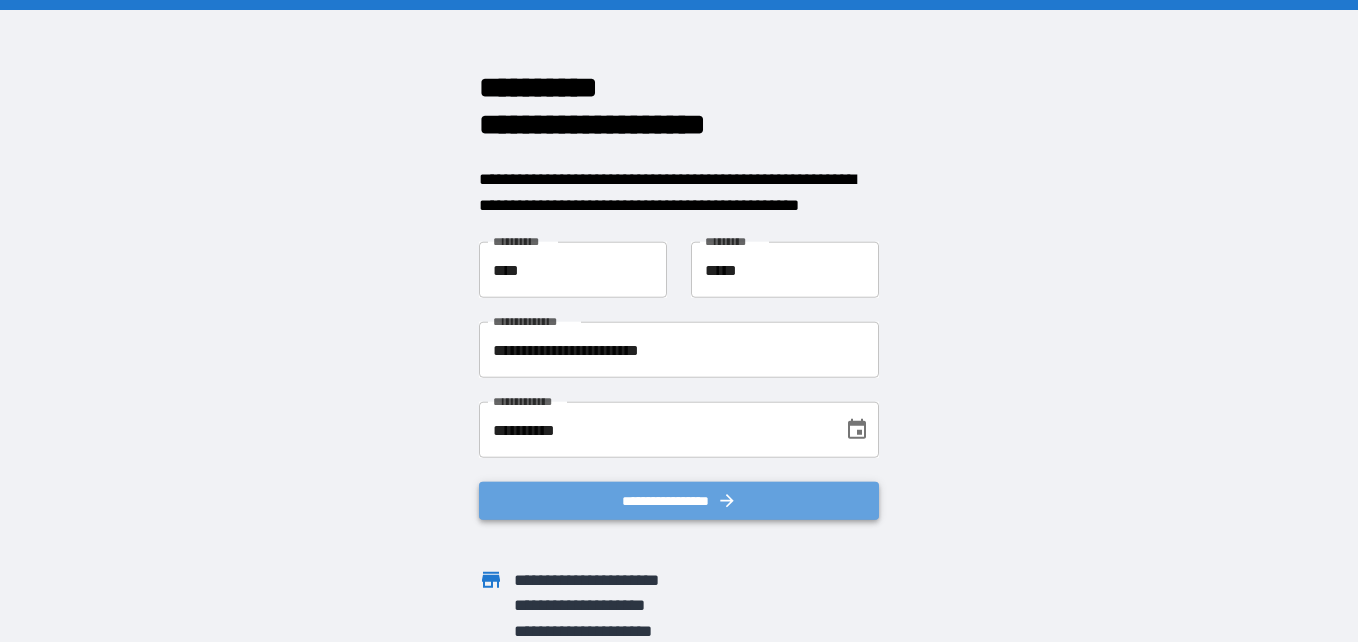 click on "**********" at bounding box center (679, 501) 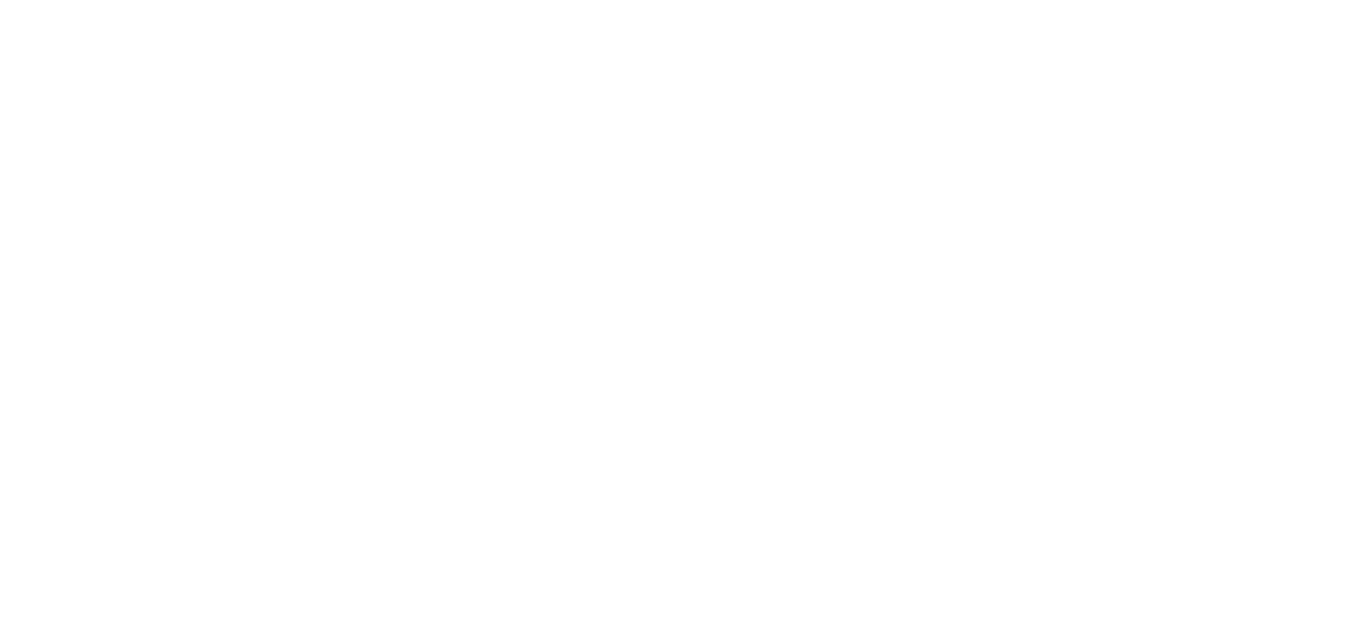 scroll, scrollTop: 0, scrollLeft: 0, axis: both 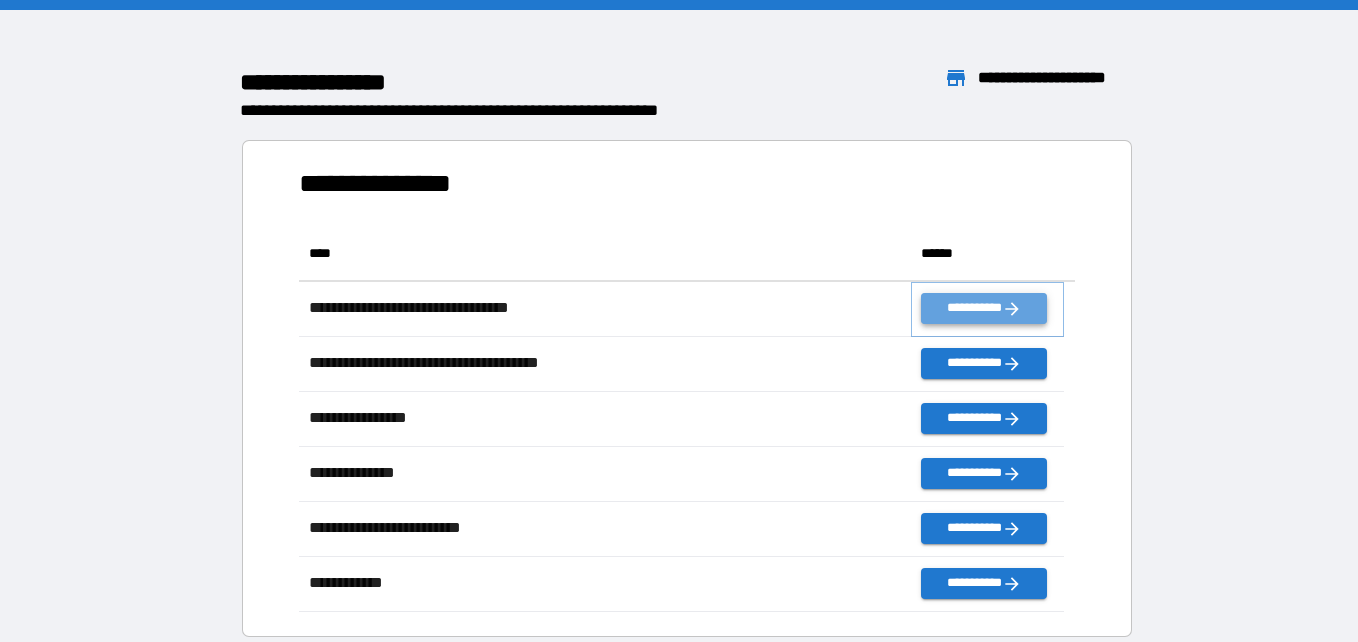 click on "**********" at bounding box center [983, 308] 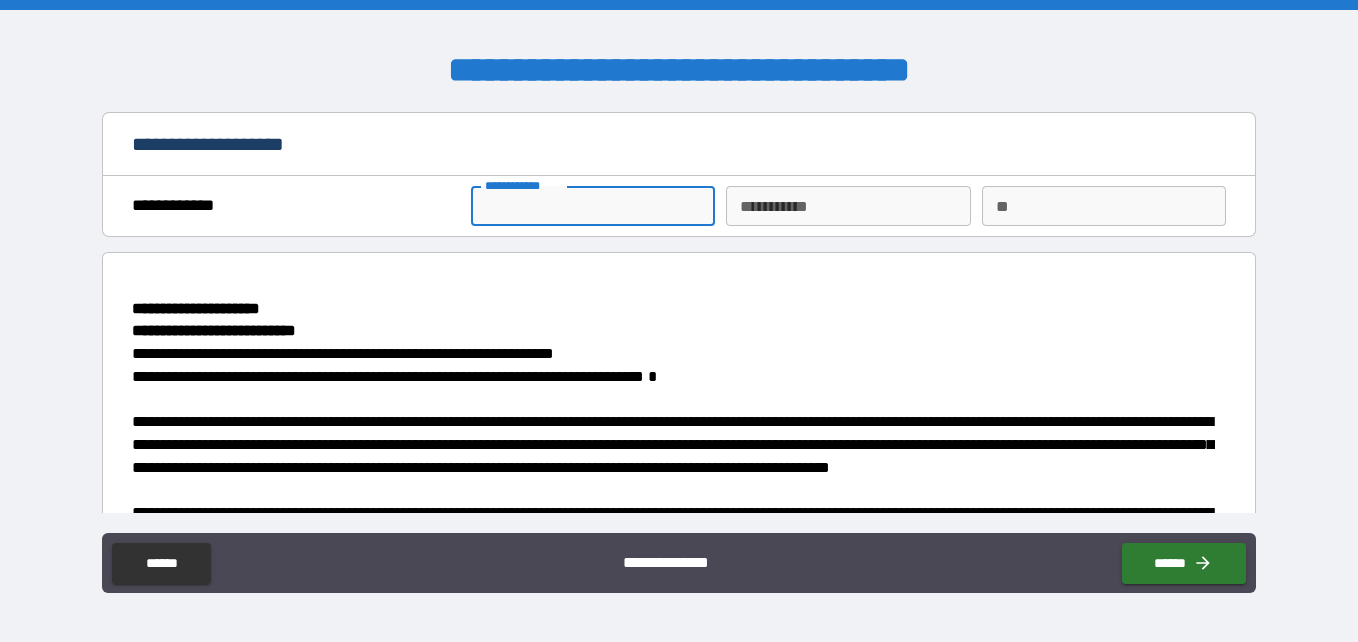 click on "**********" at bounding box center (593, 206) 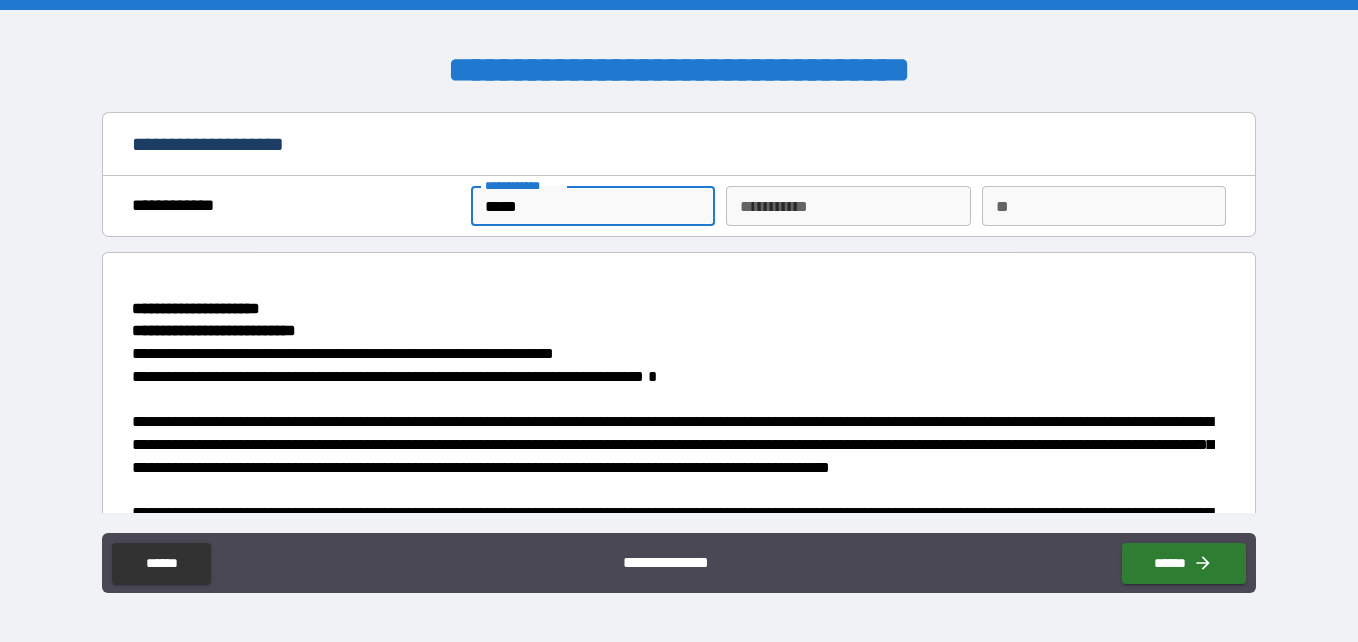 type on "****" 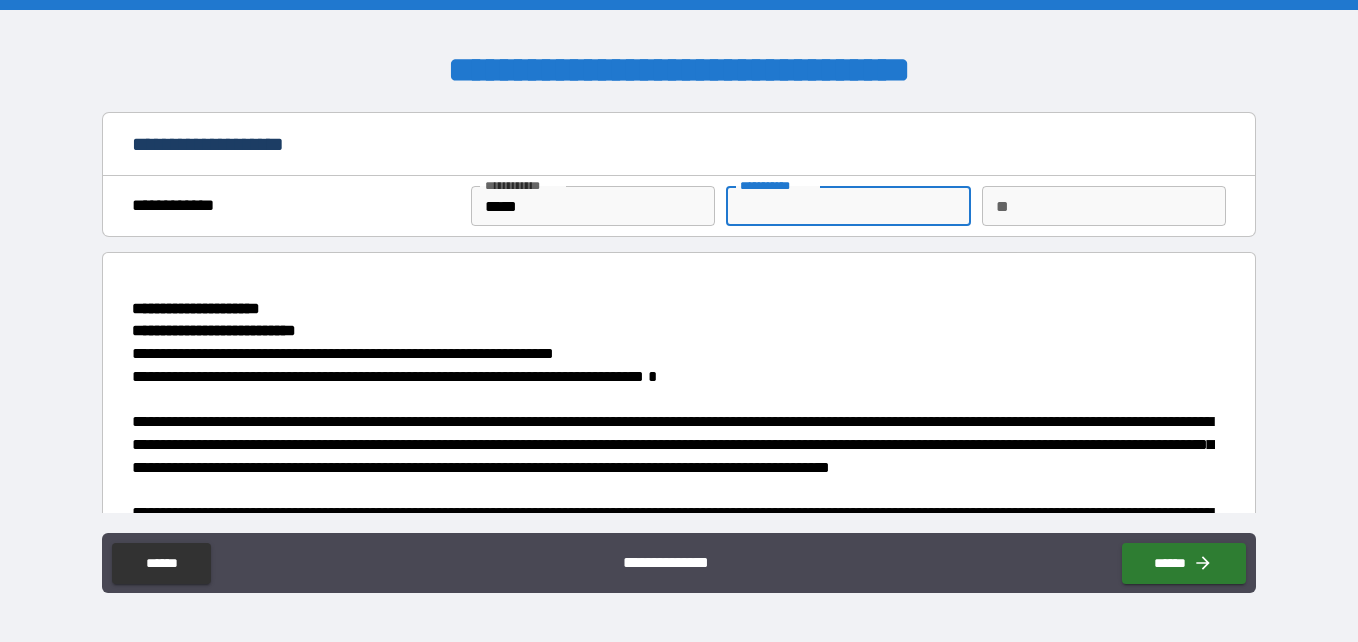 click on "*********   *" at bounding box center [848, 206] 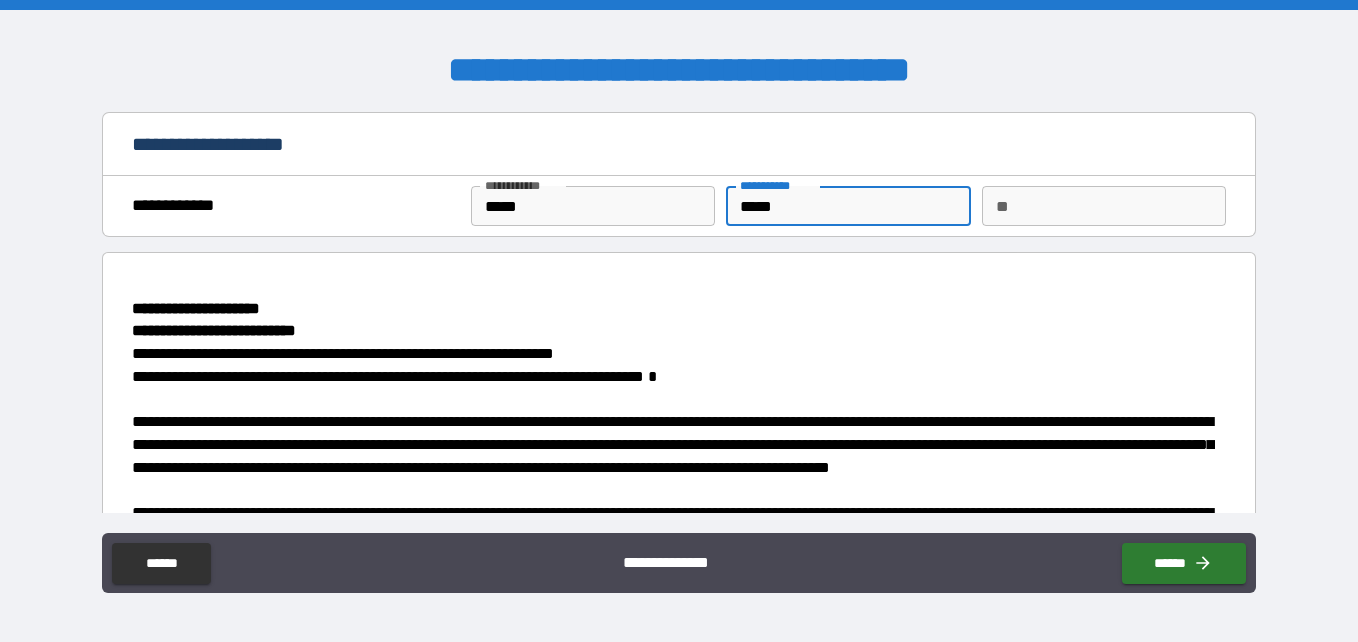 type on "*****" 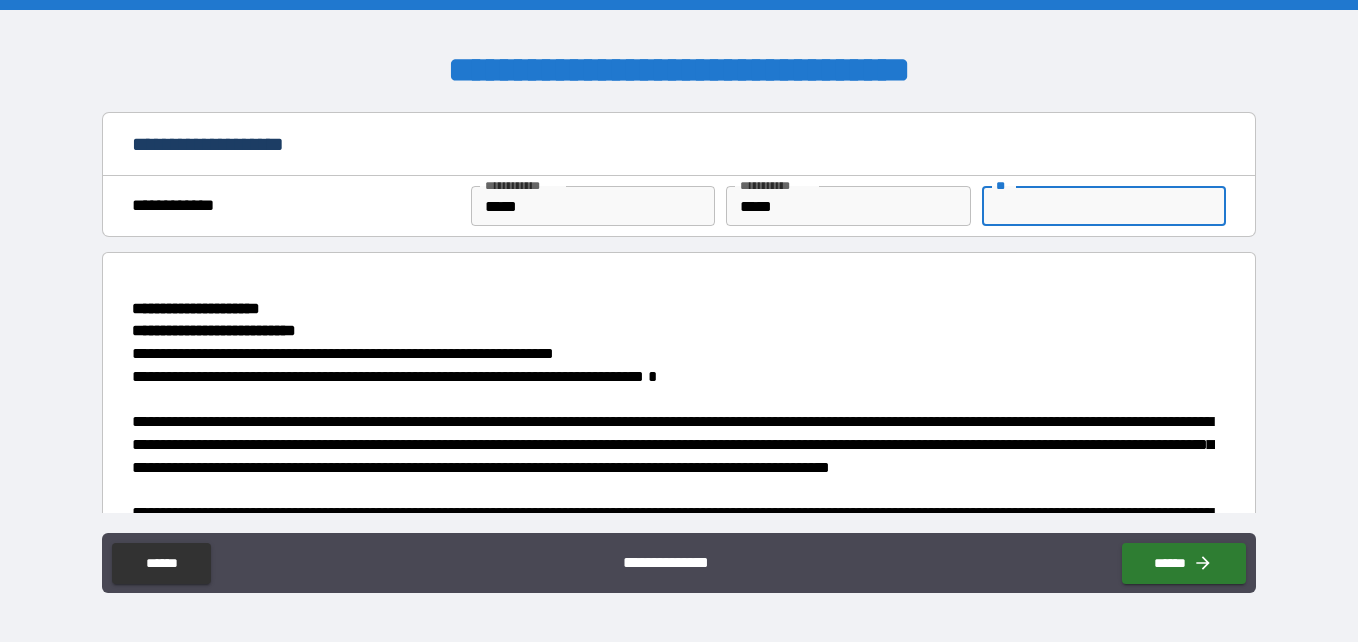 click on "**" at bounding box center (1104, 206) 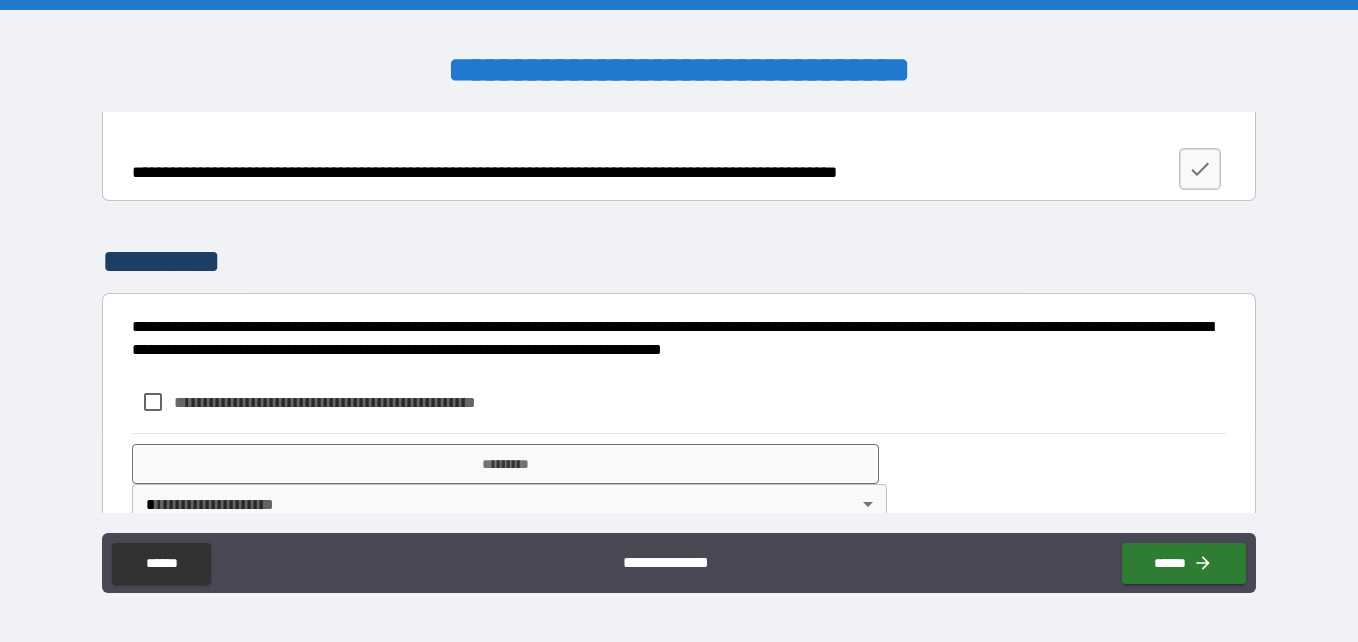 scroll, scrollTop: 3824, scrollLeft: 0, axis: vertical 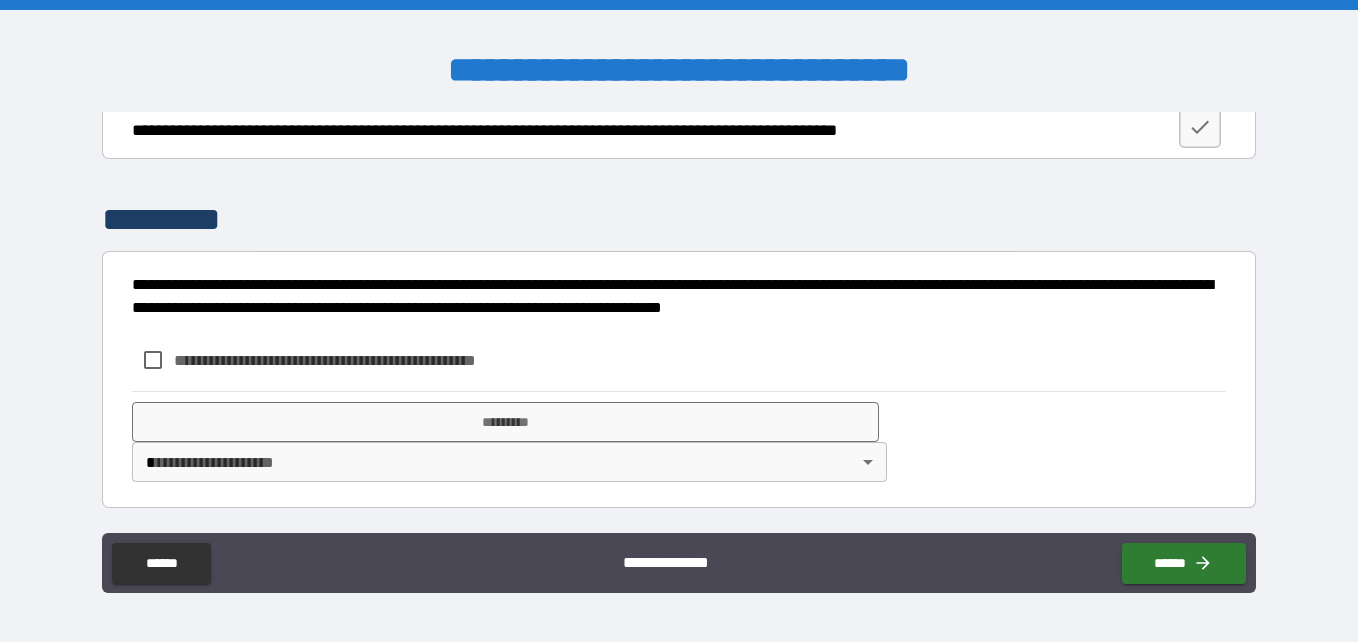 type on "*" 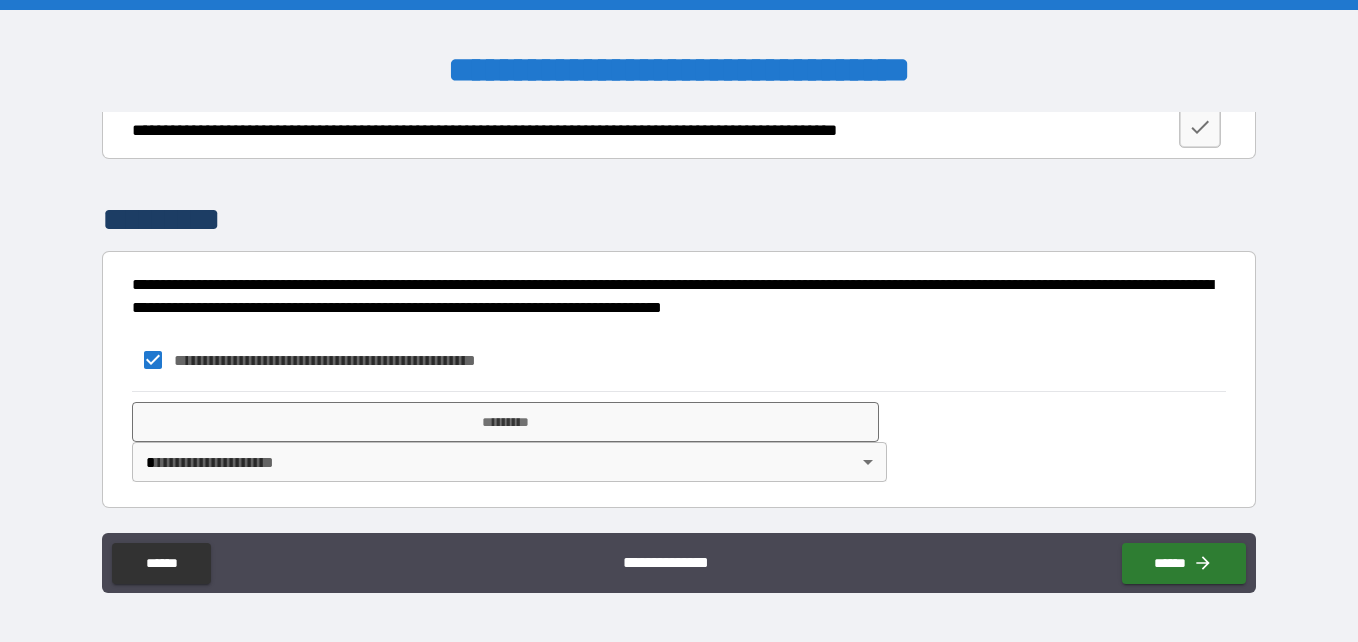 click on "**********" at bounding box center (679, 321) 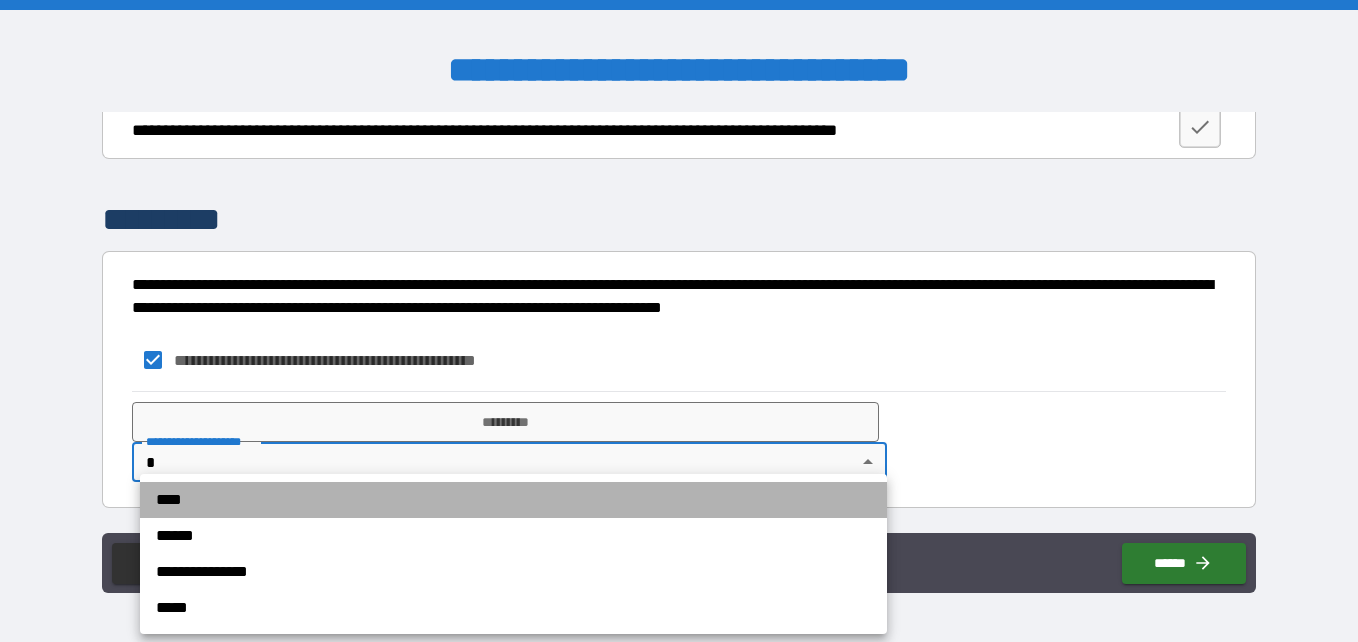 click on "****" at bounding box center (513, 500) 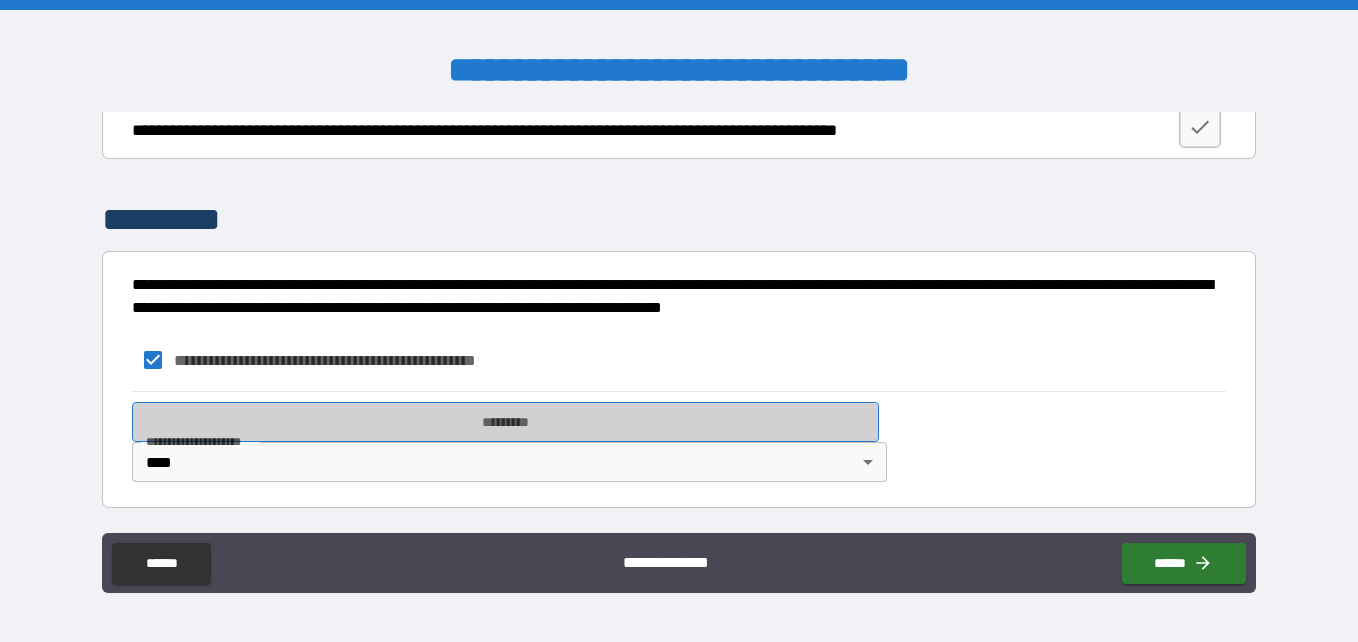 click on "*********" at bounding box center (505, 422) 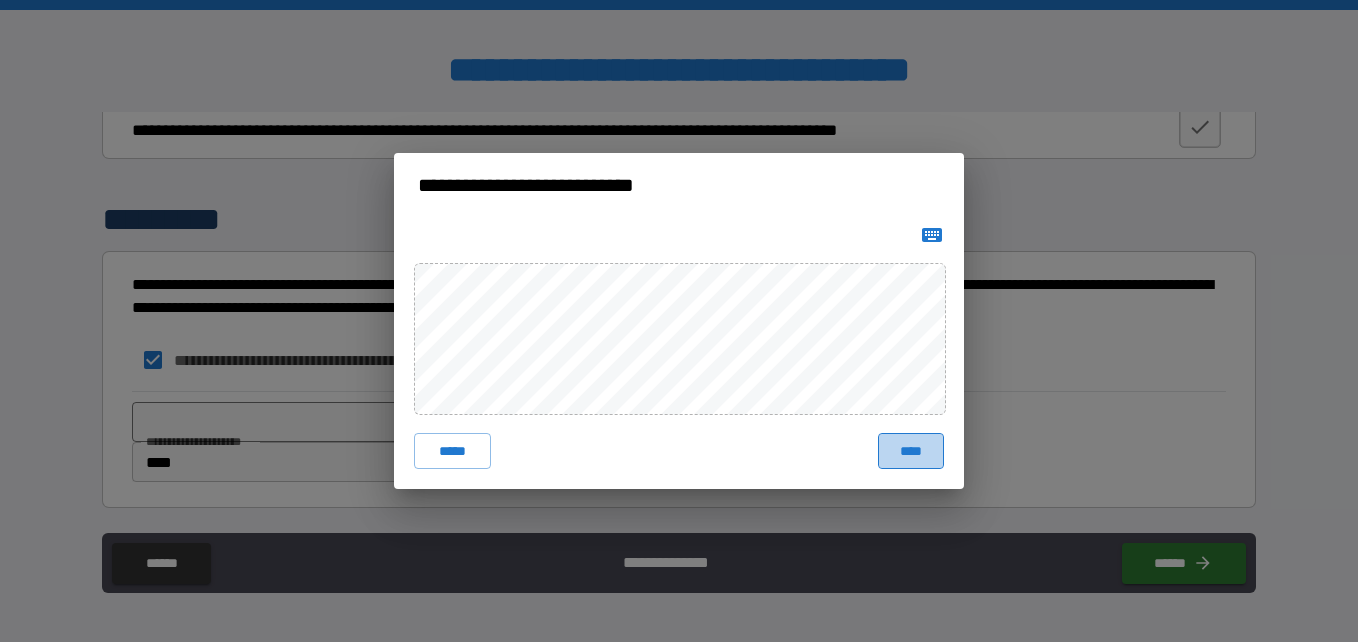 click on "****" at bounding box center [911, 451] 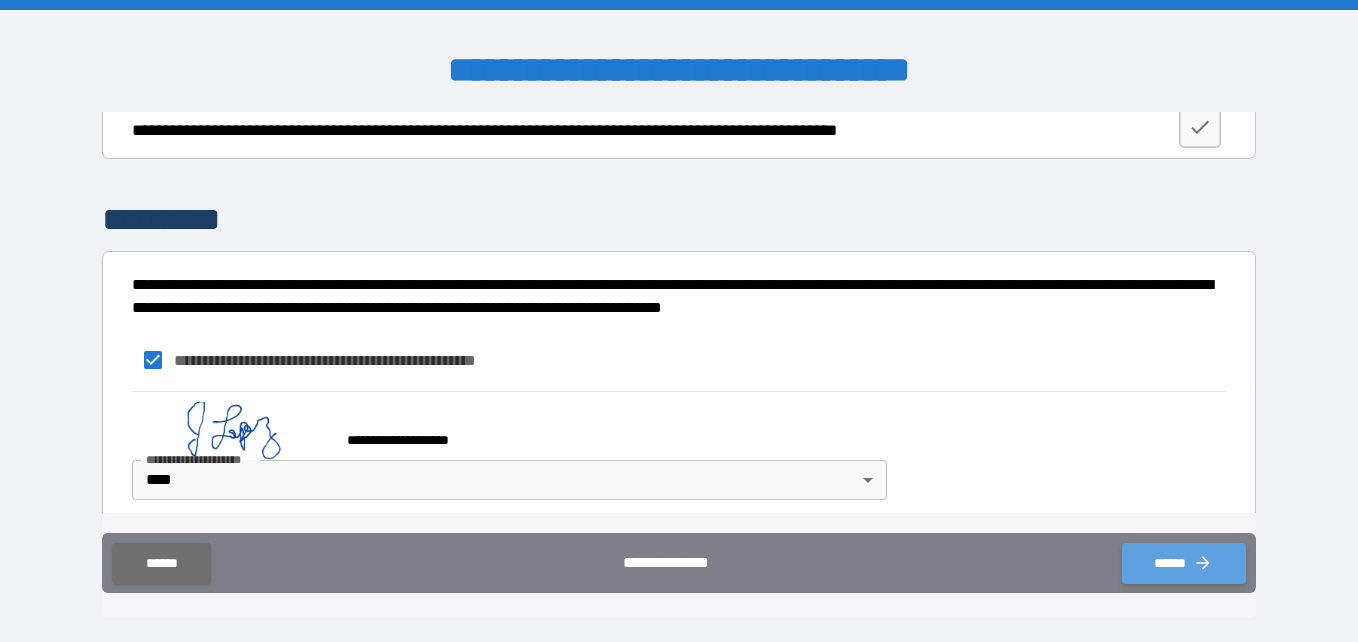 click 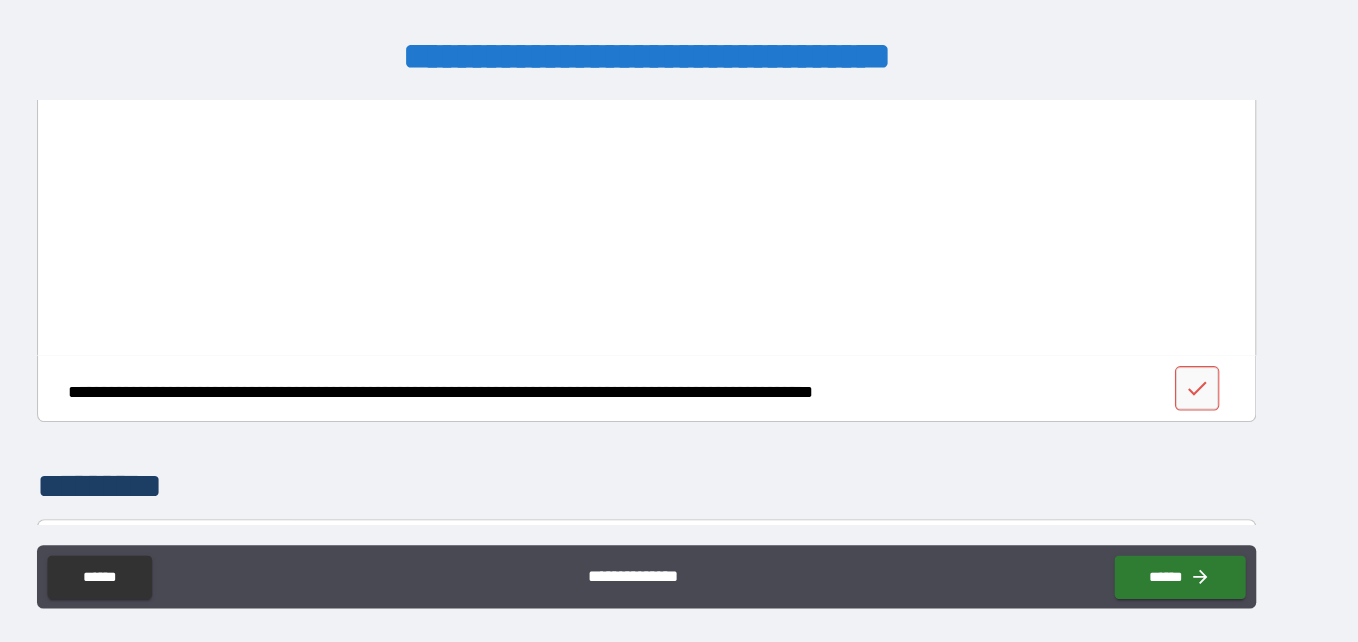 scroll, scrollTop: 3578, scrollLeft: 0, axis: vertical 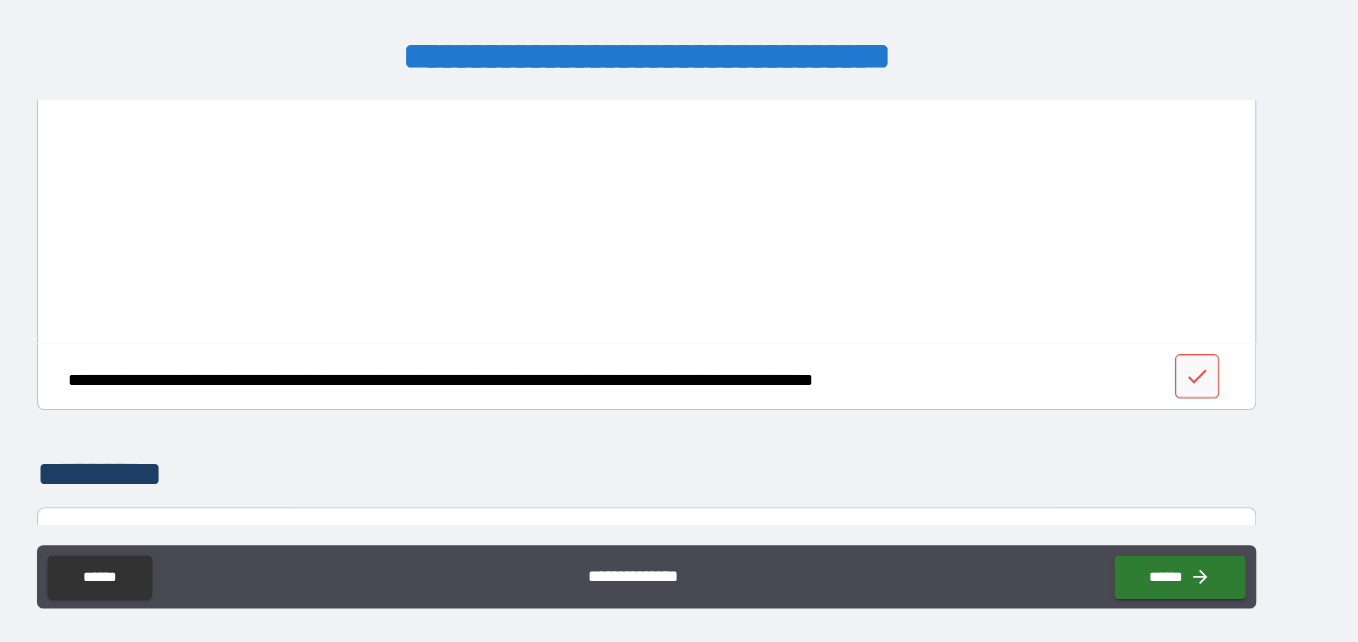 click on "**********" at bounding box center [679, 312] 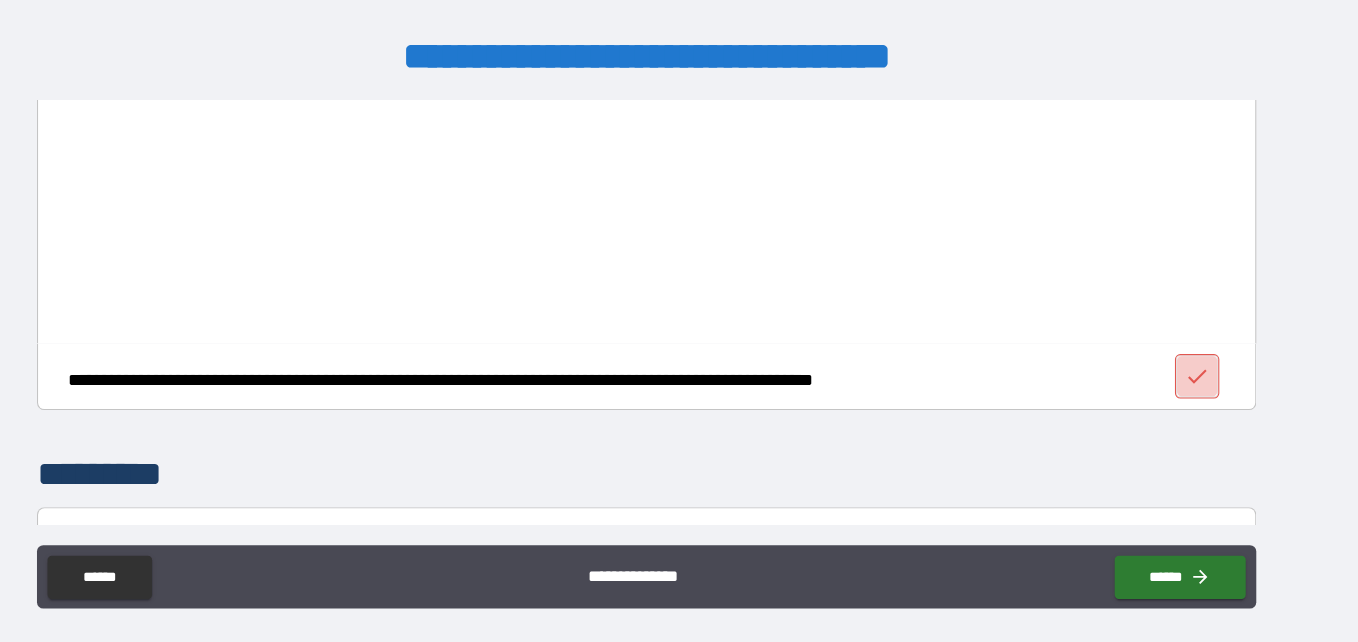 click 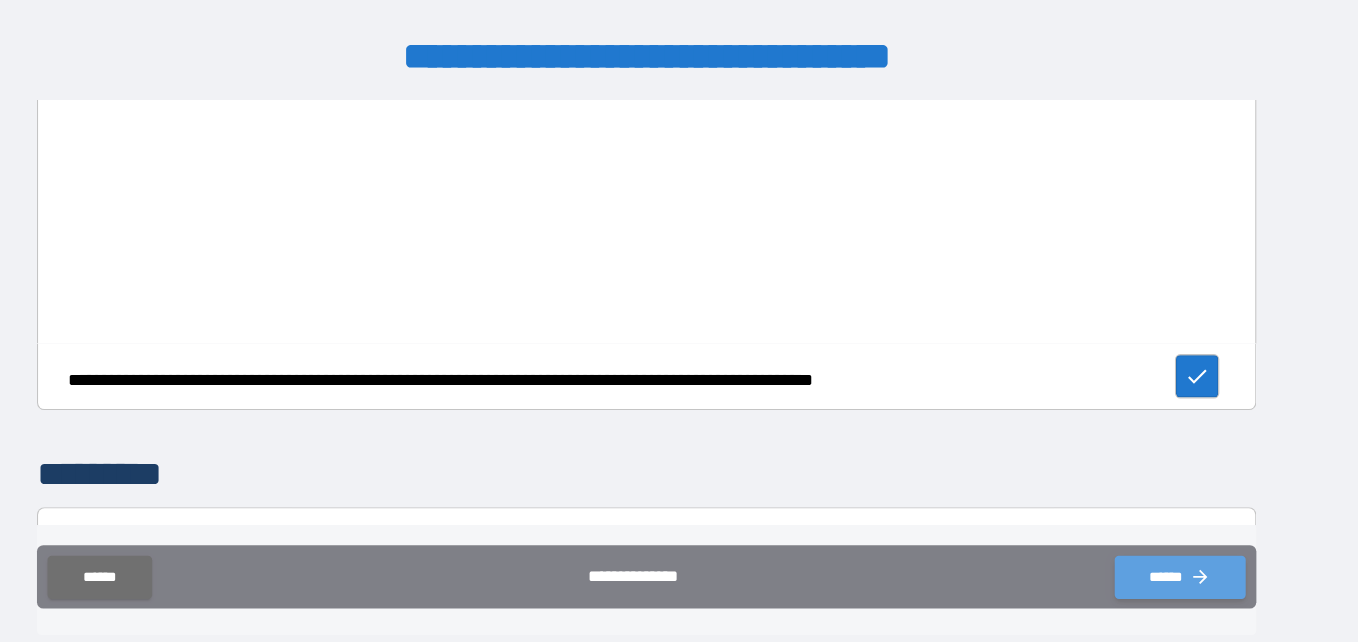 click 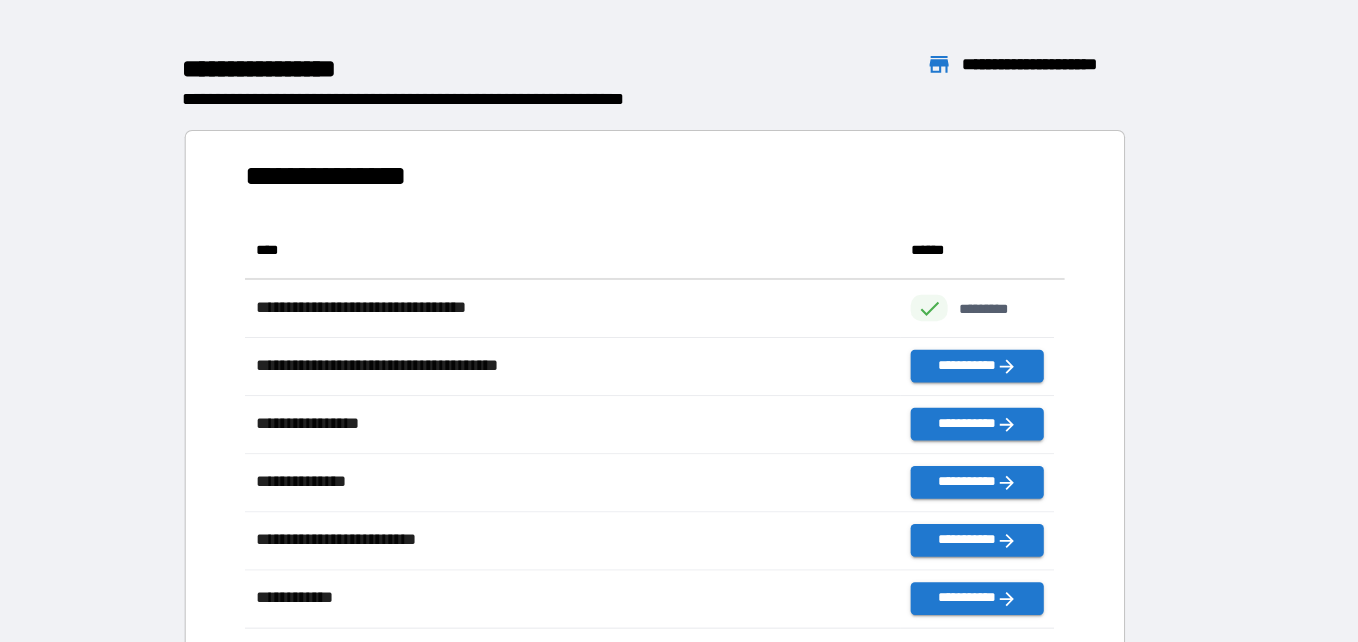 scroll, scrollTop: 371, scrollLeft: 751, axis: both 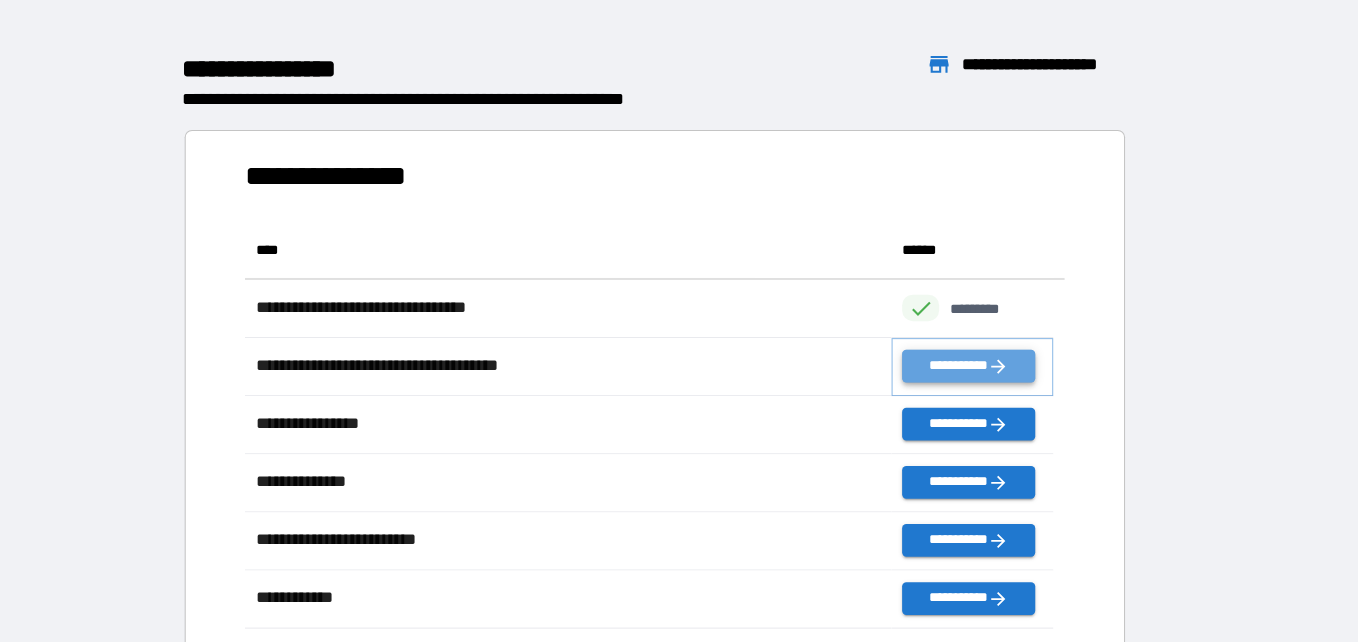click on "**********" at bounding box center [983, 363] 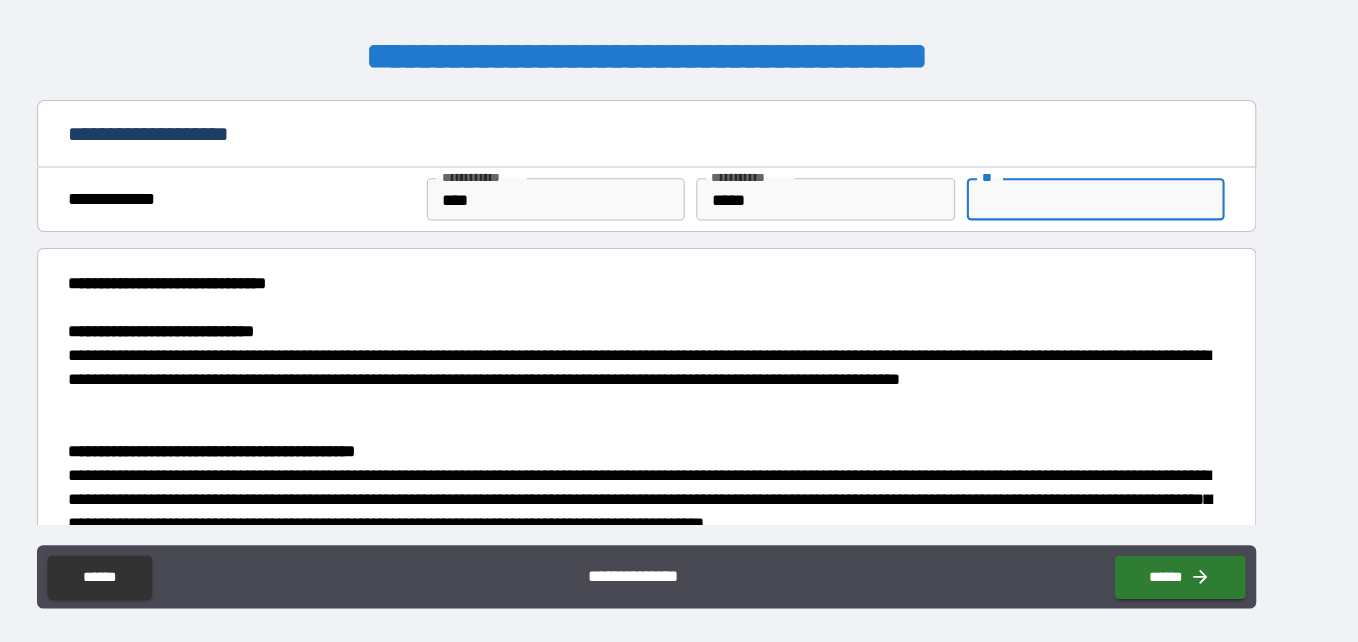 click on "**" at bounding box center [1104, 206] 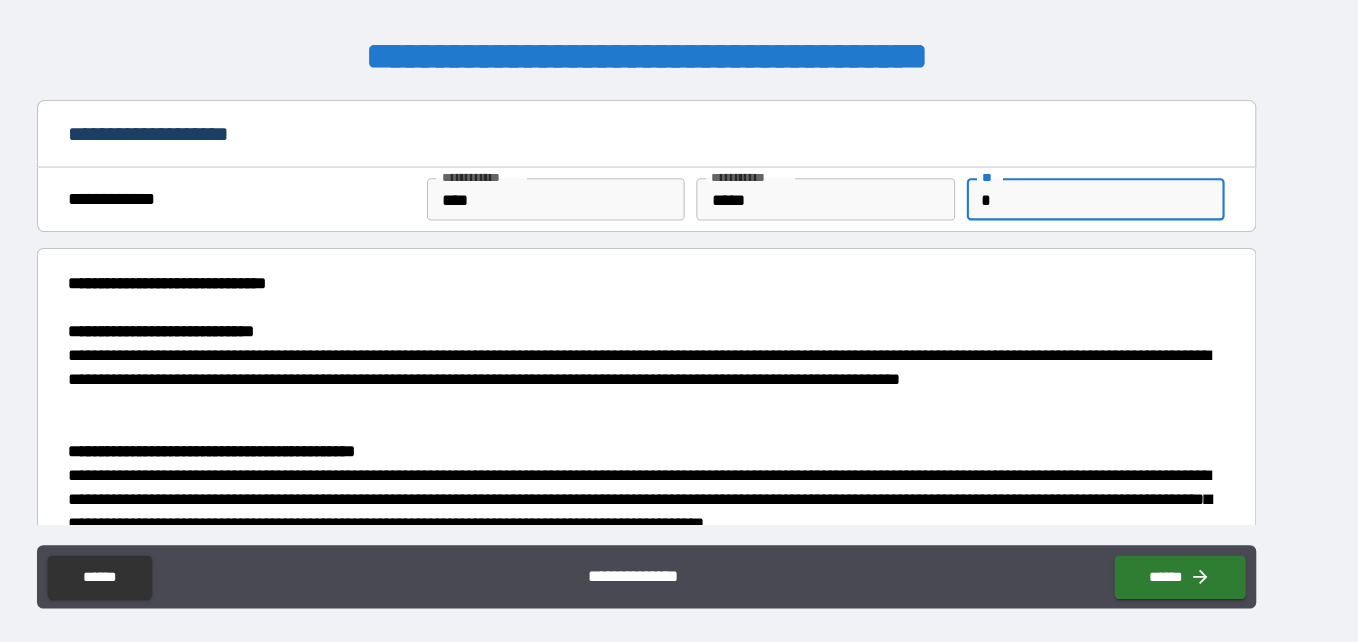 type on "*" 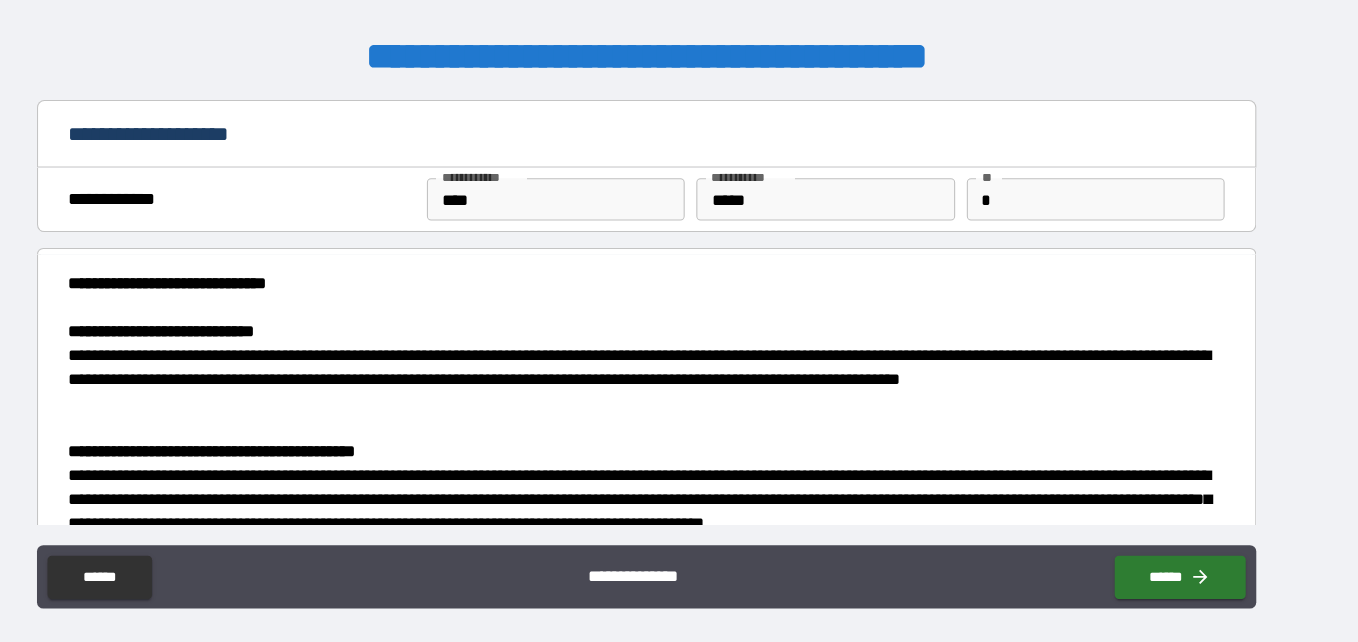 click on "**********" at bounding box center (679, 206) 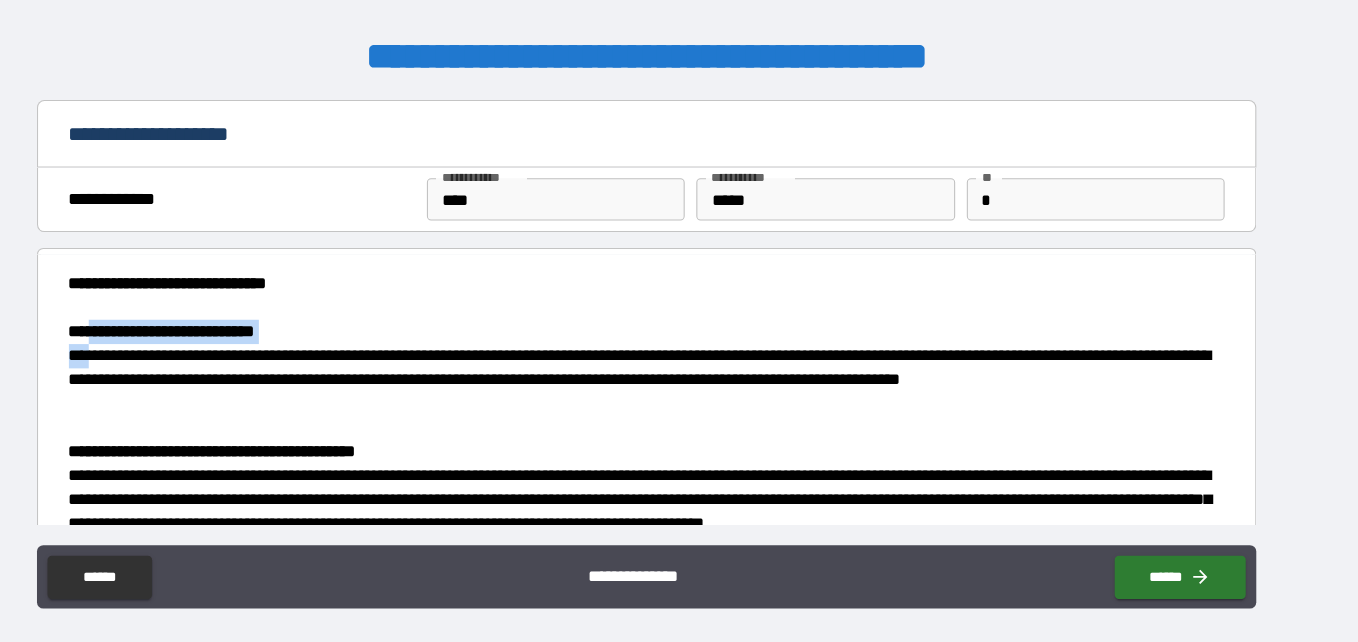 click on "**********" at bounding box center [679, 865] 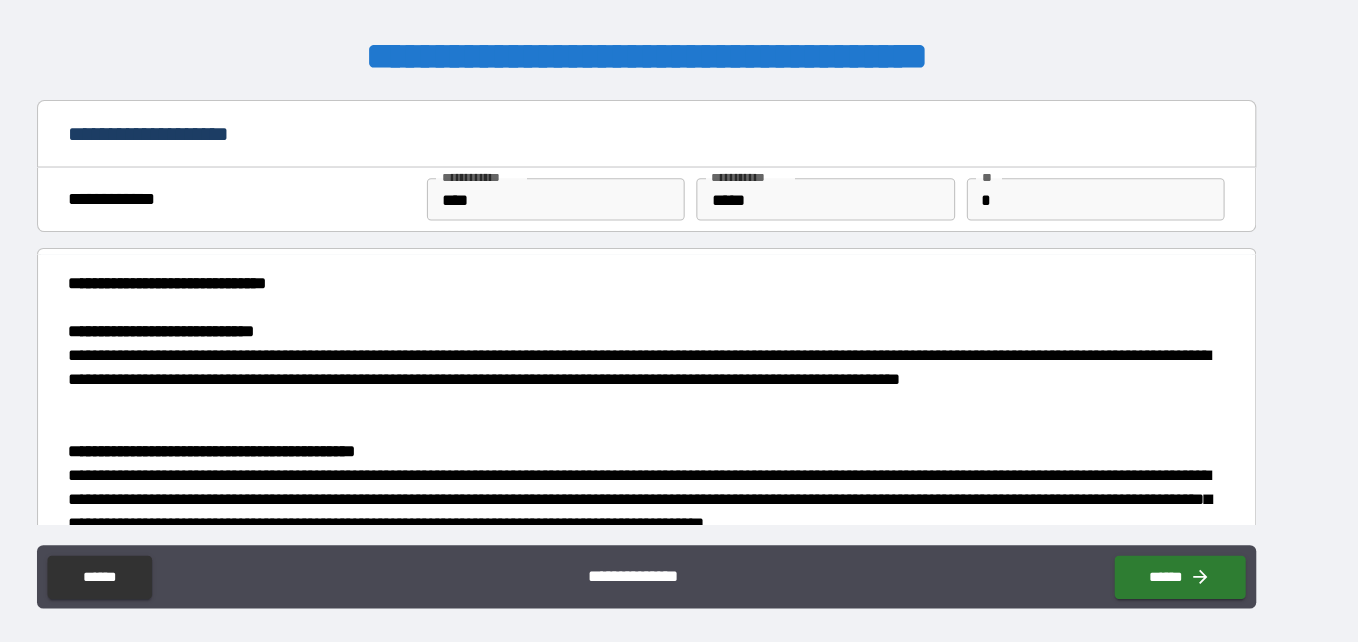 click on "**********" at bounding box center [673, 377] 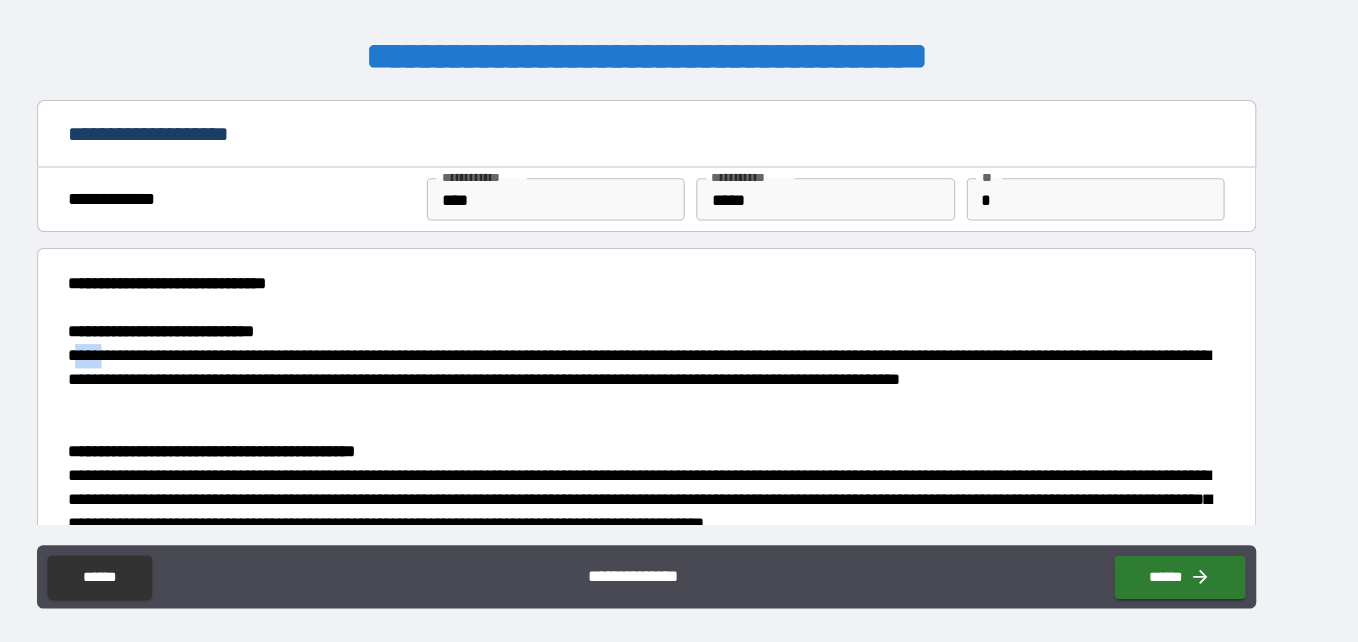 drag, startPoint x: 165, startPoint y: 343, endPoint x: 137, endPoint y: 345, distance: 28.071337 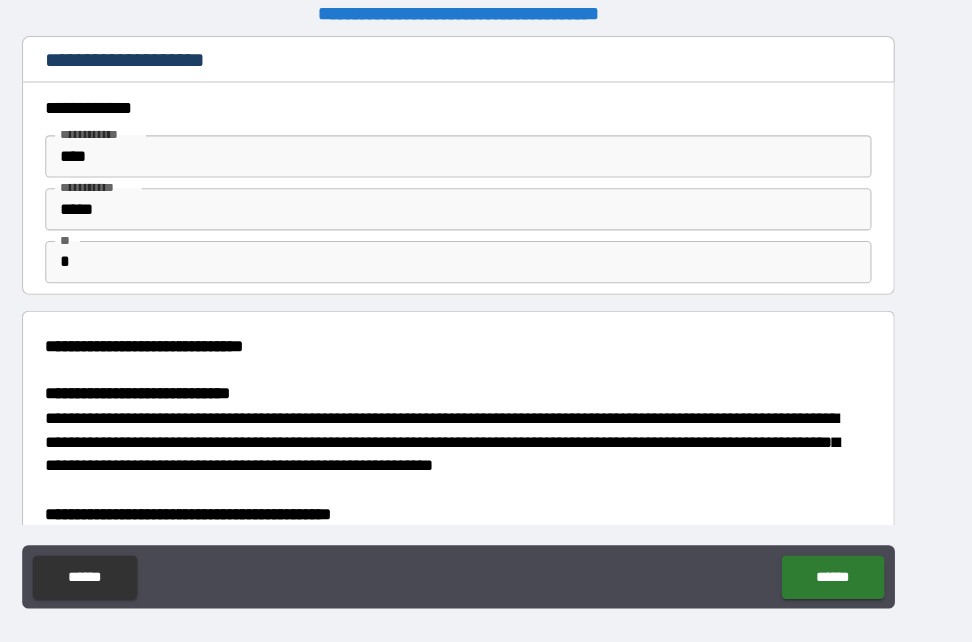 click on "**********" at bounding box center [486, 323] 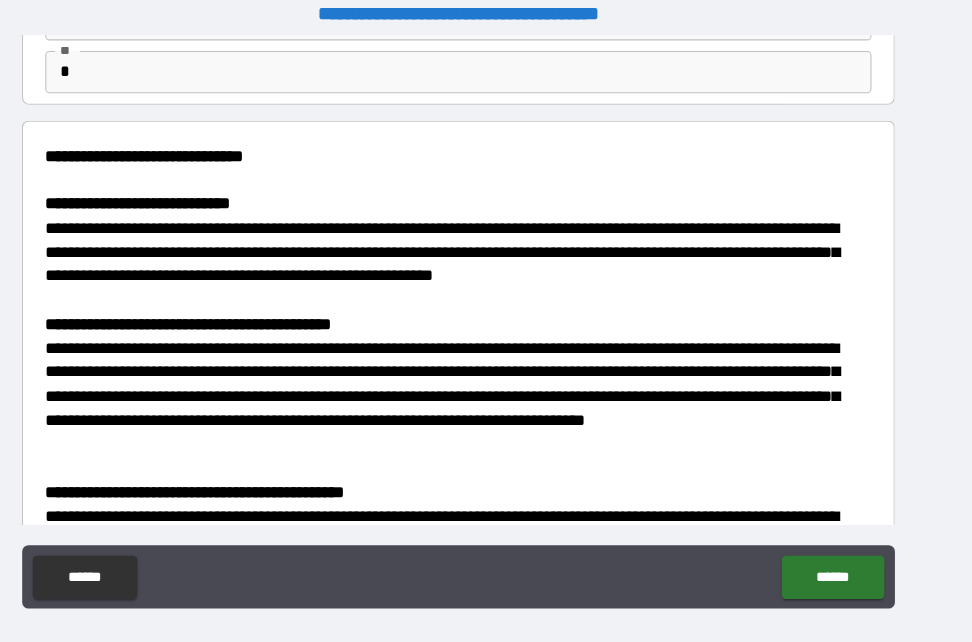 scroll, scrollTop: 171, scrollLeft: 0, axis: vertical 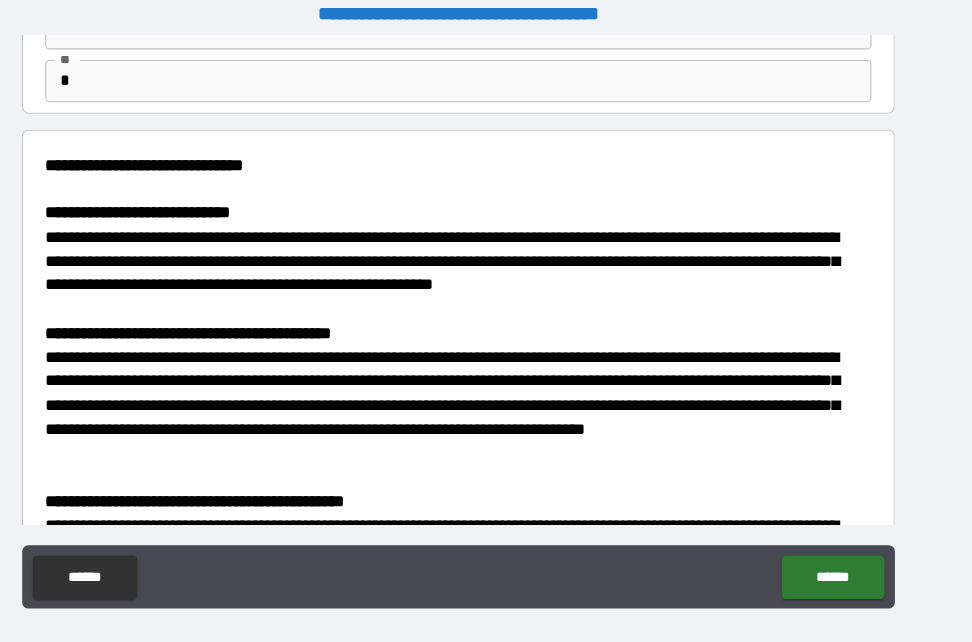 click on "**********" at bounding box center [481, 265] 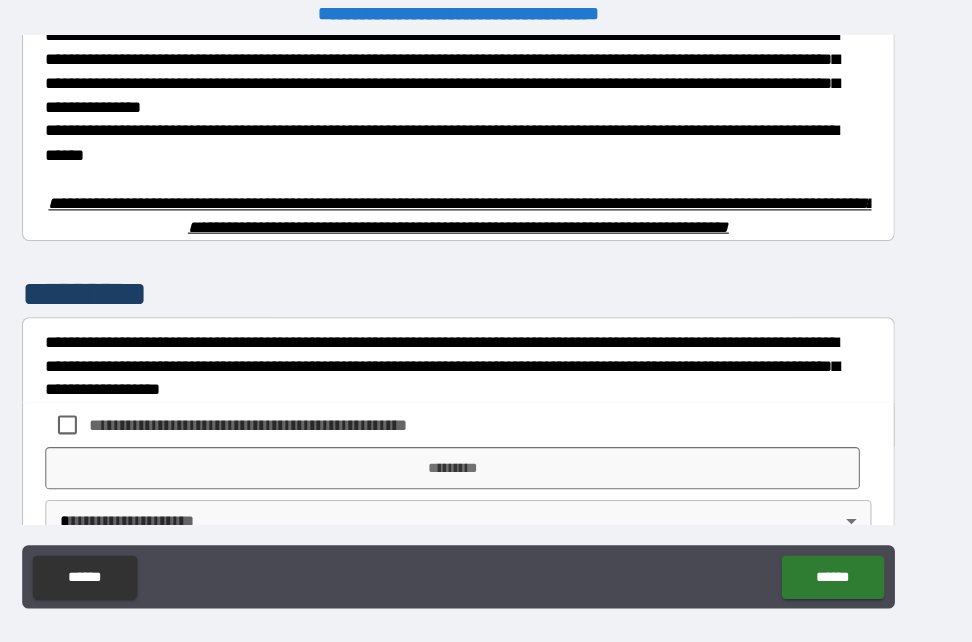 scroll, scrollTop: 1569, scrollLeft: 0, axis: vertical 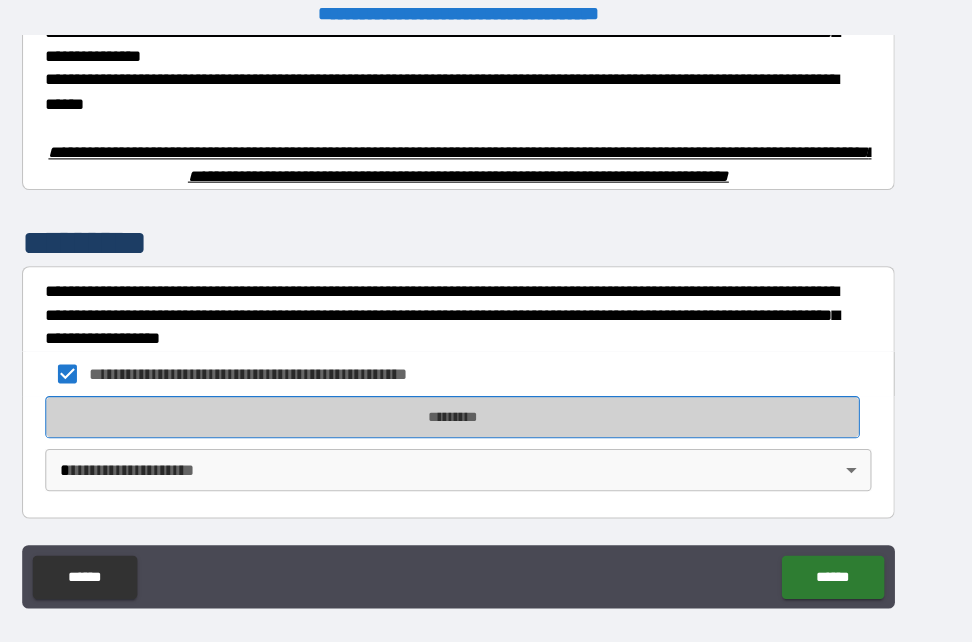 click on "*********" at bounding box center [481, 412] 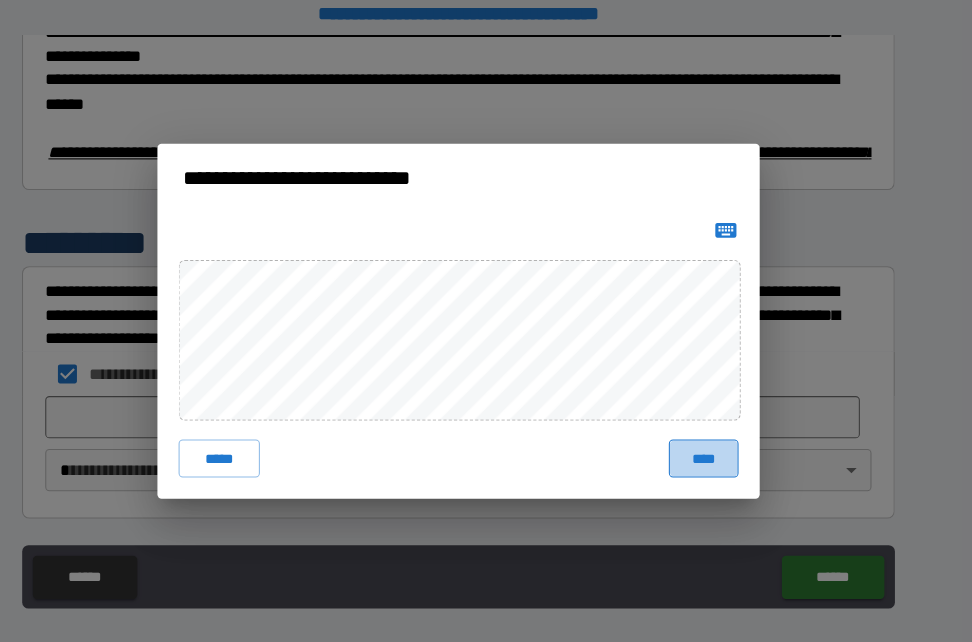 click on "****" at bounding box center [718, 451] 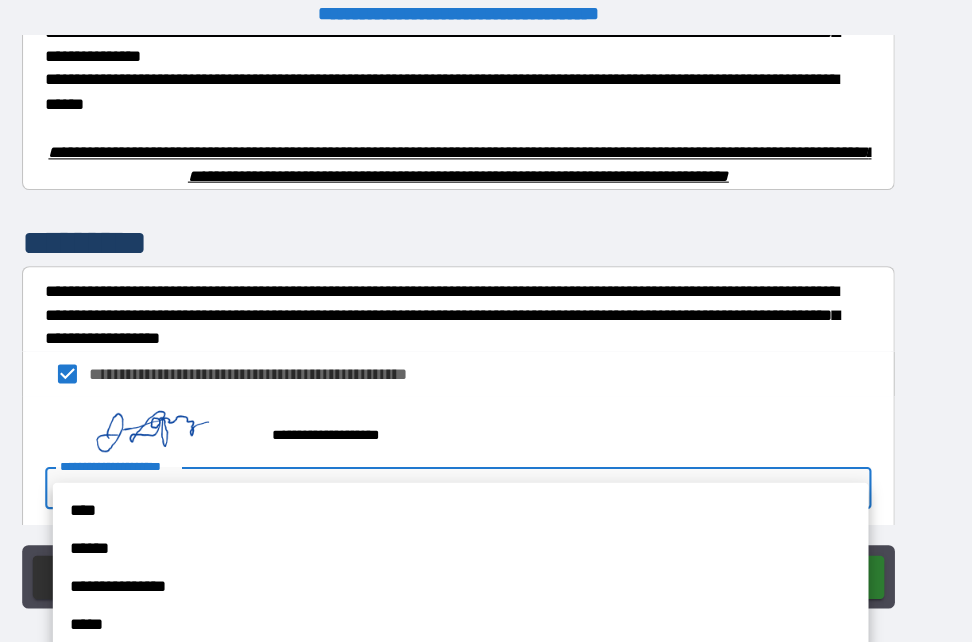click on "**********" at bounding box center (486, 321) 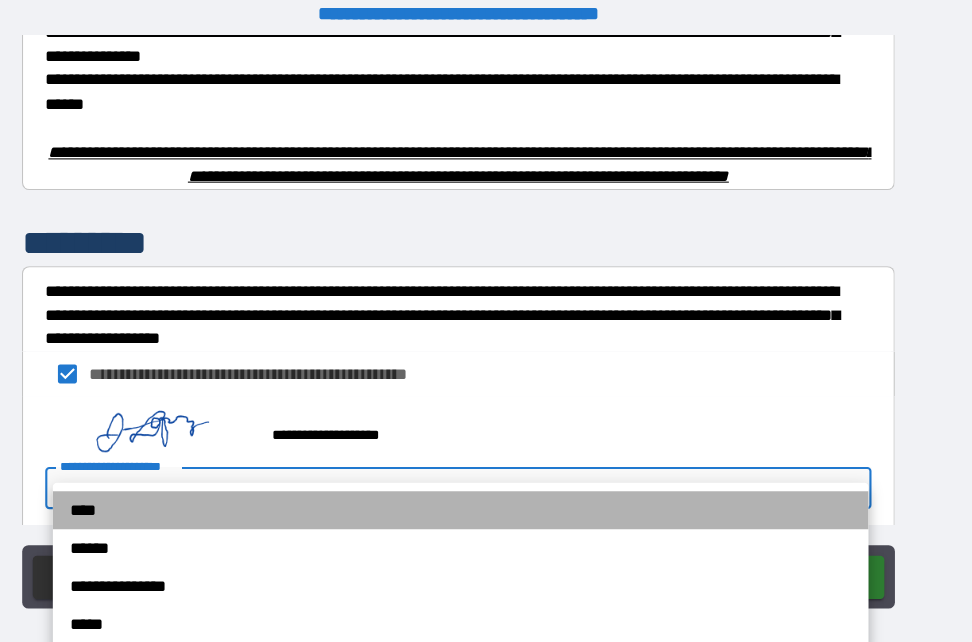 click on "****" at bounding box center [488, 500] 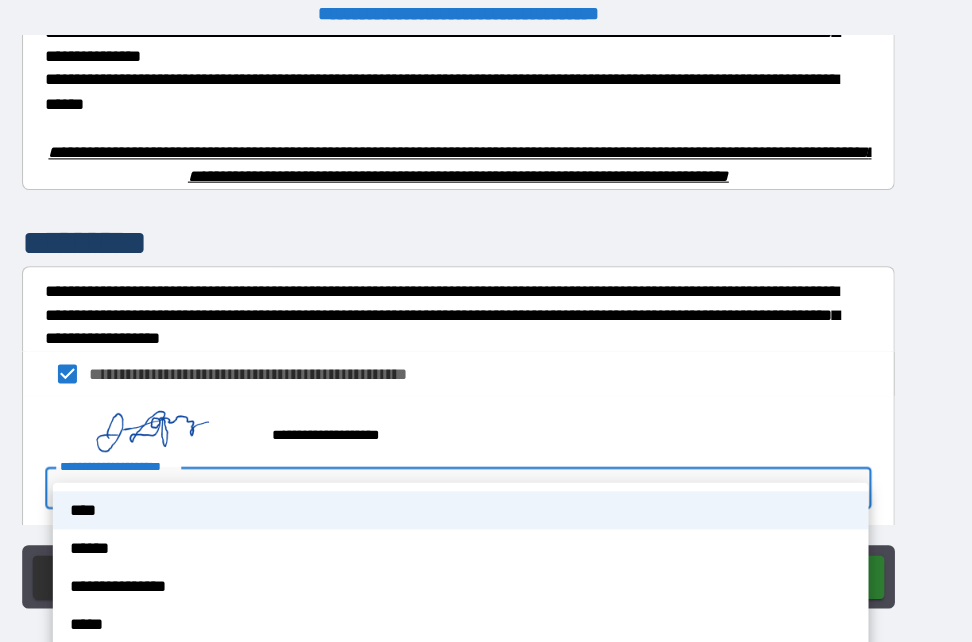 click on "**********" at bounding box center (486, 321) 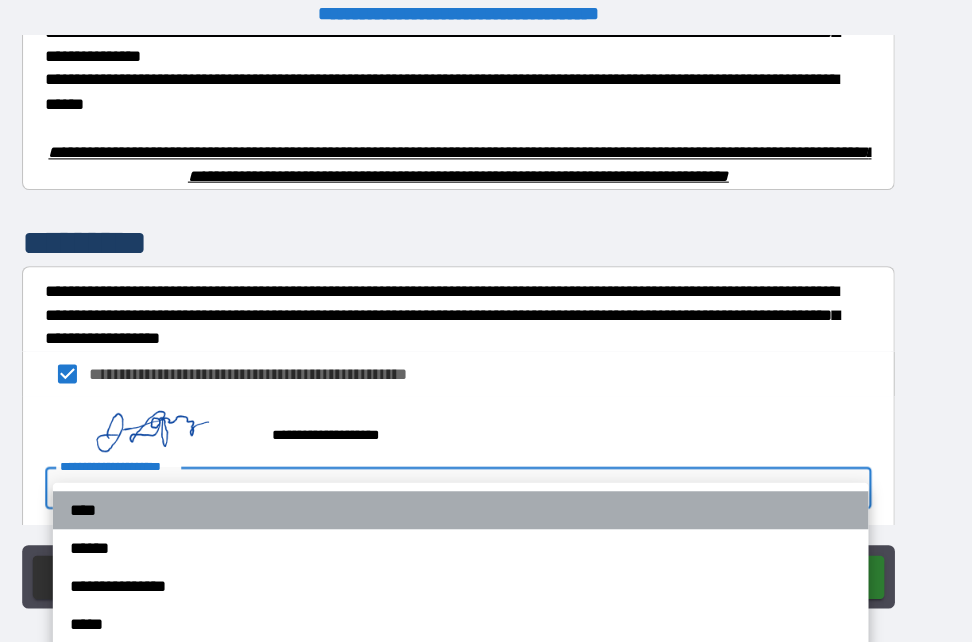 click on "****" at bounding box center [488, 500] 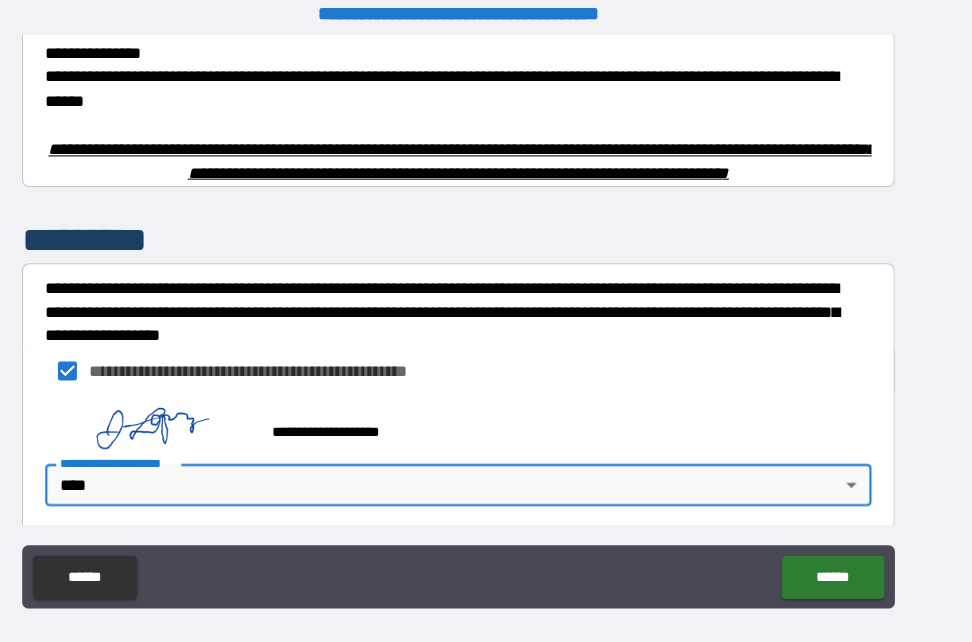 scroll, scrollTop: 1586, scrollLeft: 0, axis: vertical 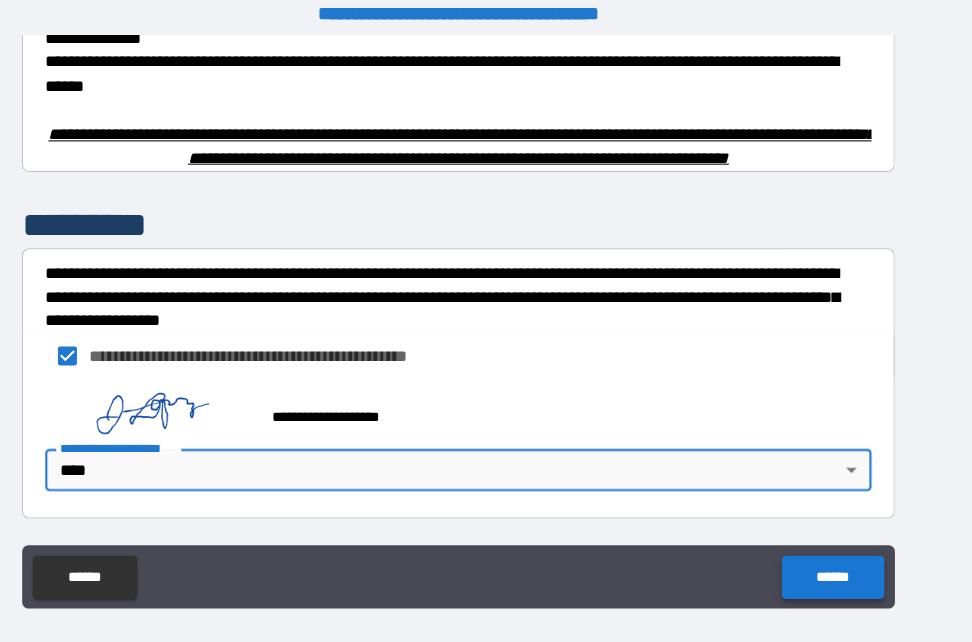 click on "******" at bounding box center [840, 563] 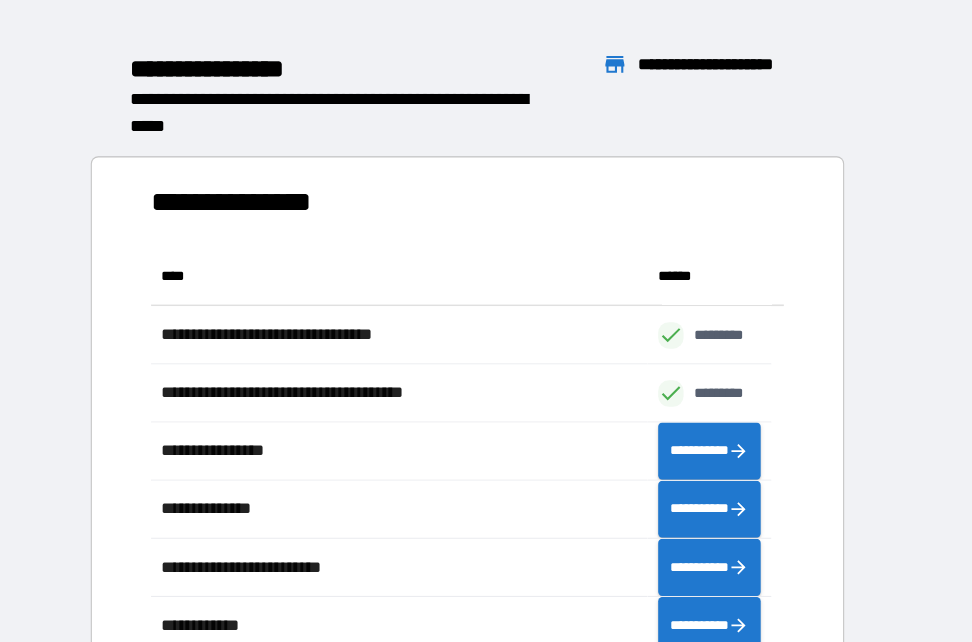 scroll, scrollTop: 16, scrollLeft: 16, axis: both 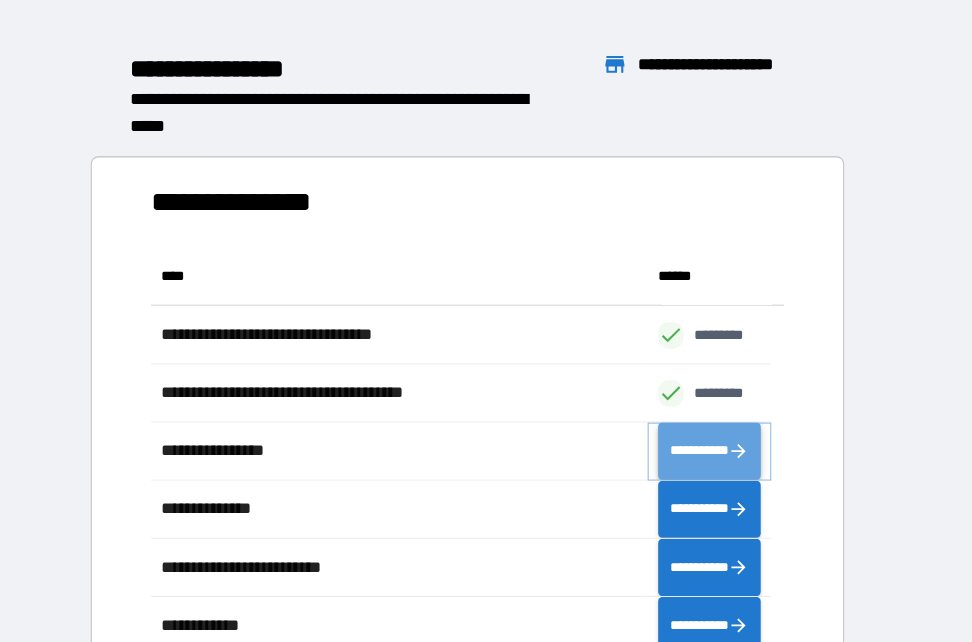 click on "**********" at bounding box center (724, 444) 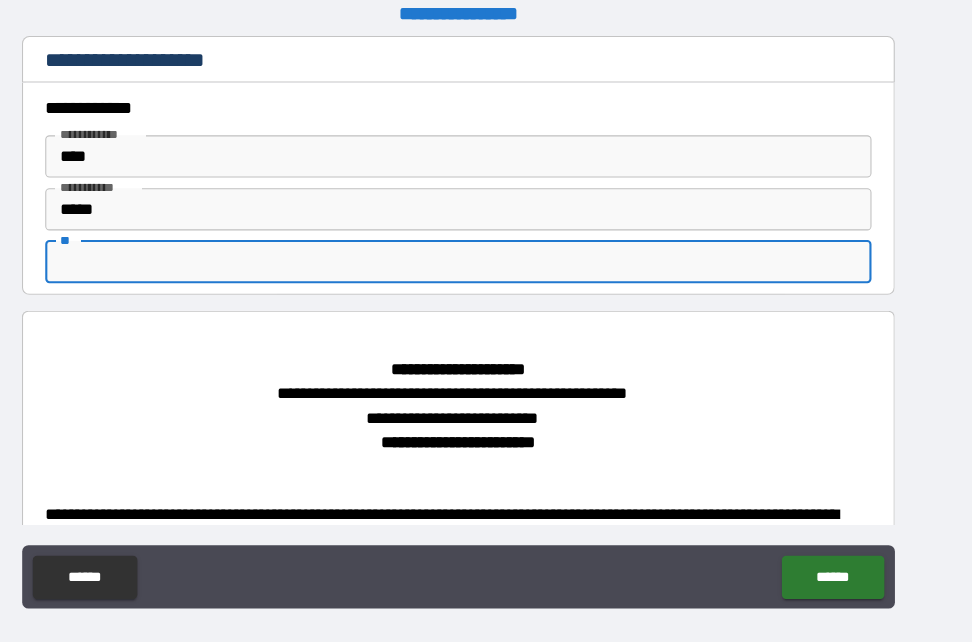 click on "**" at bounding box center [486, 265] 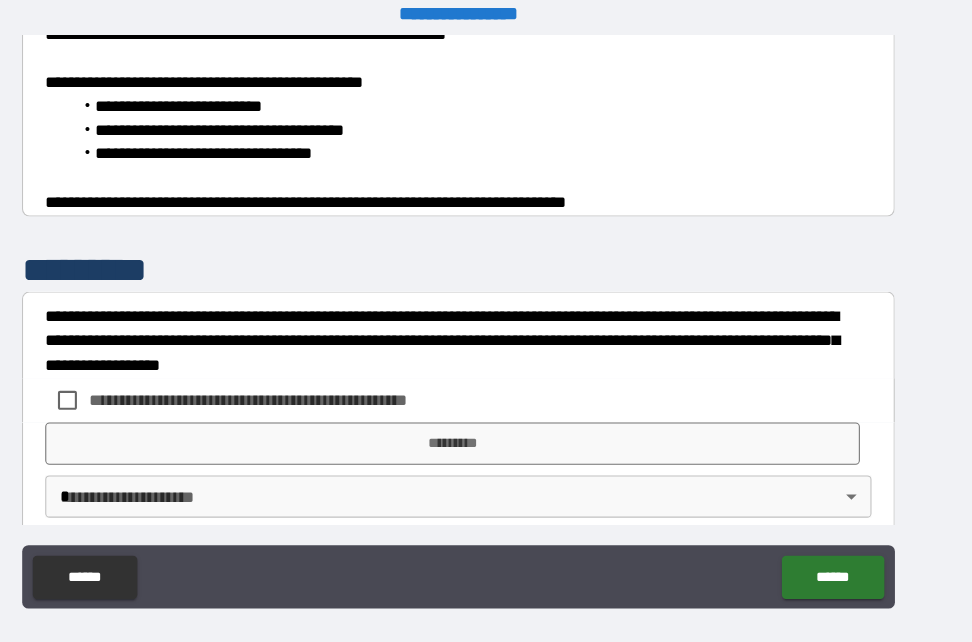 scroll, scrollTop: 1069, scrollLeft: 0, axis: vertical 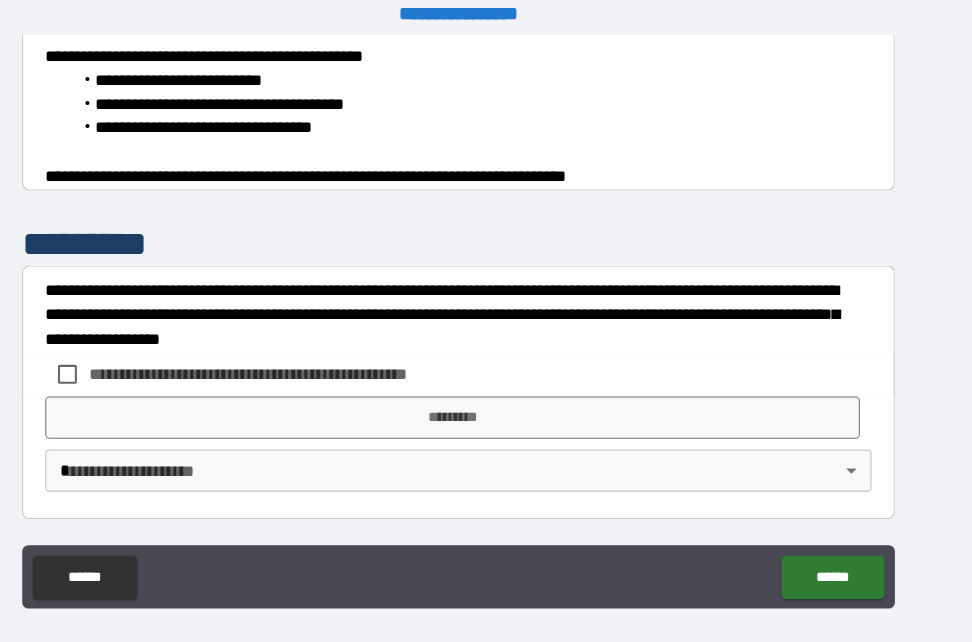 type on "*" 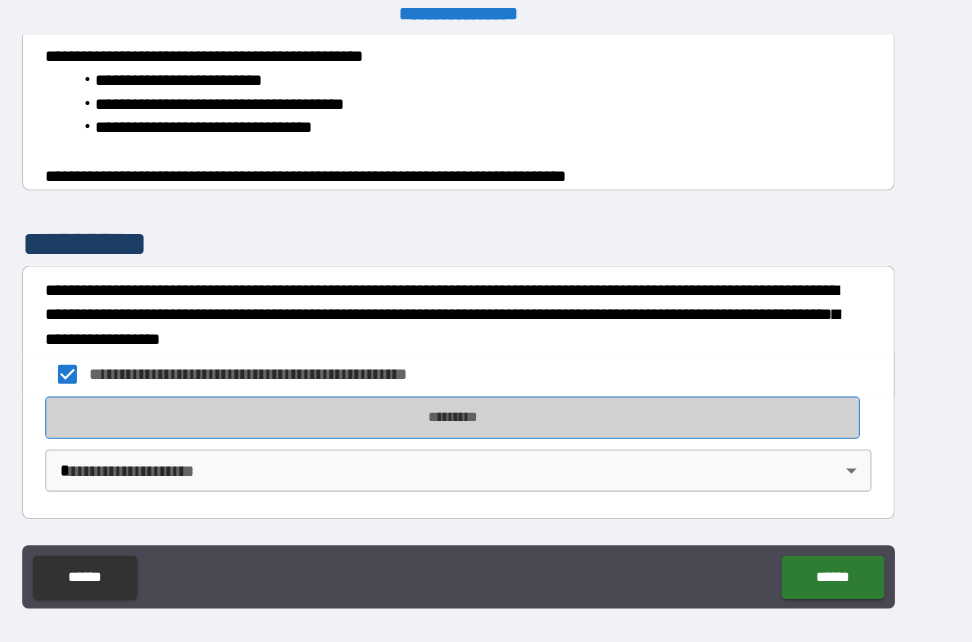 click on "*********" at bounding box center (481, 412) 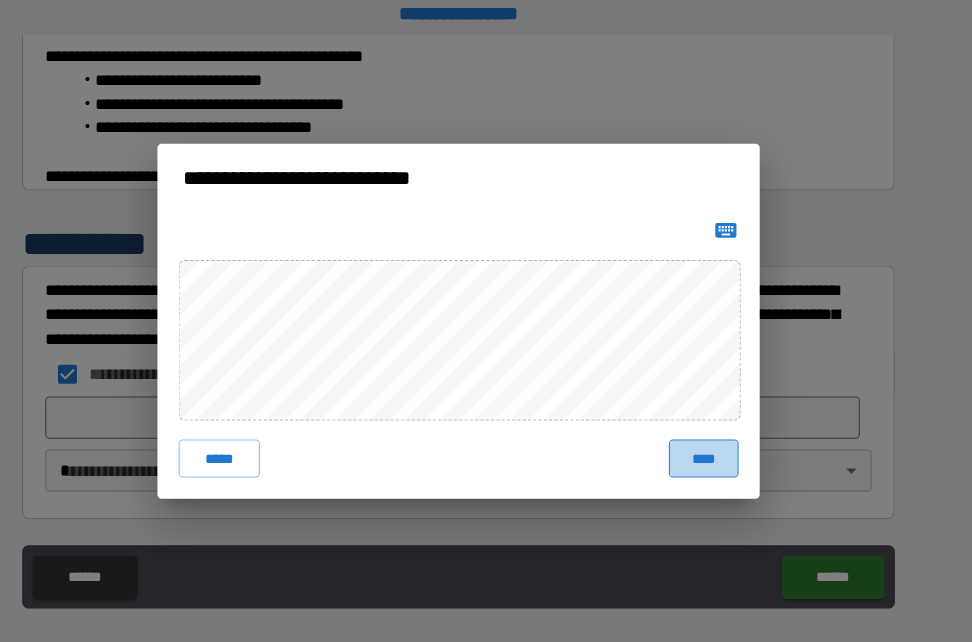 click on "****" at bounding box center [718, 451] 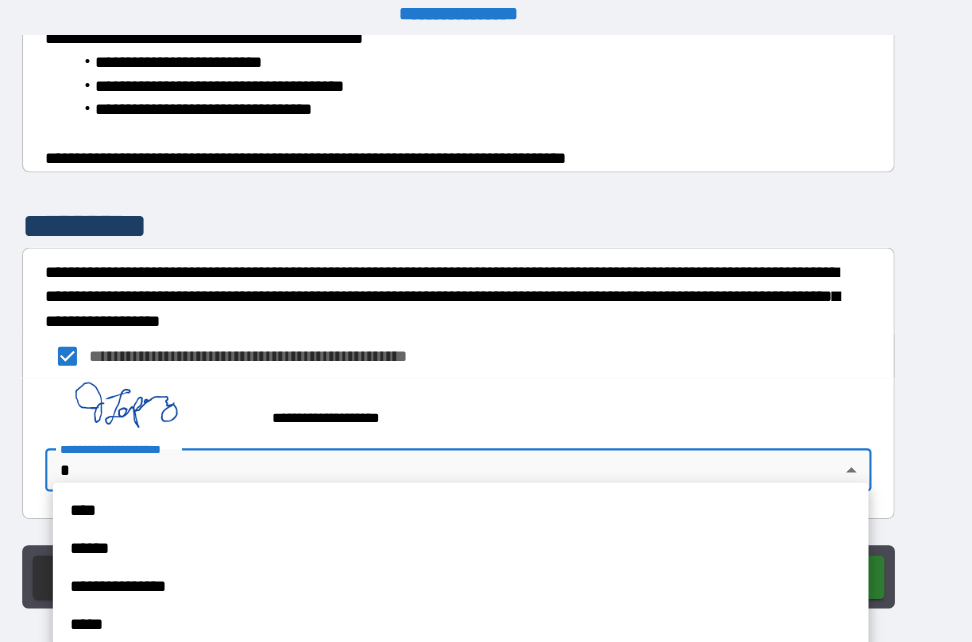 click on "**********" at bounding box center [486, 321] 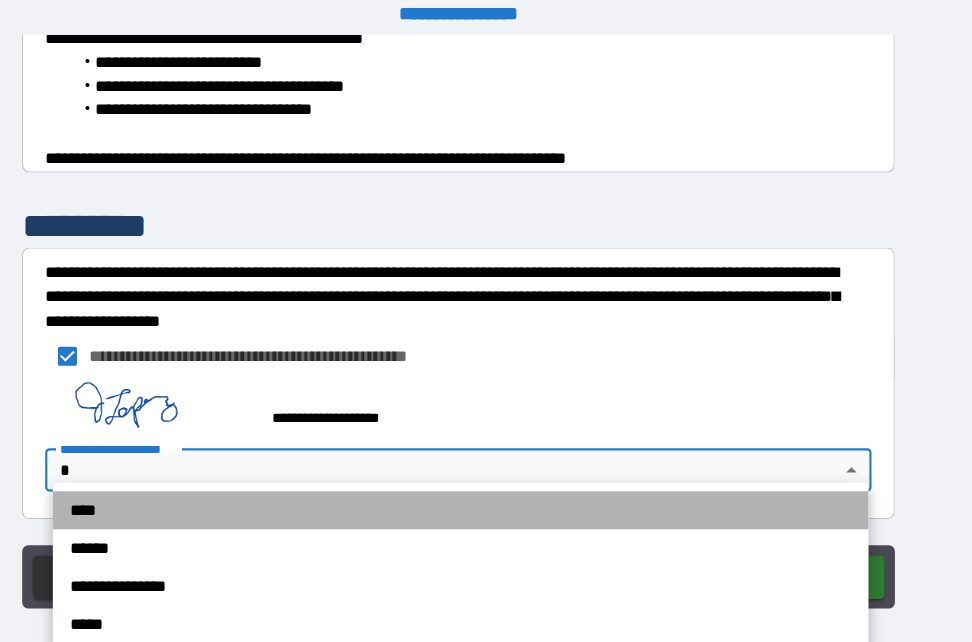 click on "****" at bounding box center [488, 500] 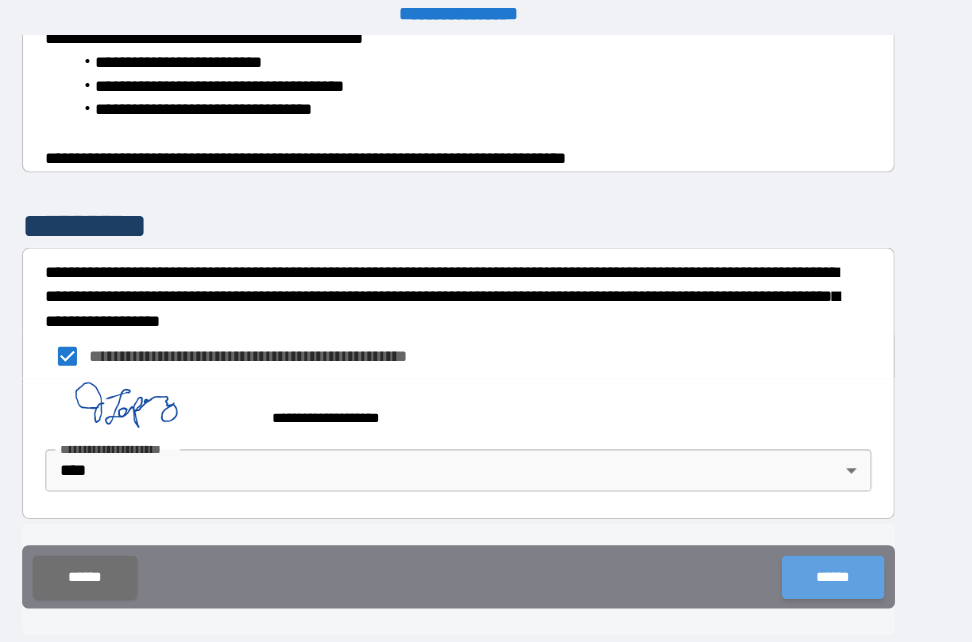 click on "******" at bounding box center [840, 563] 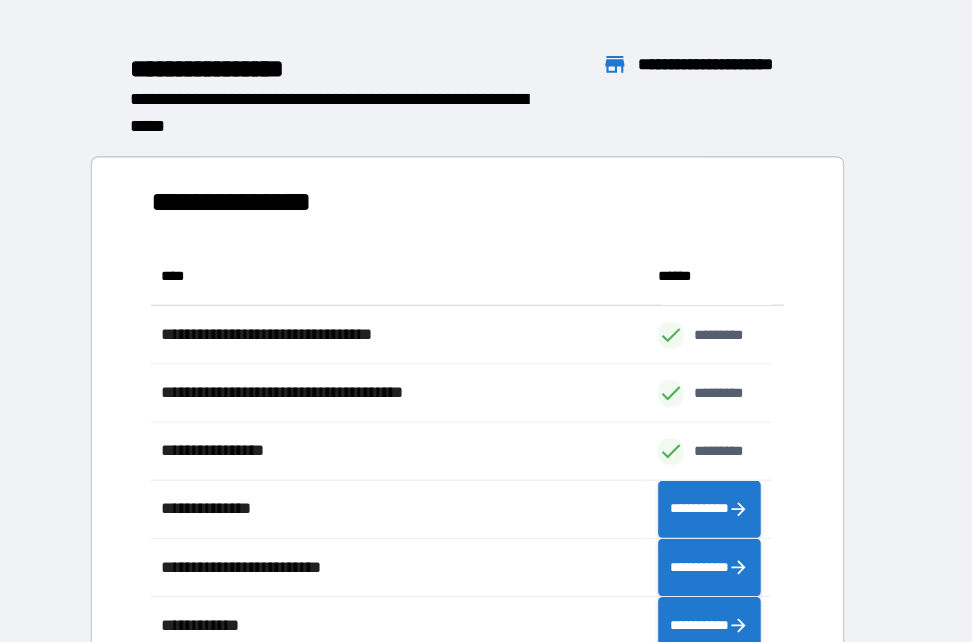 scroll, scrollTop: 16, scrollLeft: 16, axis: both 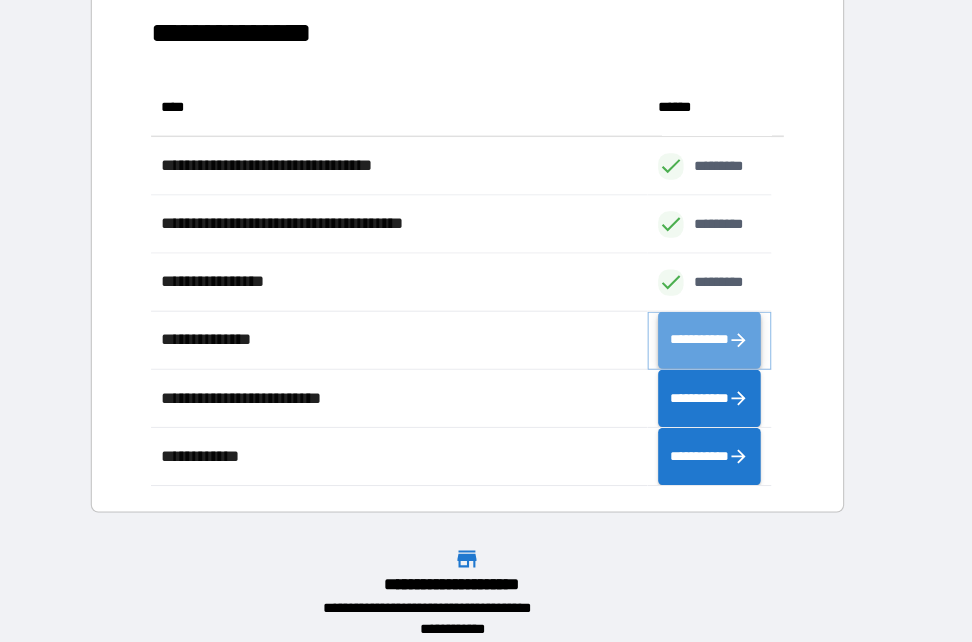 click on "**********" at bounding box center [724, 339] 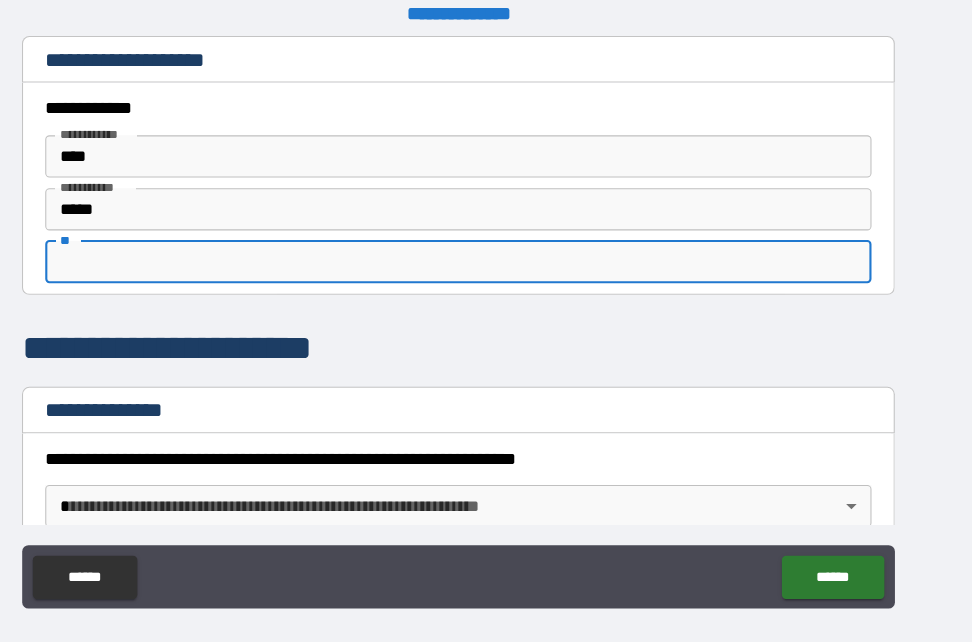 click on "**" at bounding box center (486, 265) 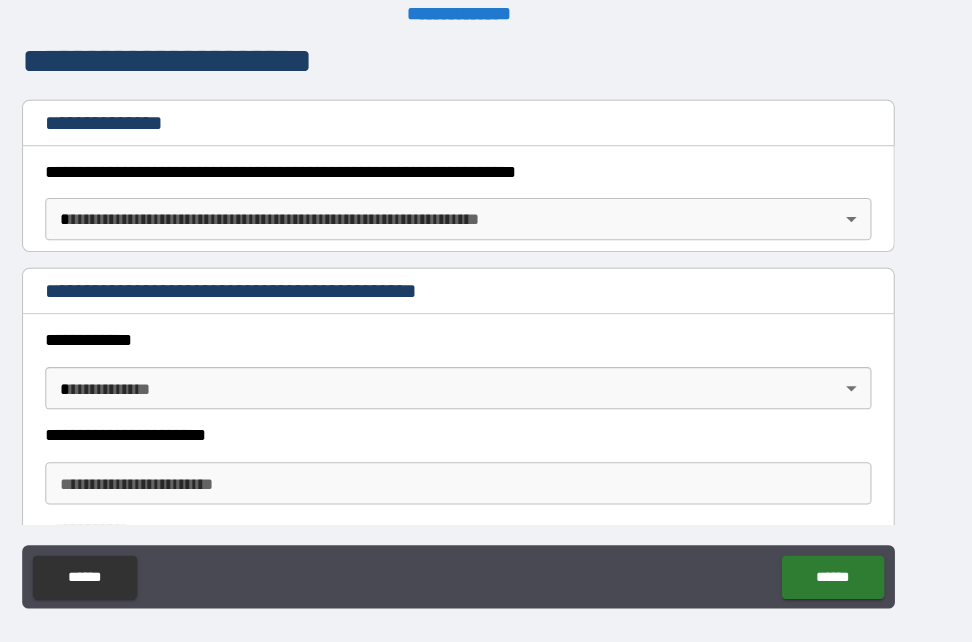 scroll, scrollTop: 310, scrollLeft: 0, axis: vertical 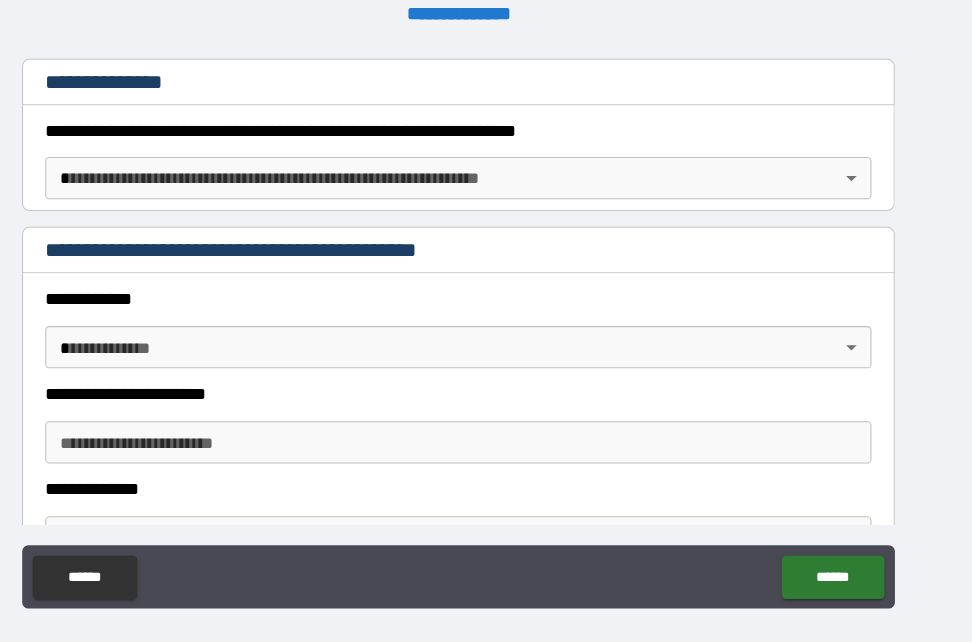type on "*" 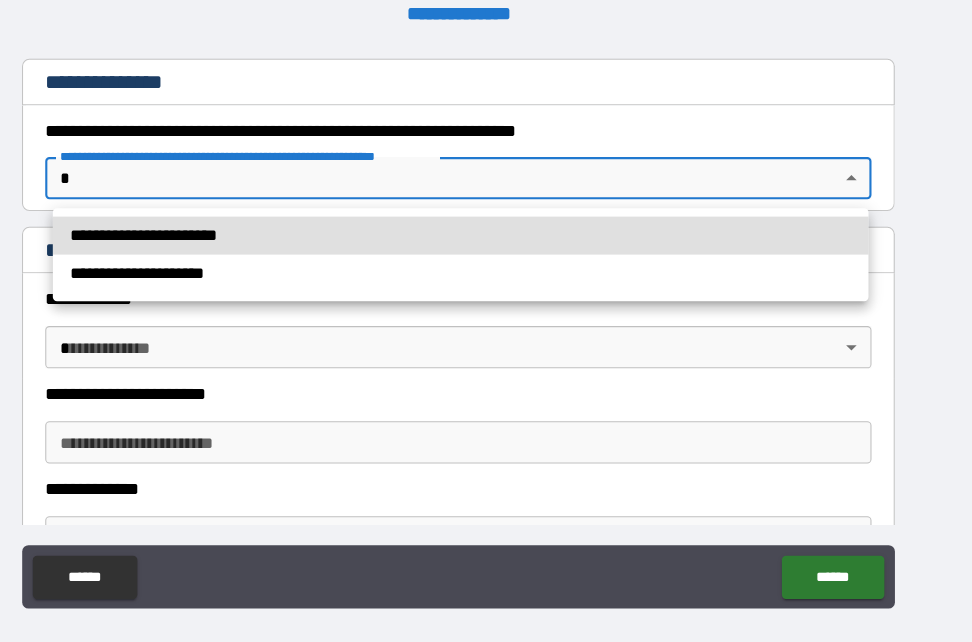 click on "**********" at bounding box center [486, 321] 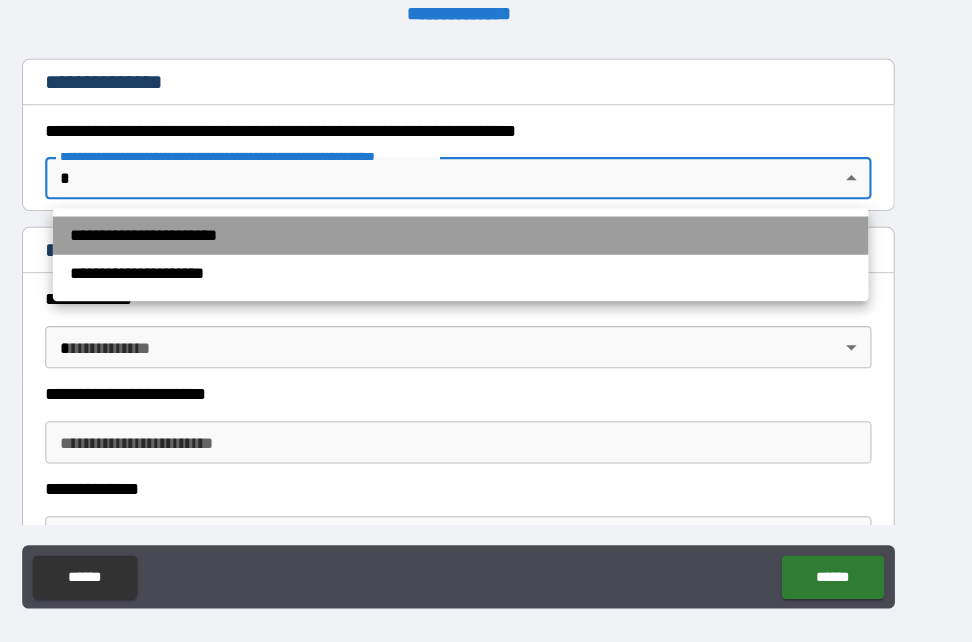 click on "**********" at bounding box center [488, 240] 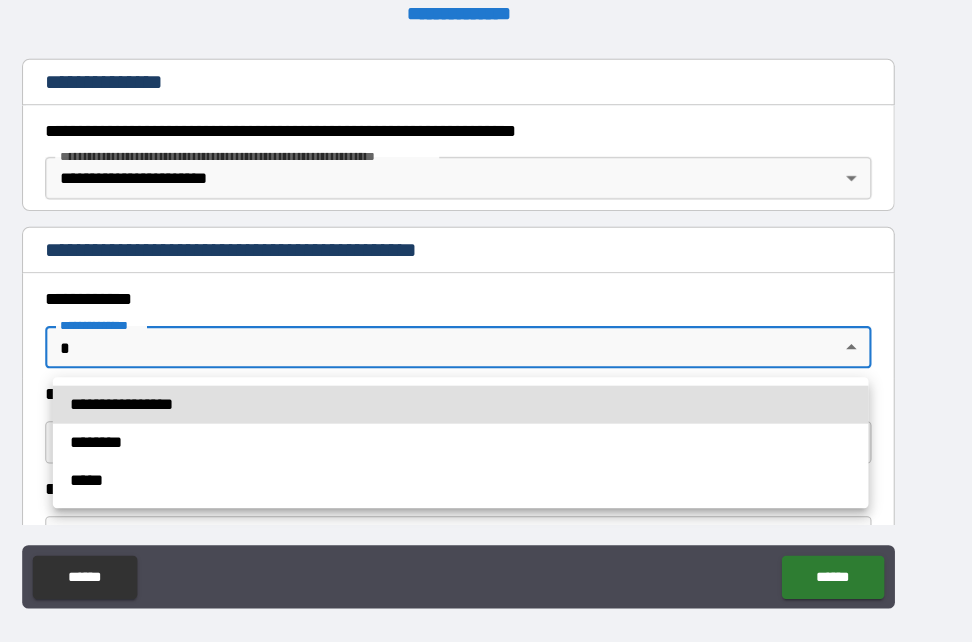 click on "**********" at bounding box center (486, 321) 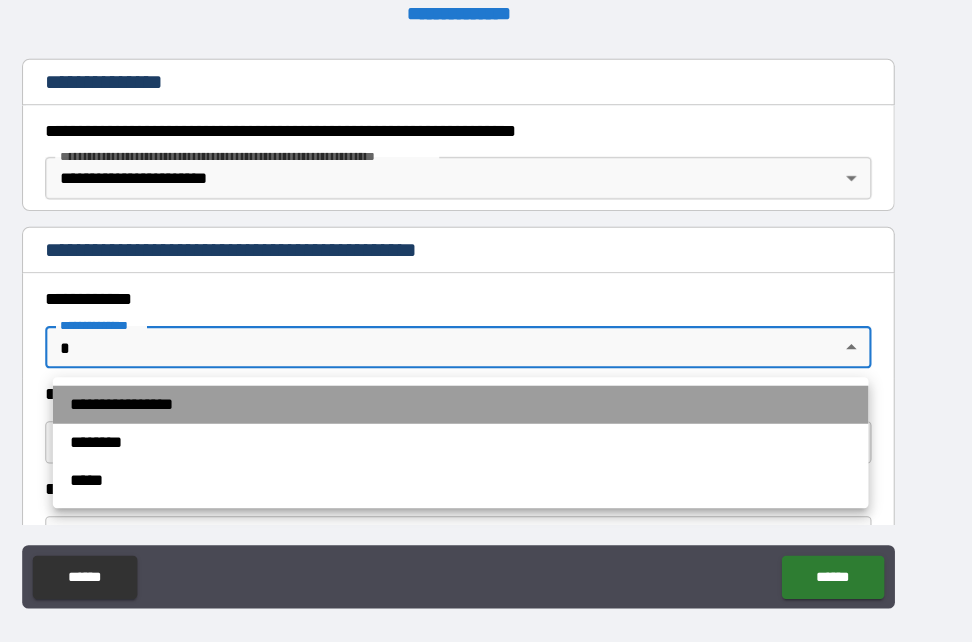 click on "**********" at bounding box center (488, 400) 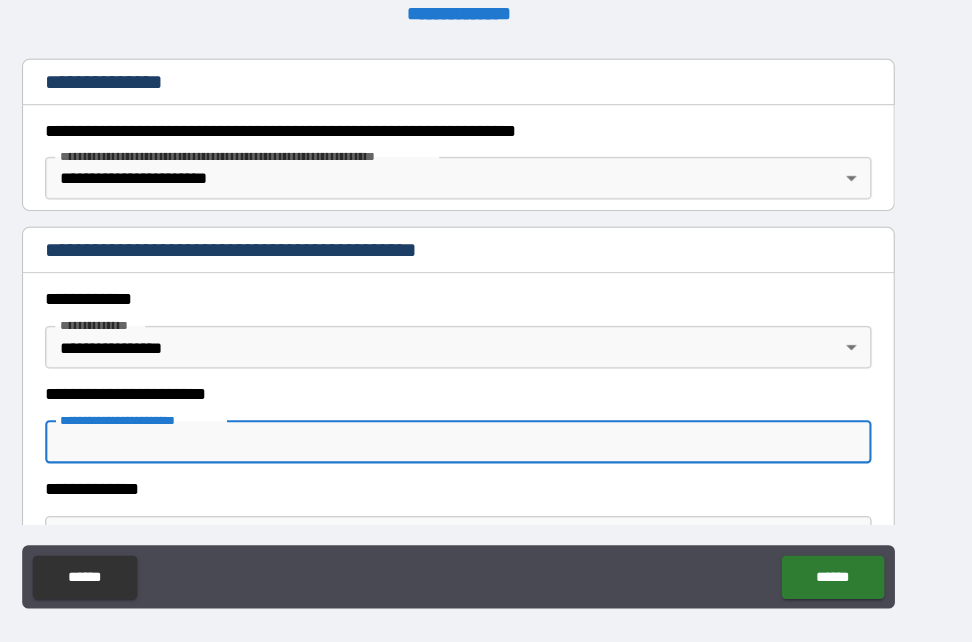 click on "**********" at bounding box center [486, 436] 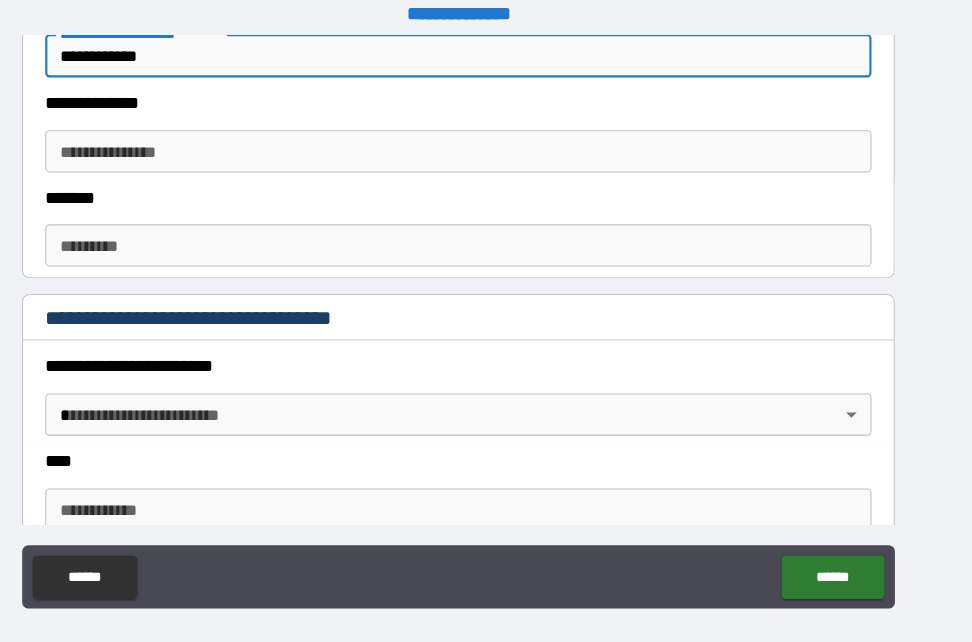 scroll, scrollTop: 713, scrollLeft: 0, axis: vertical 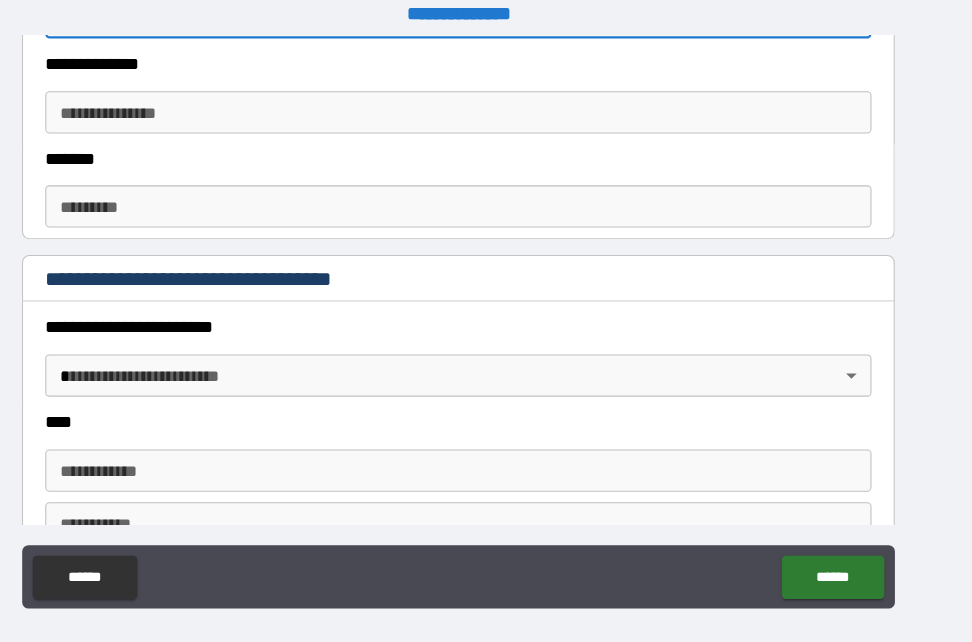 type on "**********" 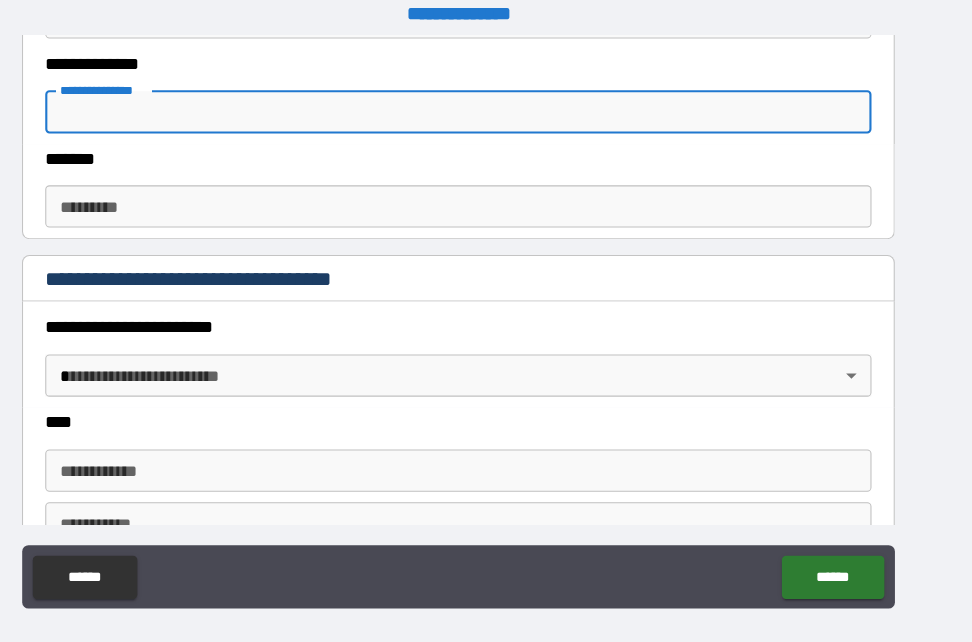 click on "**********" at bounding box center [486, 123] 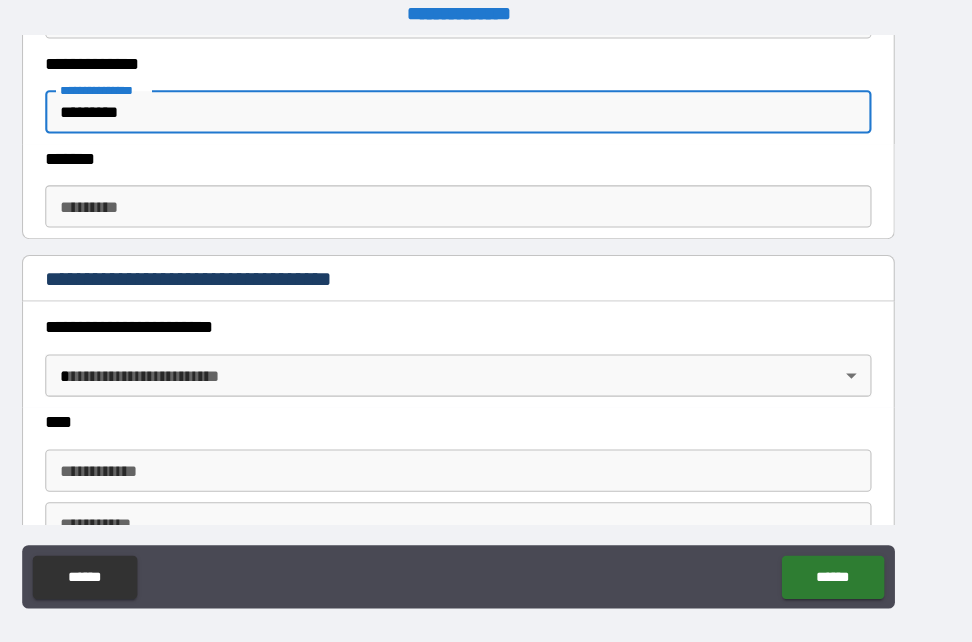 type on "*********" 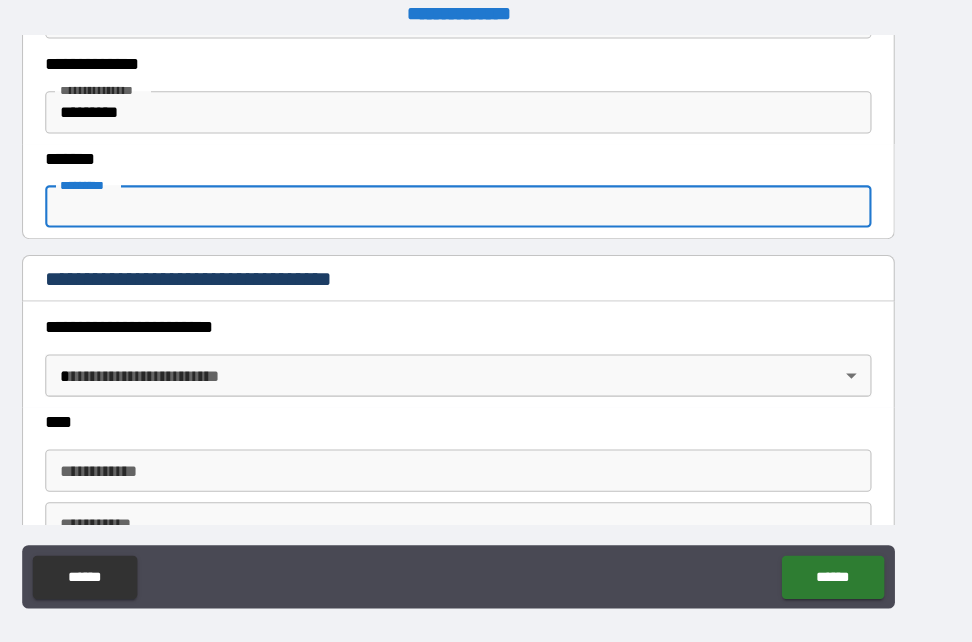 click on "*******   *" at bounding box center [486, 212] 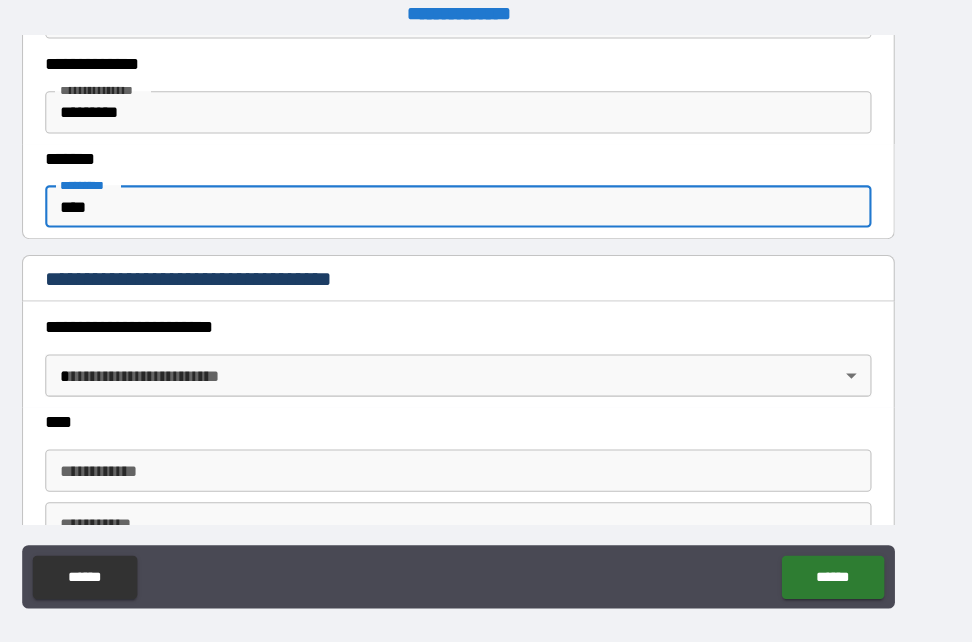 type on "****" 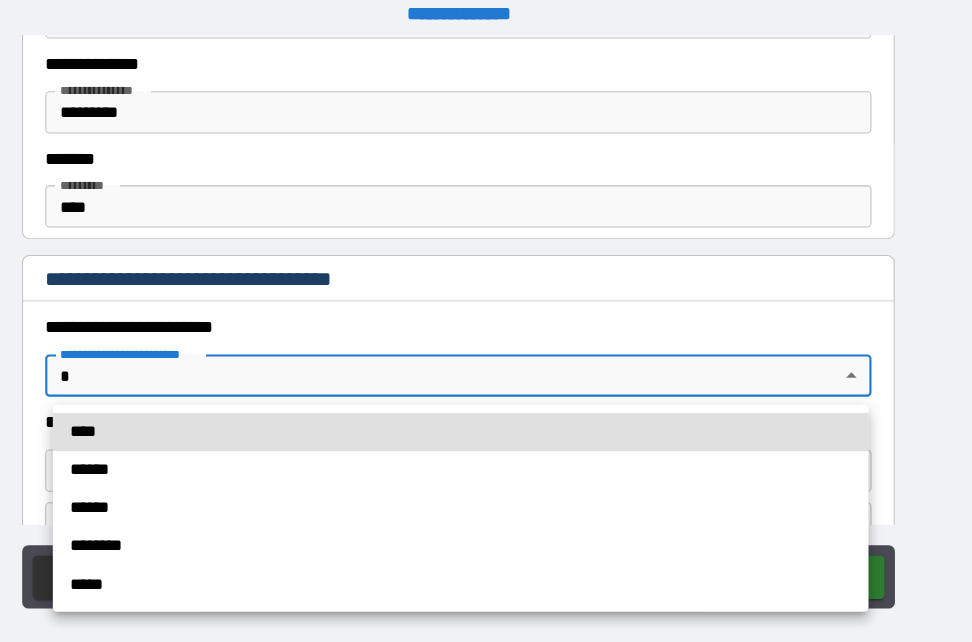 click on "**********" at bounding box center [486, 321] 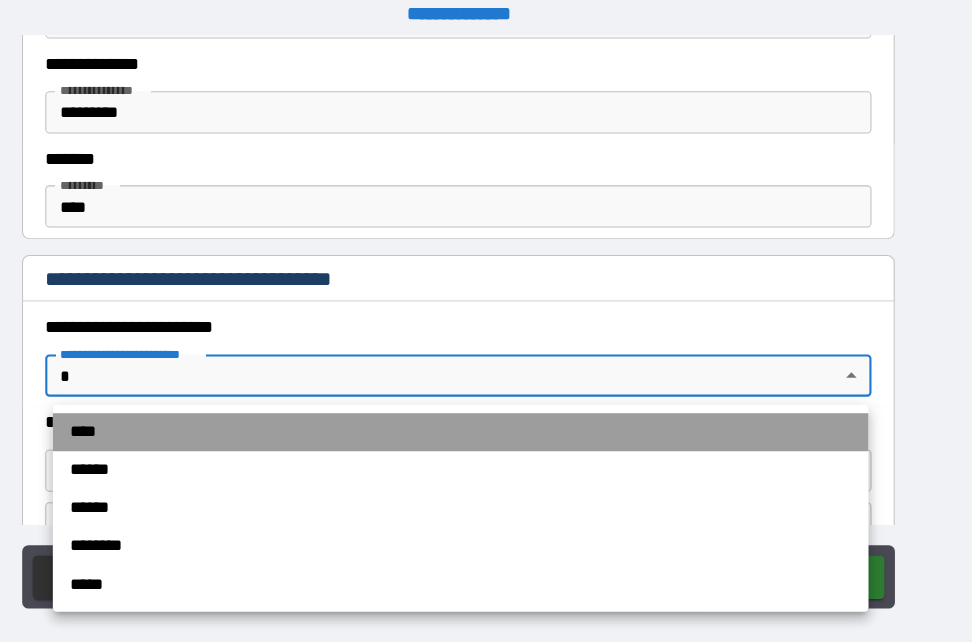 click on "****" at bounding box center (488, 426) 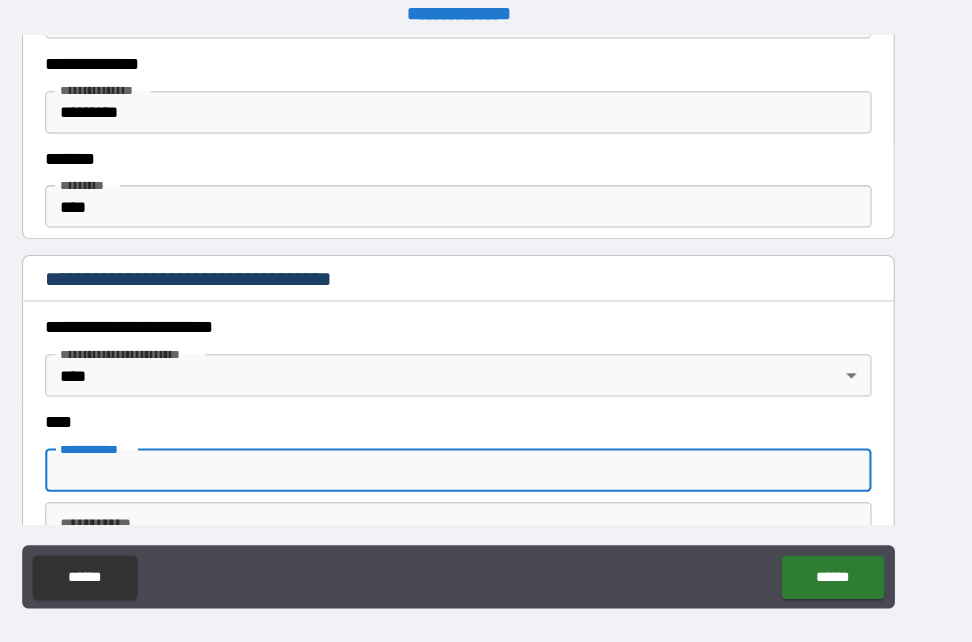 click on "**********" at bounding box center (486, 462) 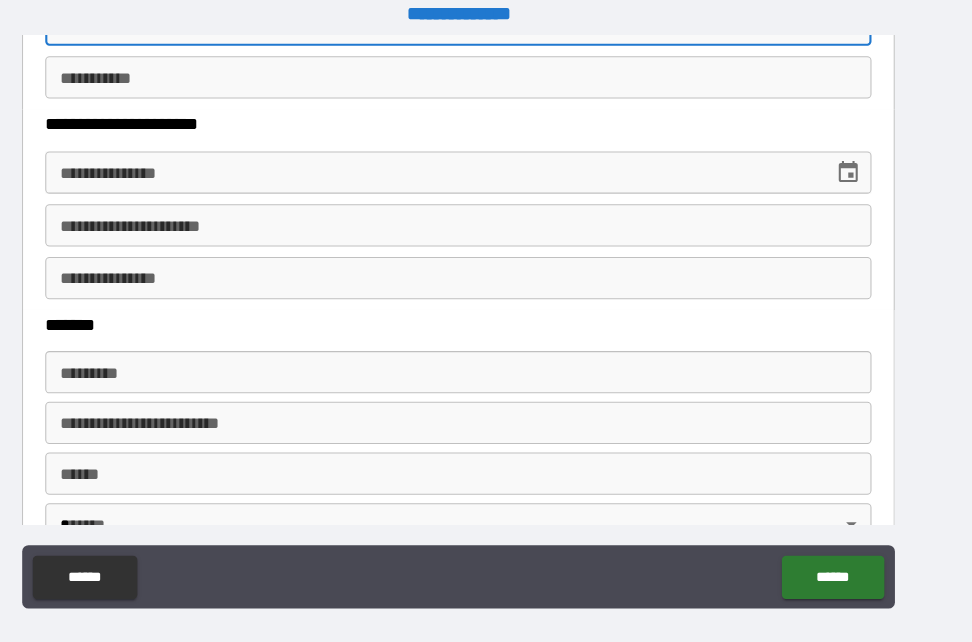 scroll, scrollTop: 1163, scrollLeft: 0, axis: vertical 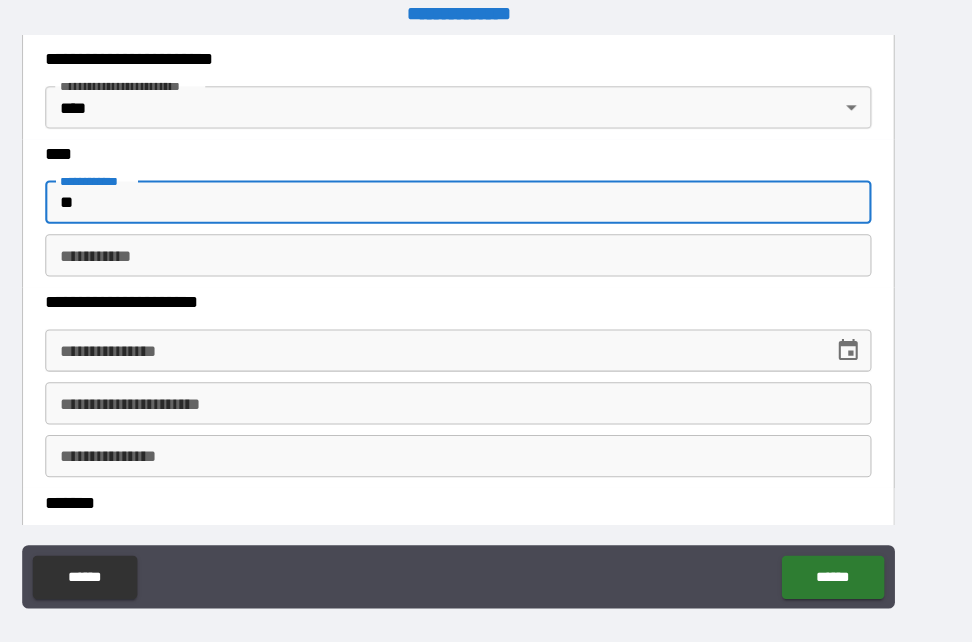 type on "*" 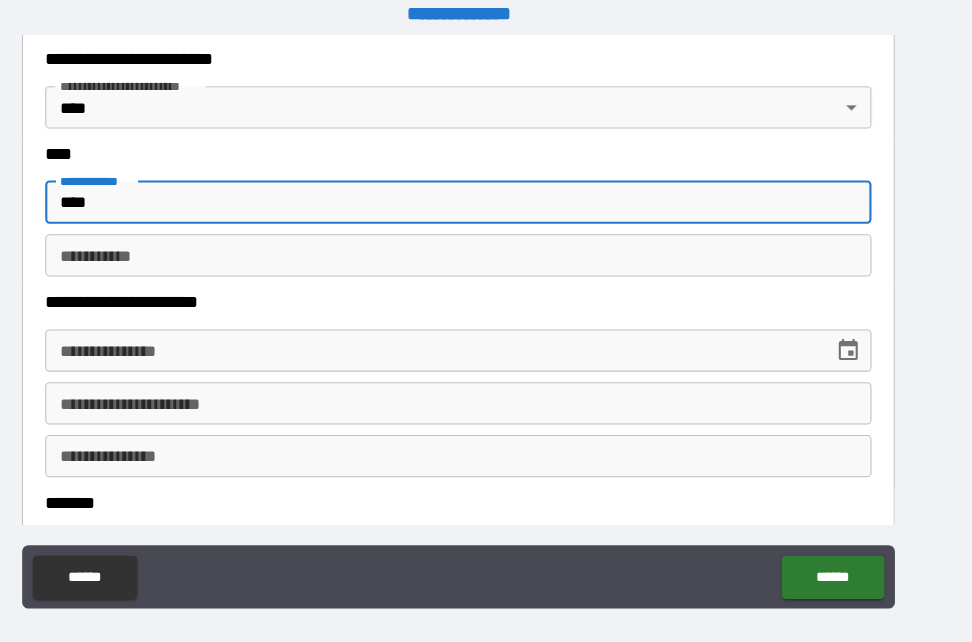 type on "****" 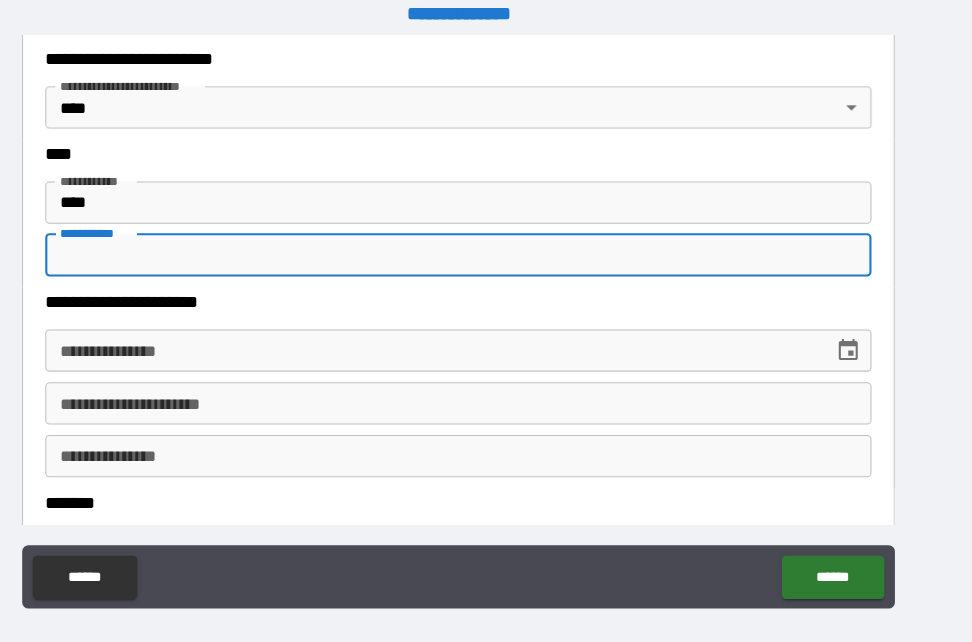 click on "*********   *" at bounding box center [486, 259] 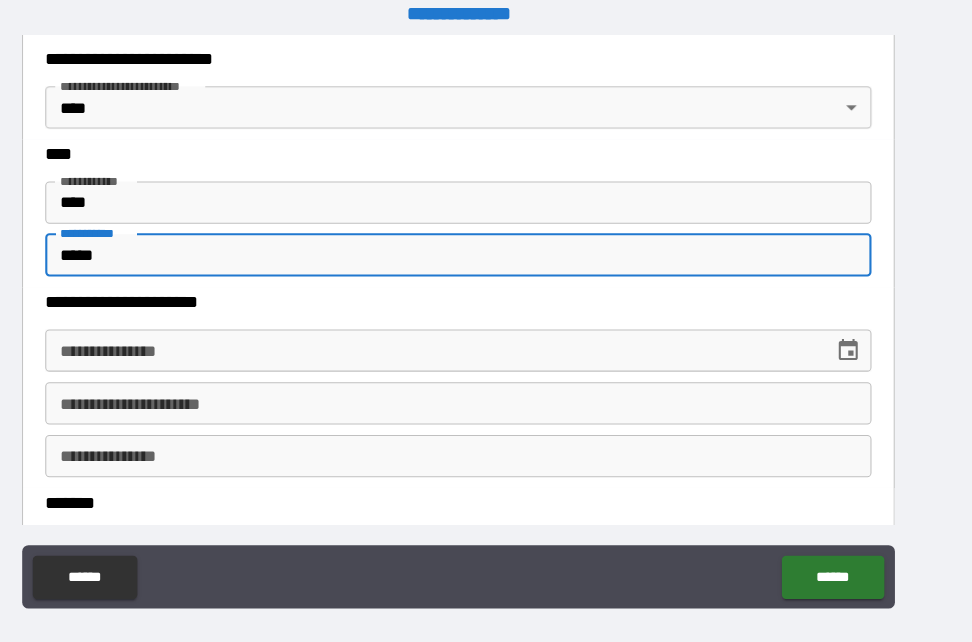 type on "*****" 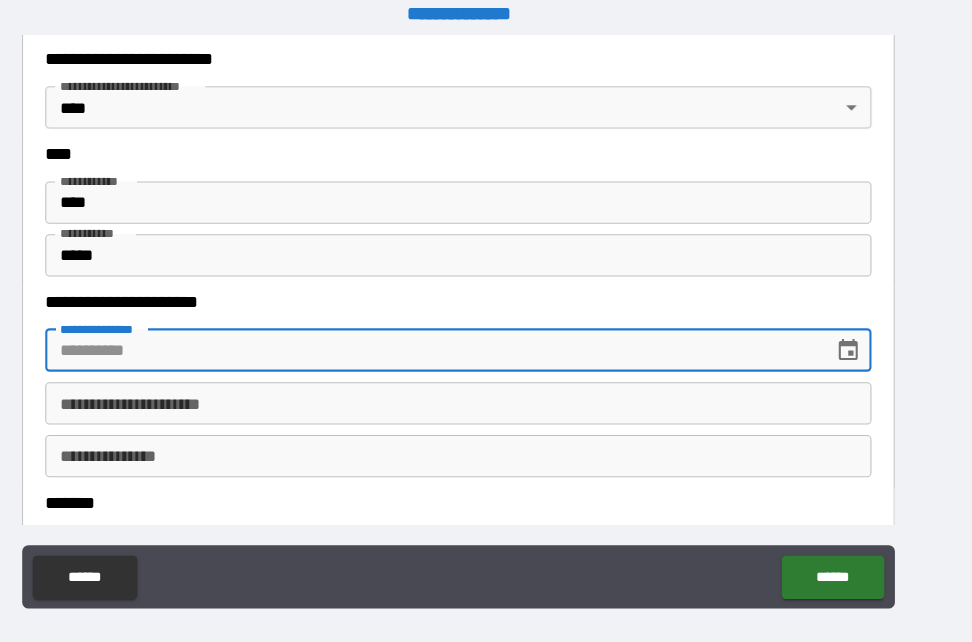 click on "**********" at bounding box center (461, 349) 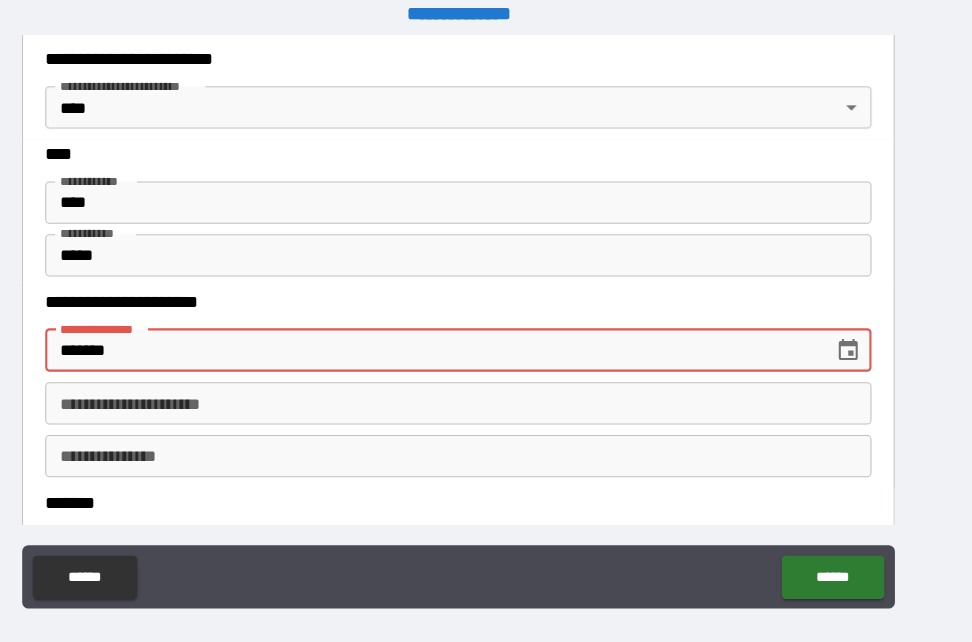 type on "**********" 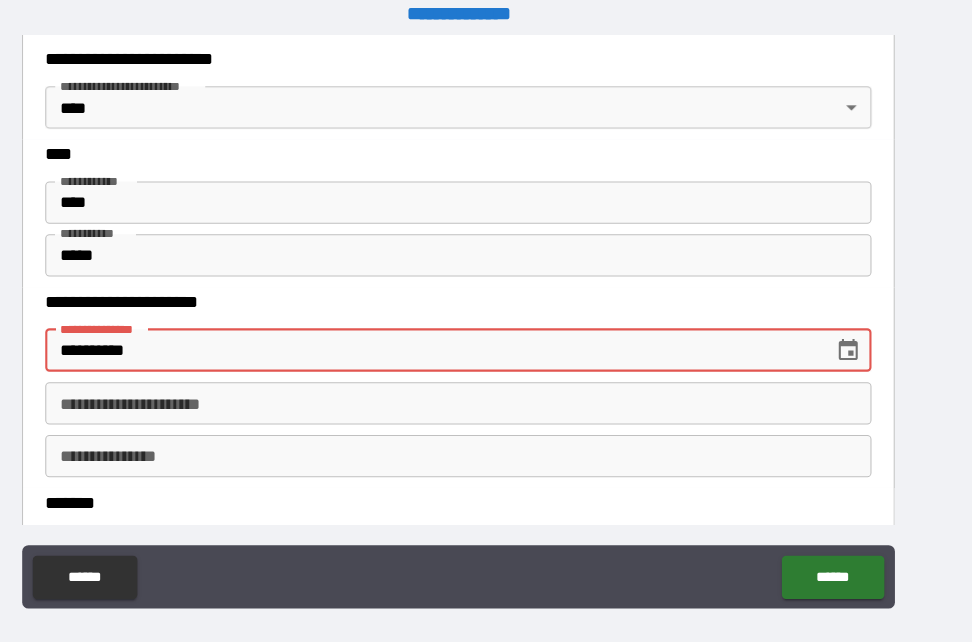type 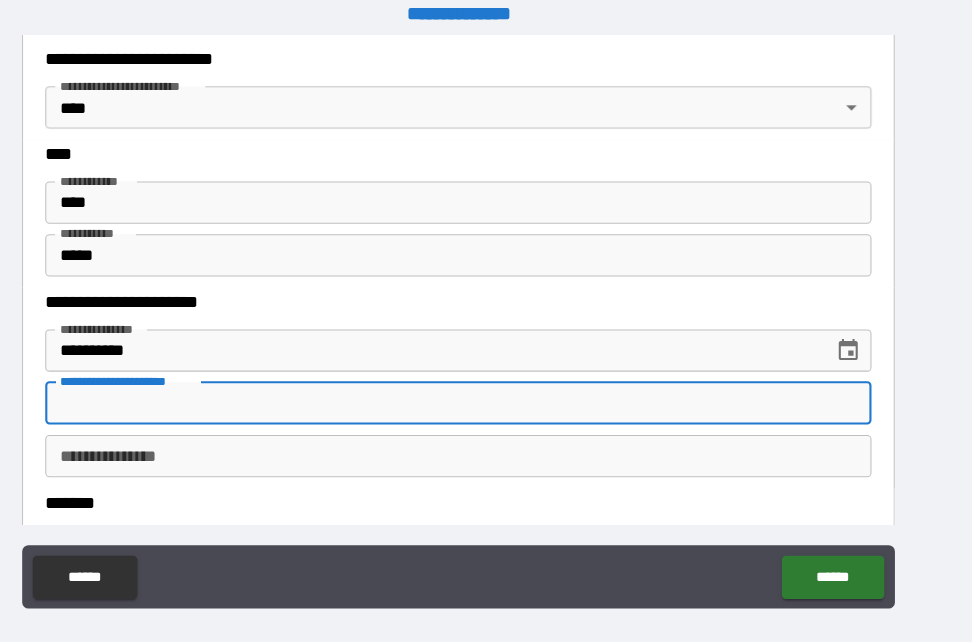 click on "**********" at bounding box center (486, 399) 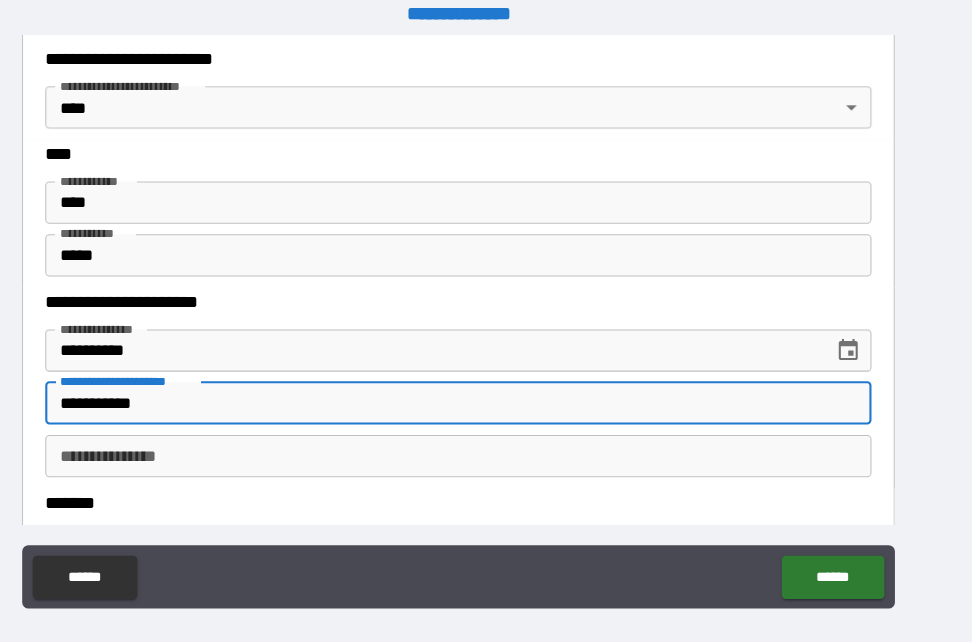 type on "**********" 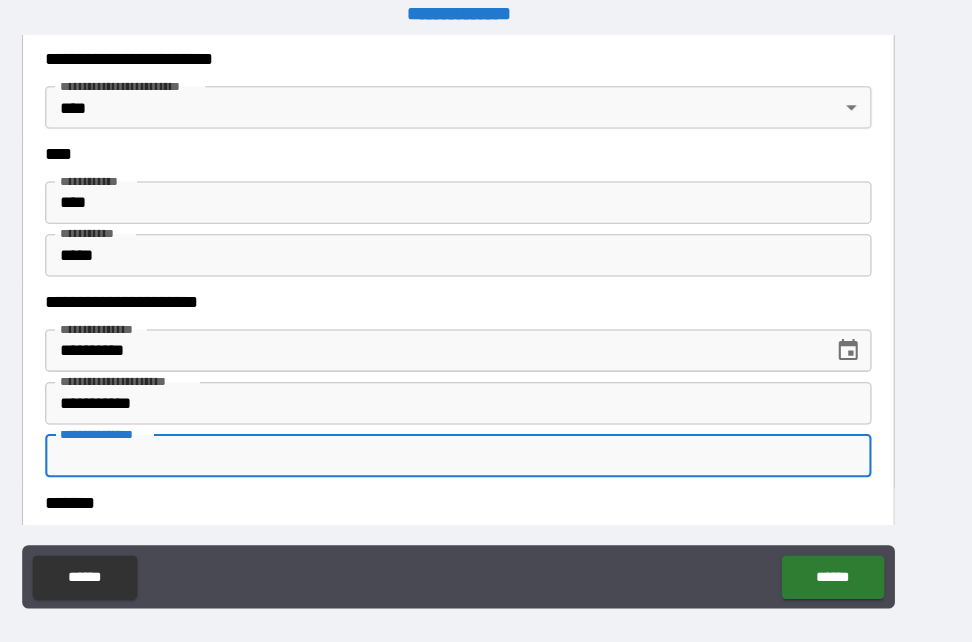 click on "**********" at bounding box center [486, 449] 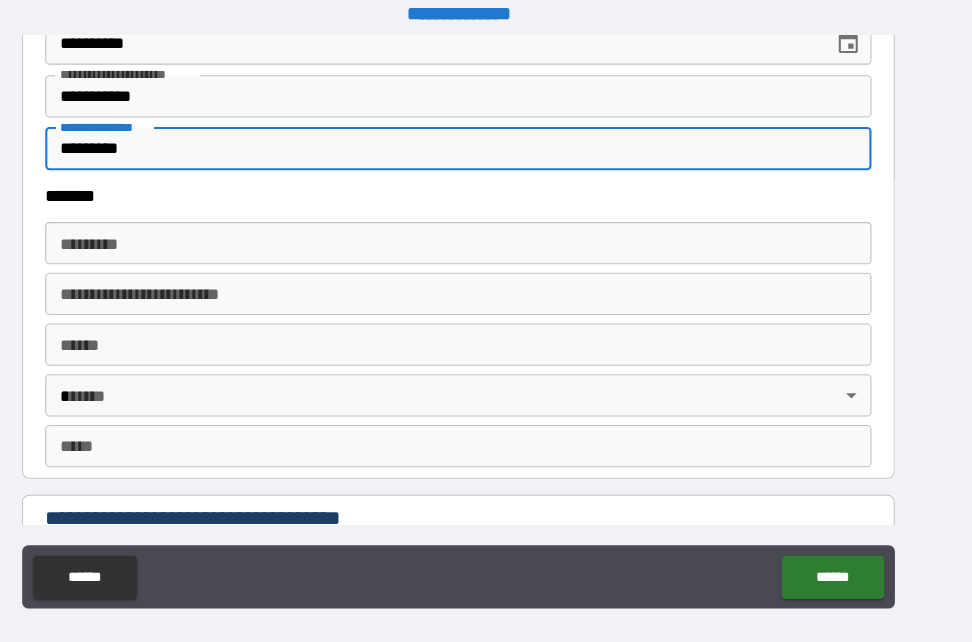 scroll, scrollTop: 1350, scrollLeft: 0, axis: vertical 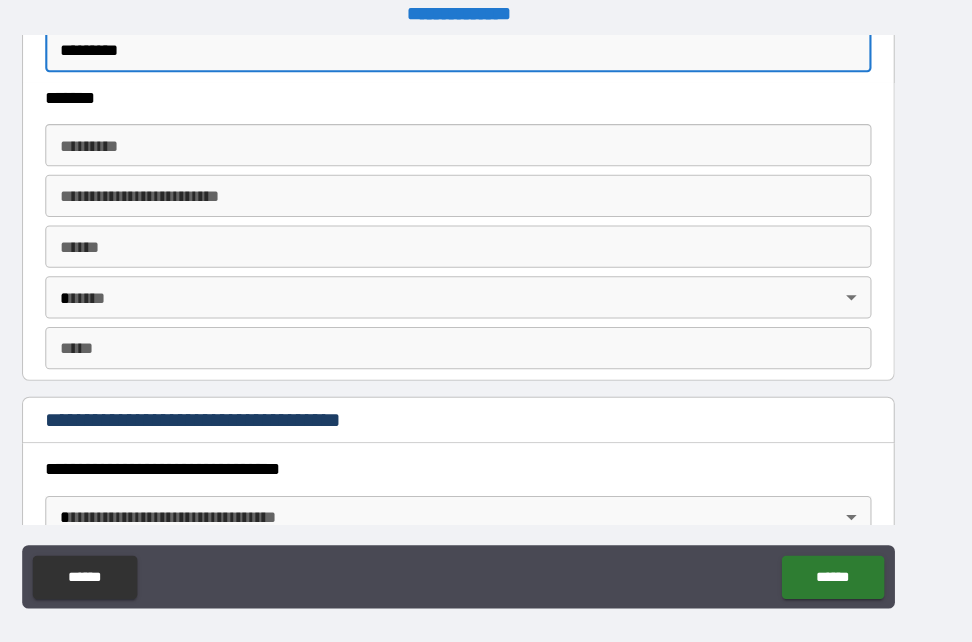 type on "*********" 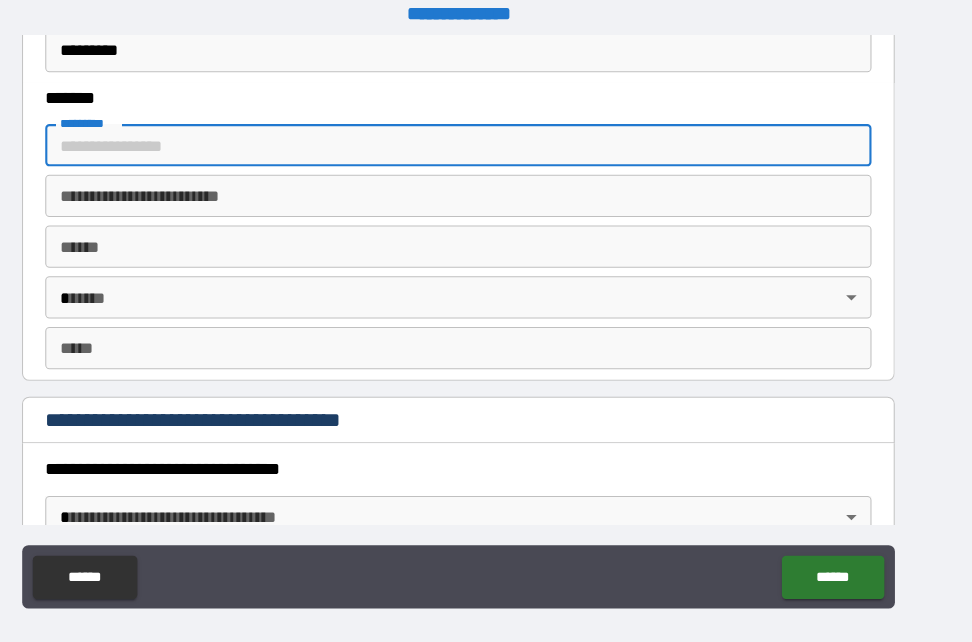 type on "**********" 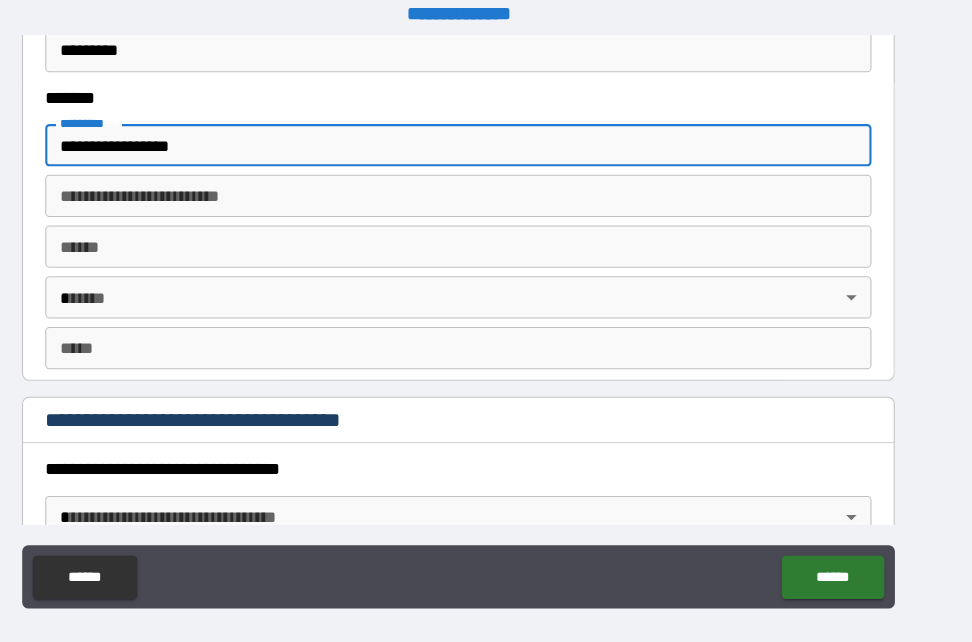 type on "**********" 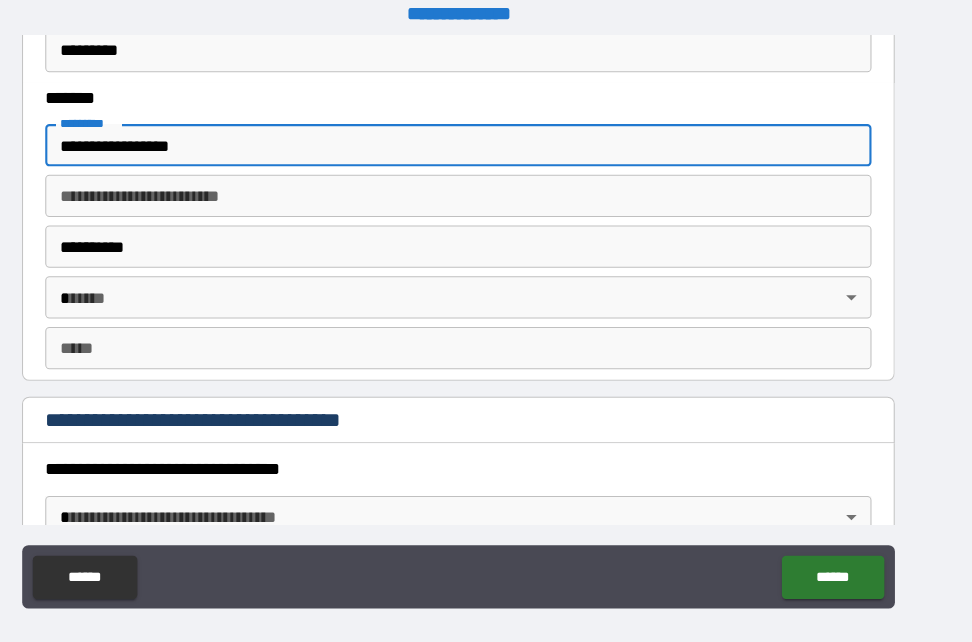 type on "*****" 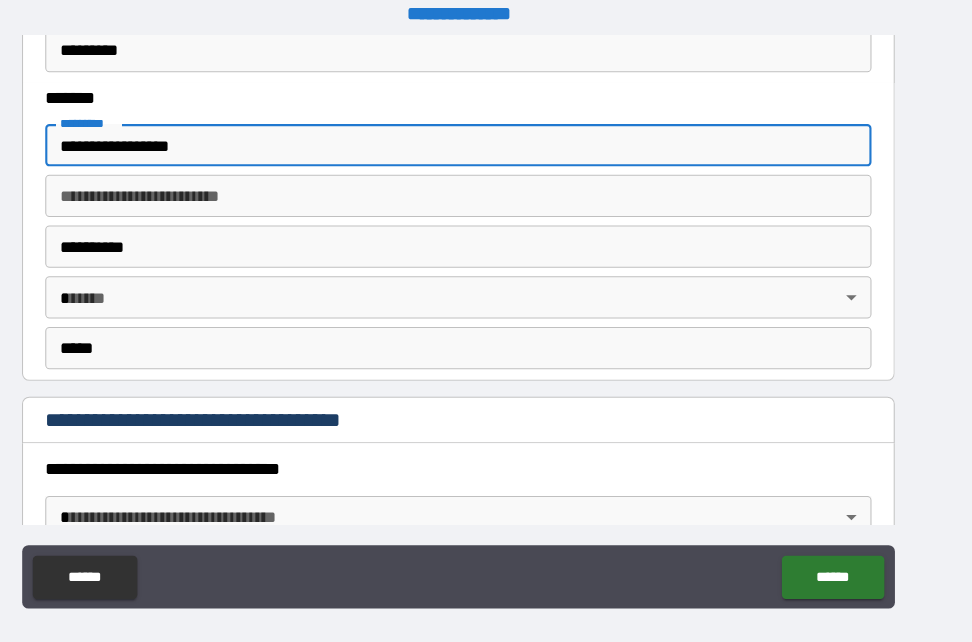 type on "**********" 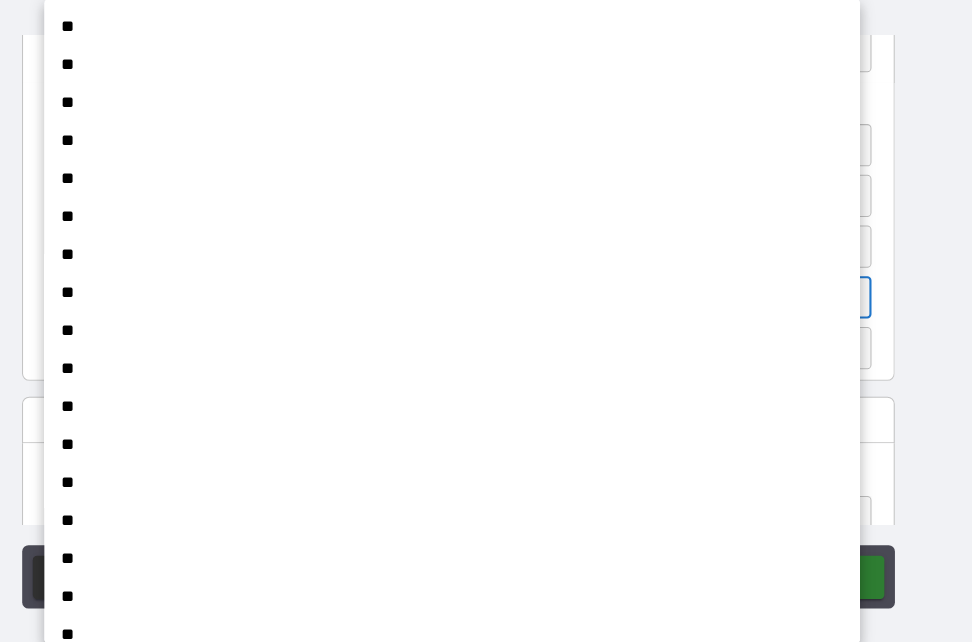 click on "**********" at bounding box center (486, 321) 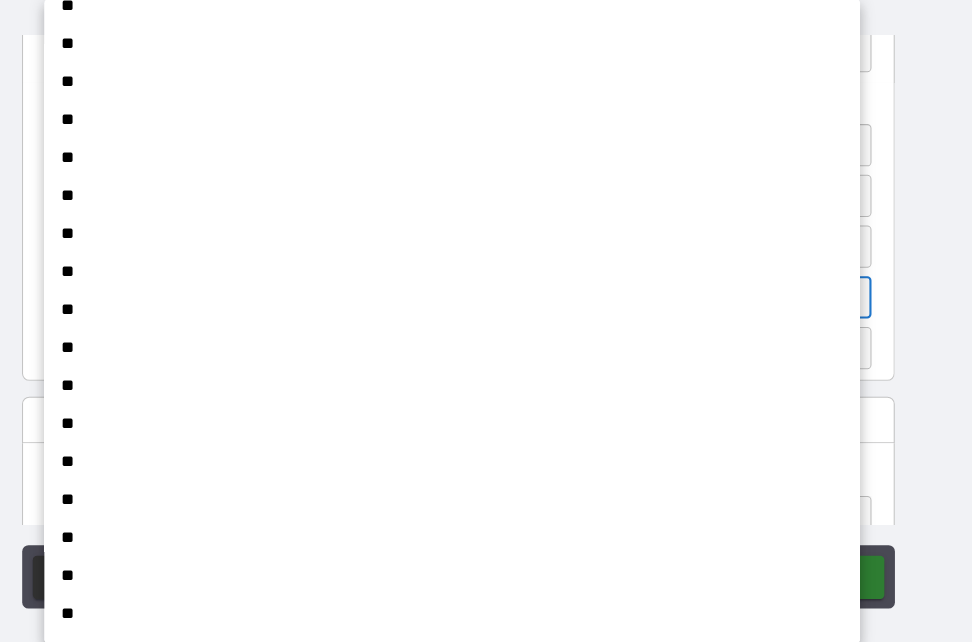 scroll, scrollTop: 1017, scrollLeft: 0, axis: vertical 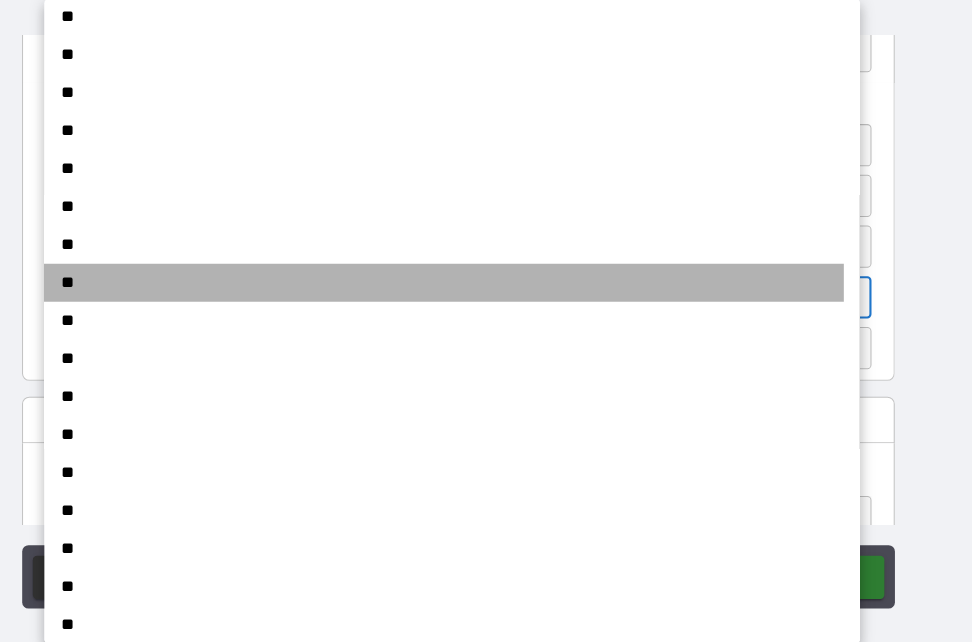 click on "**" at bounding box center (472, 285) 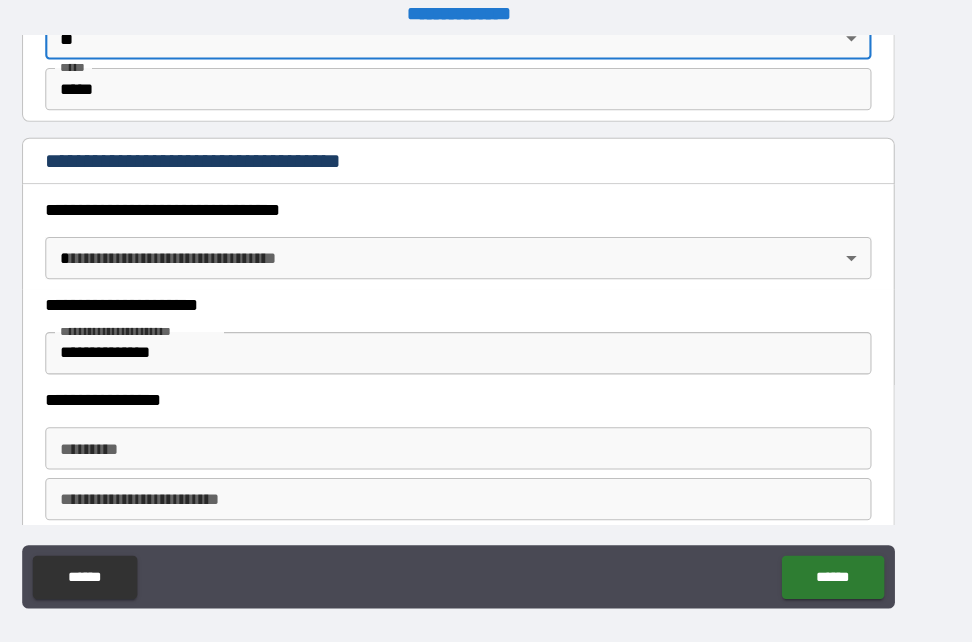 scroll, scrollTop: 1613, scrollLeft: 0, axis: vertical 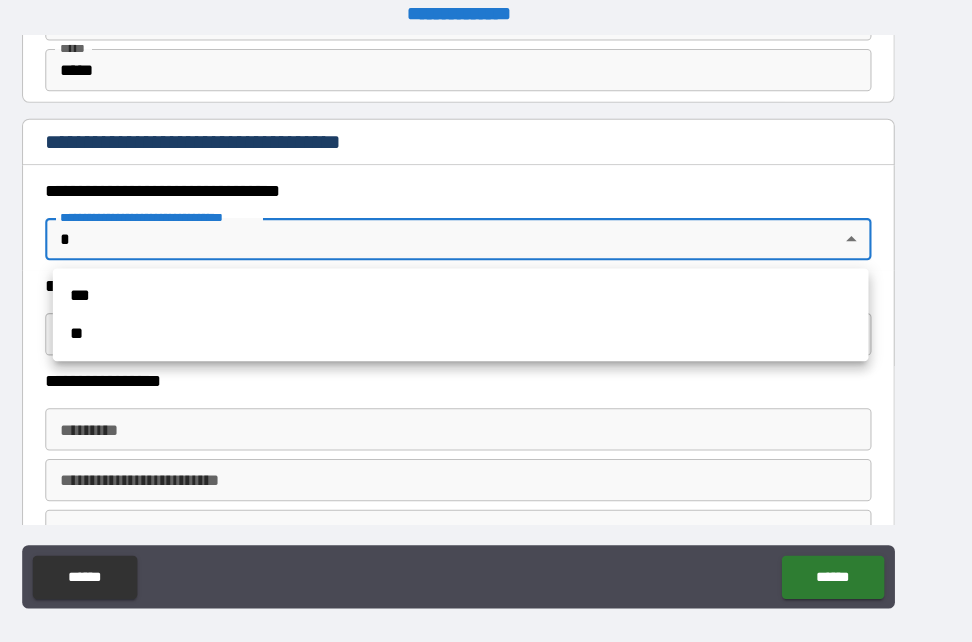 click on "**********" at bounding box center [486, 321] 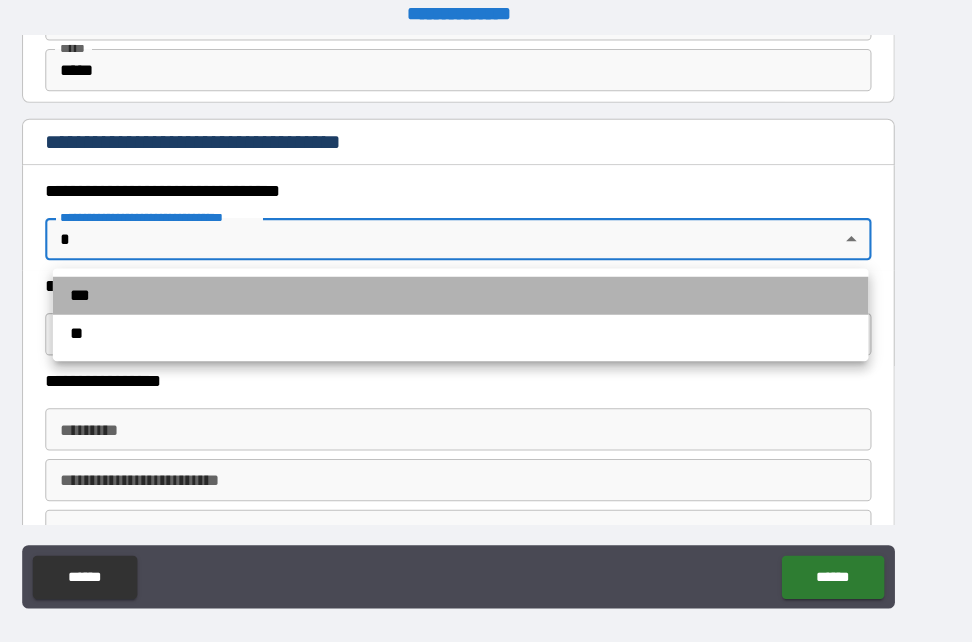 click on "***" at bounding box center (488, 297) 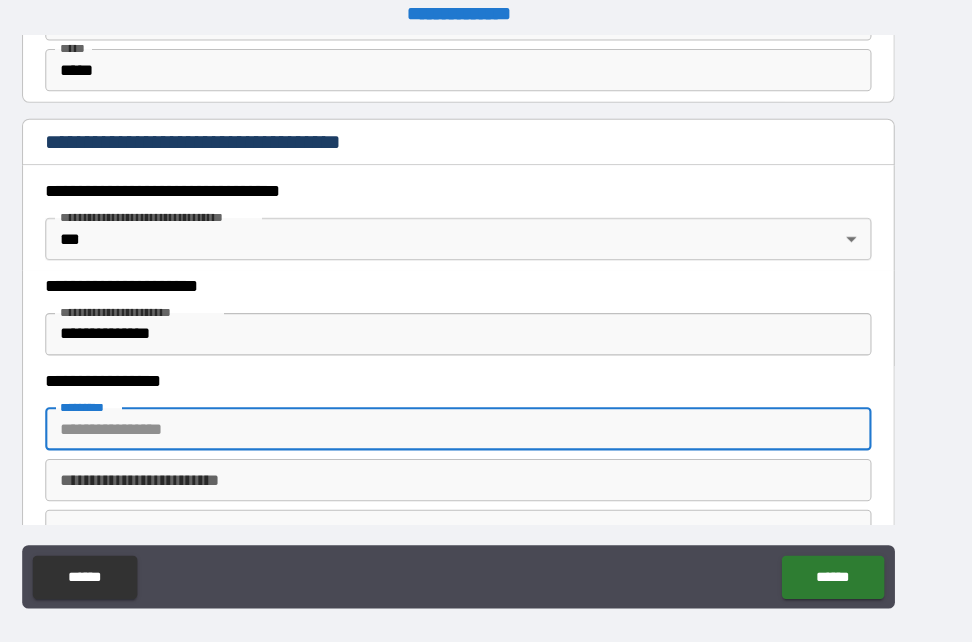 click on "*******   *" at bounding box center (486, 423) 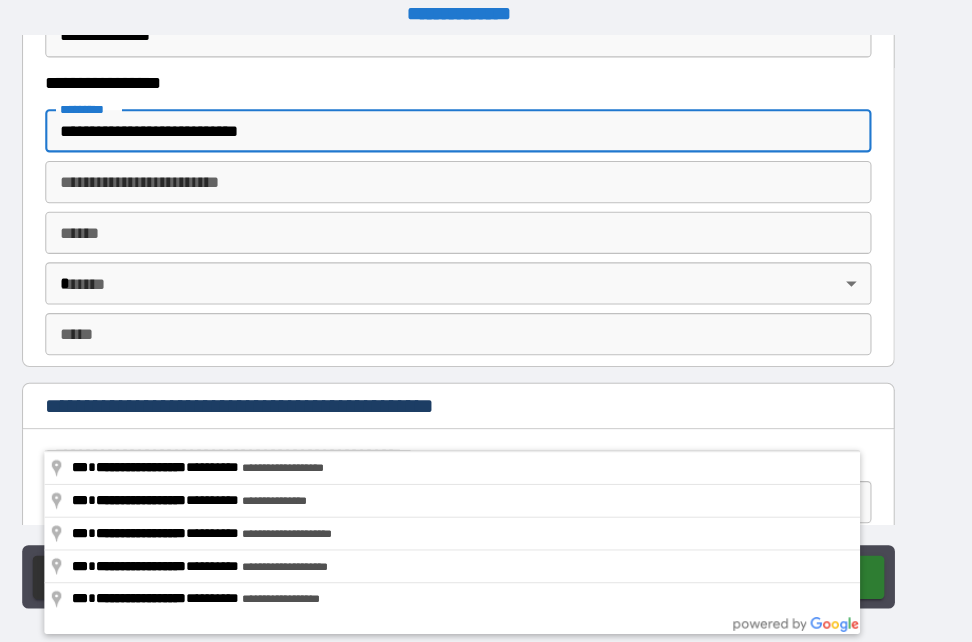 scroll, scrollTop: 1932, scrollLeft: 0, axis: vertical 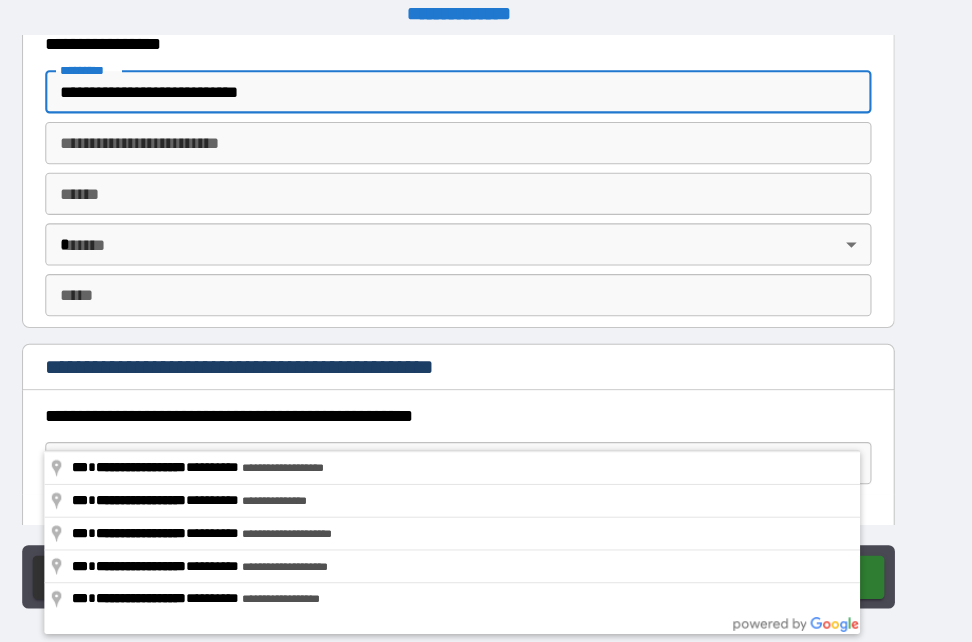 type on "**********" 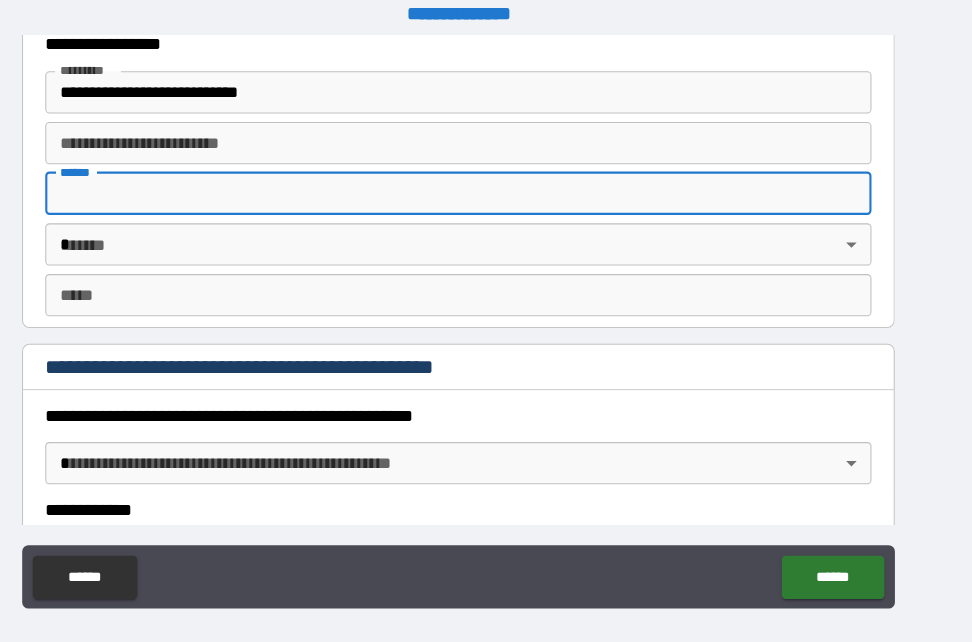 click on "****   *" at bounding box center [486, 200] 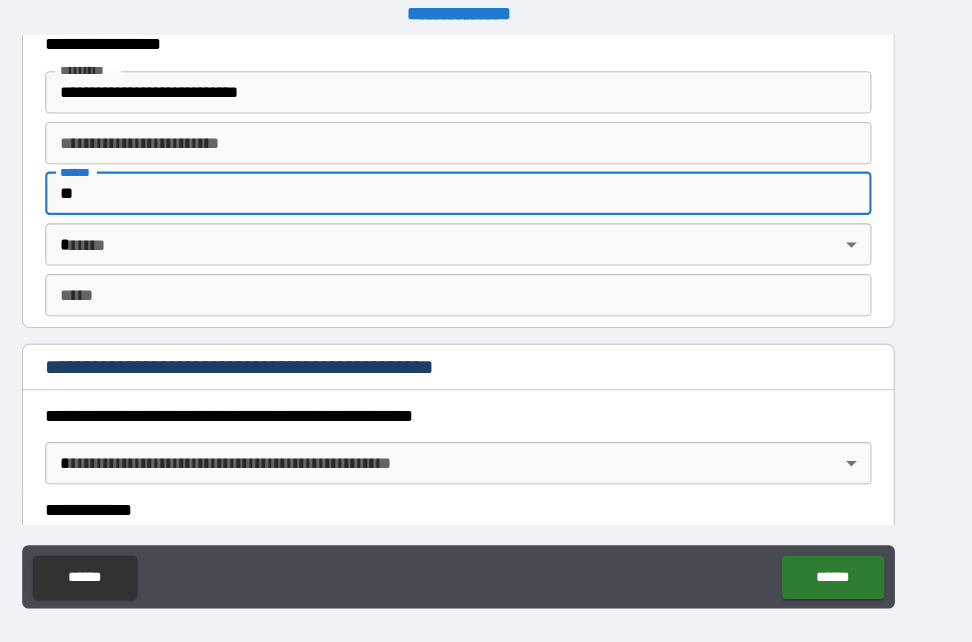 type on "*" 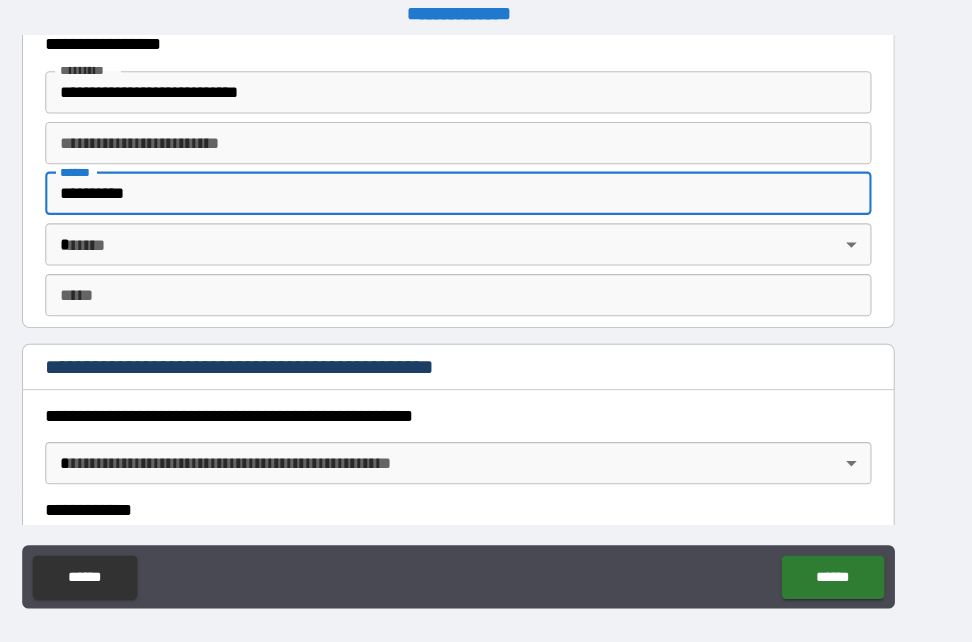 type on "**********" 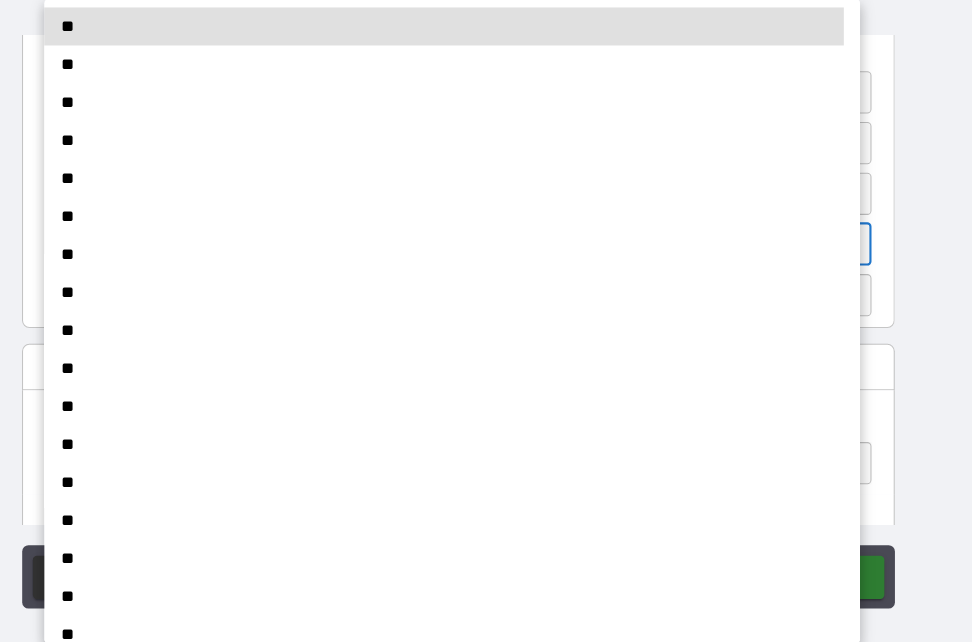 click on "**********" at bounding box center (486, 321) 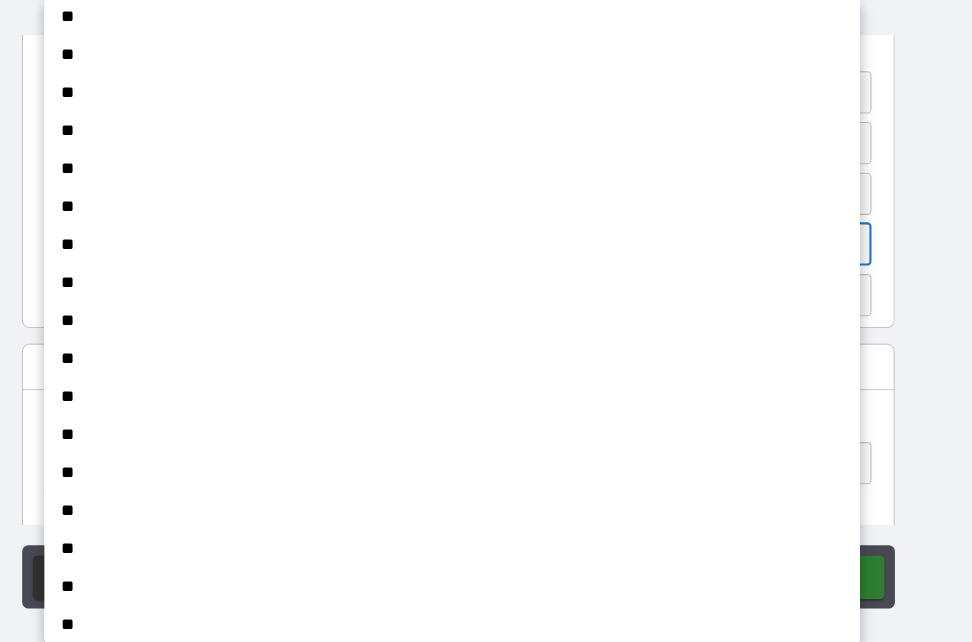 scroll, scrollTop: 974, scrollLeft: 0, axis: vertical 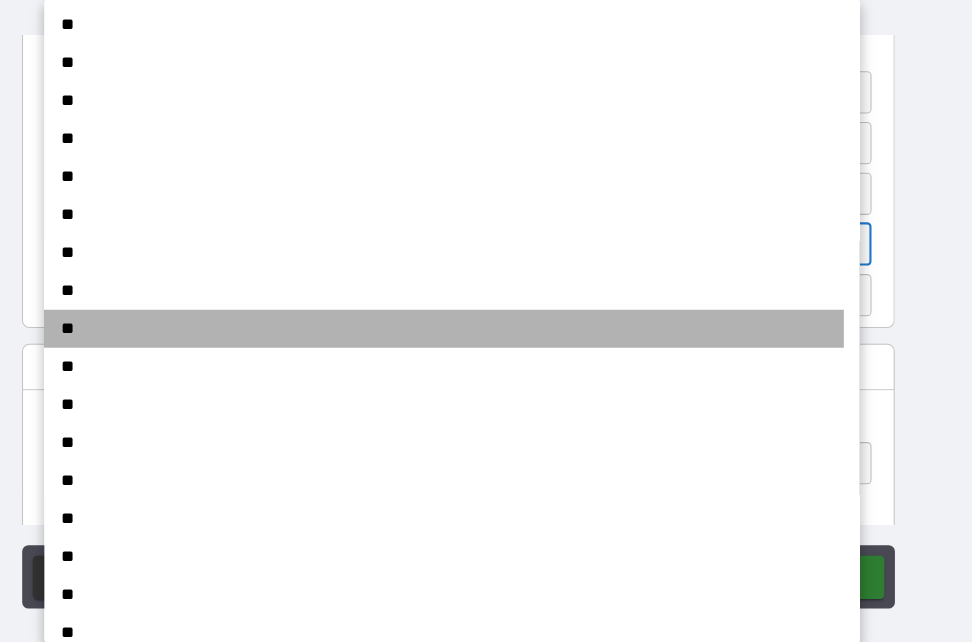 click on "**" at bounding box center [472, 328] 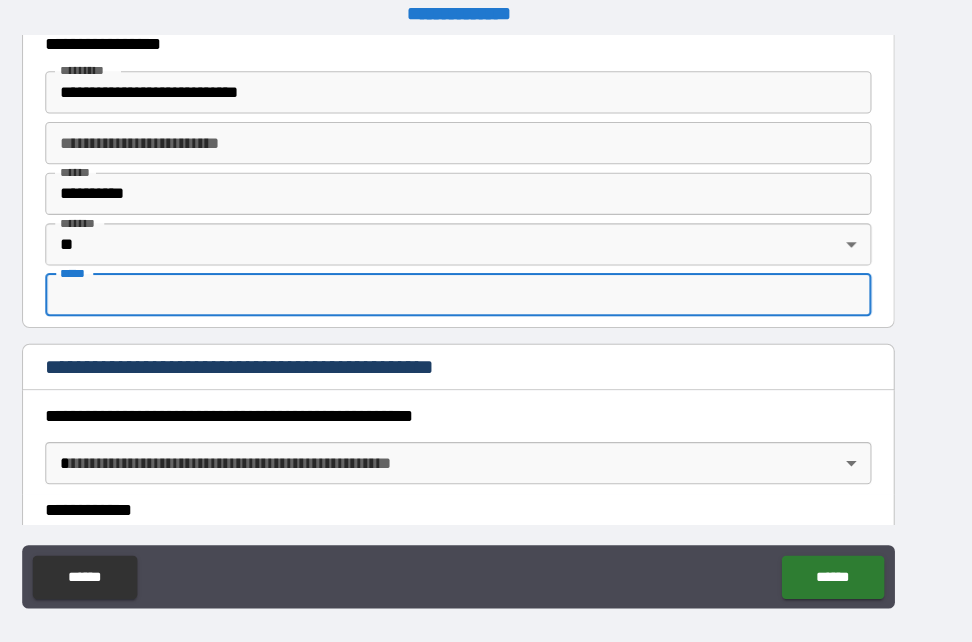 click on "***   *" at bounding box center (486, 296) 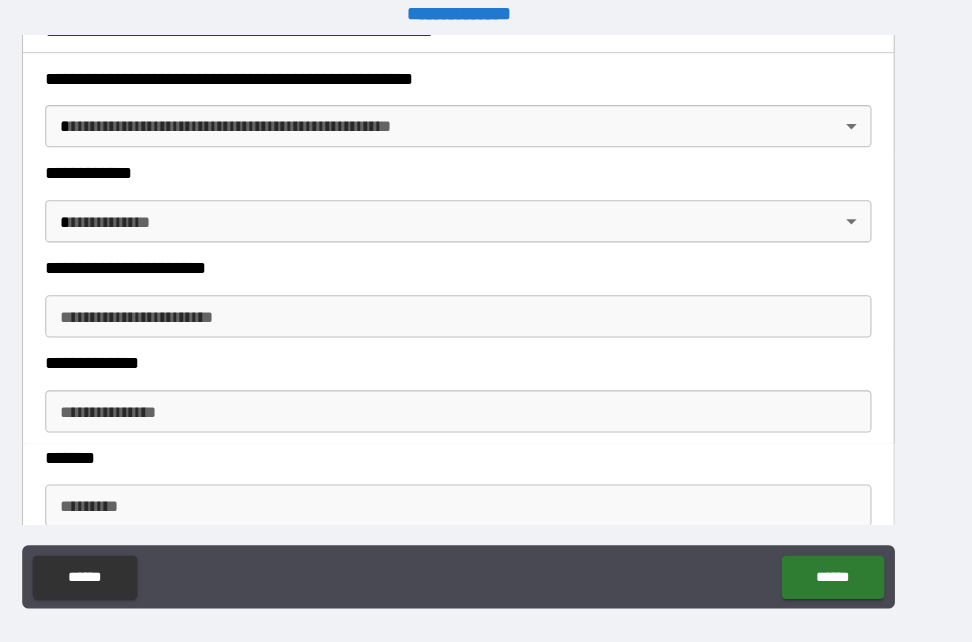 scroll, scrollTop: 2232, scrollLeft: 0, axis: vertical 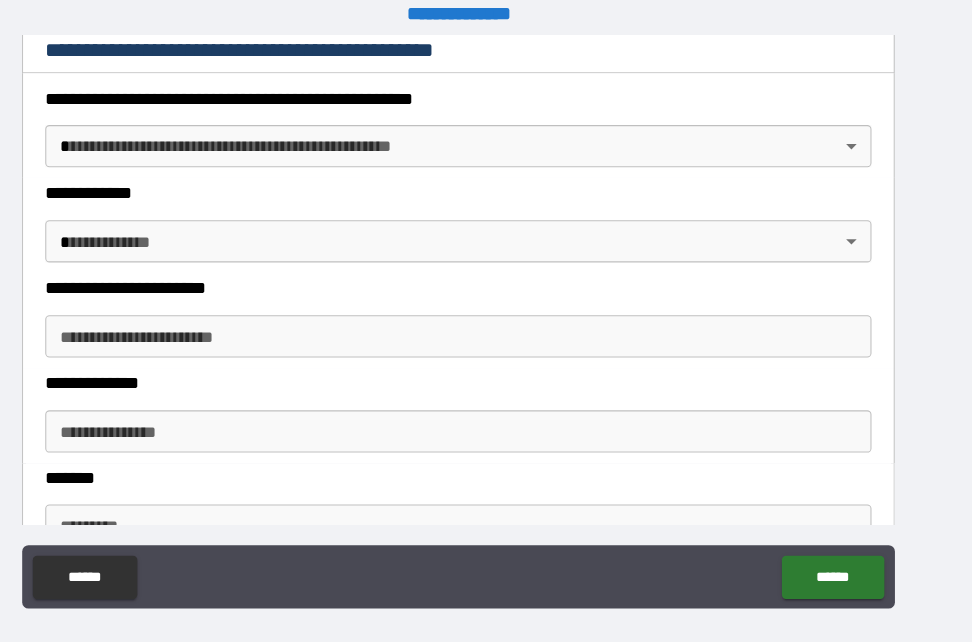 type on "*****" 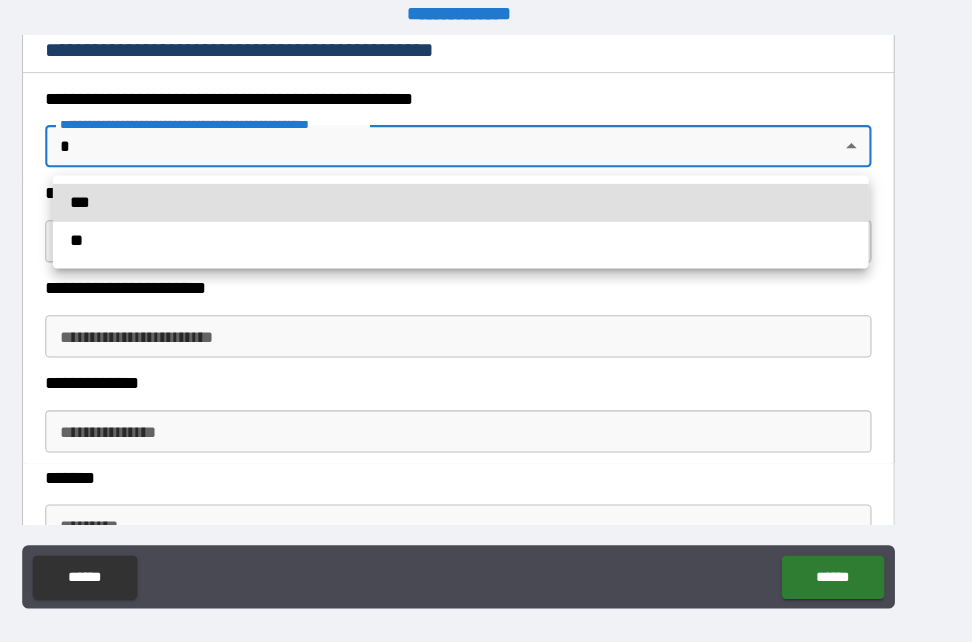click on "**********" at bounding box center (486, 321) 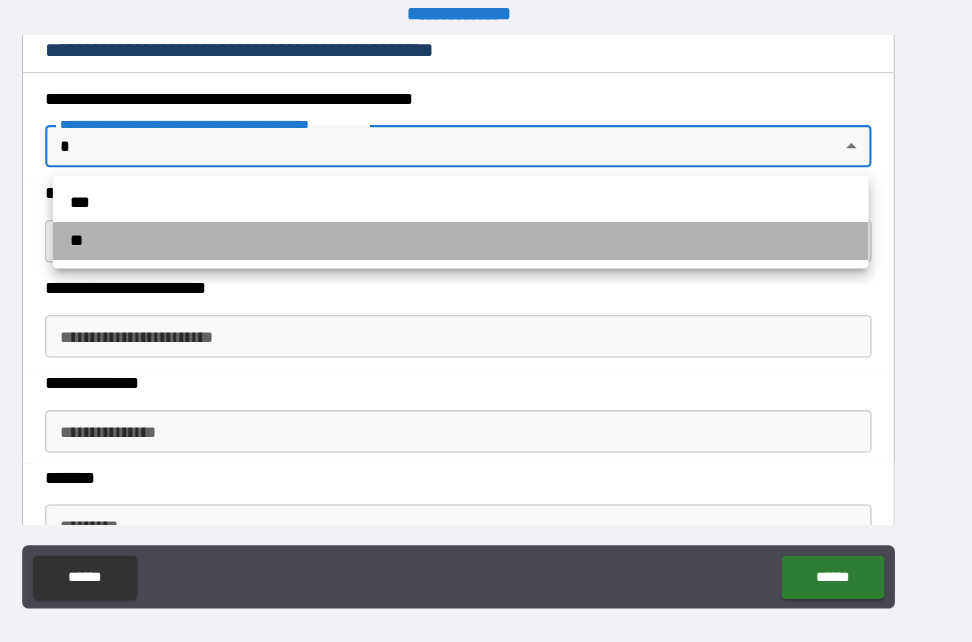 click on "**" at bounding box center [488, 245] 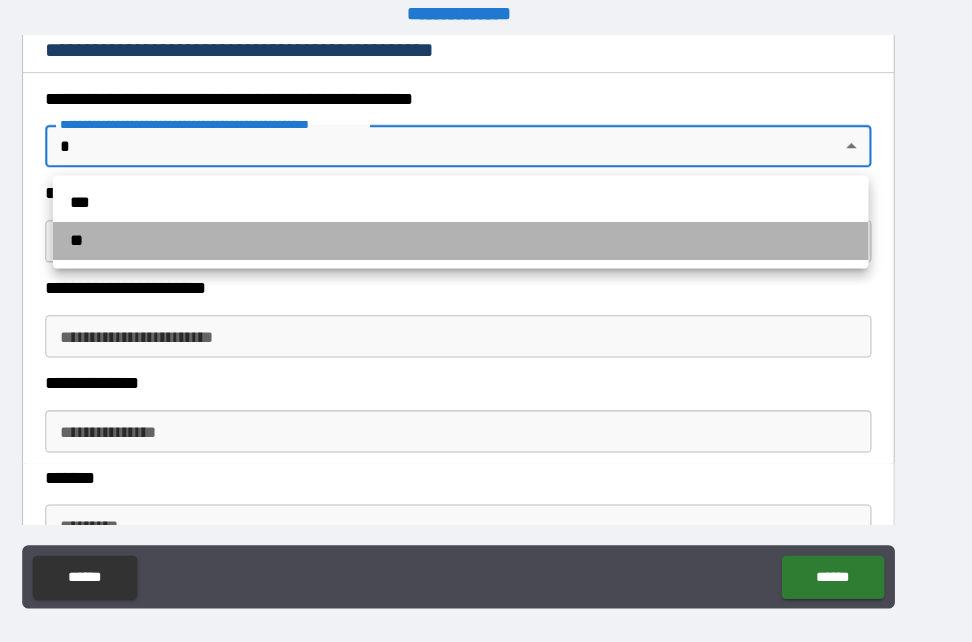 scroll, scrollTop: 2213, scrollLeft: 0, axis: vertical 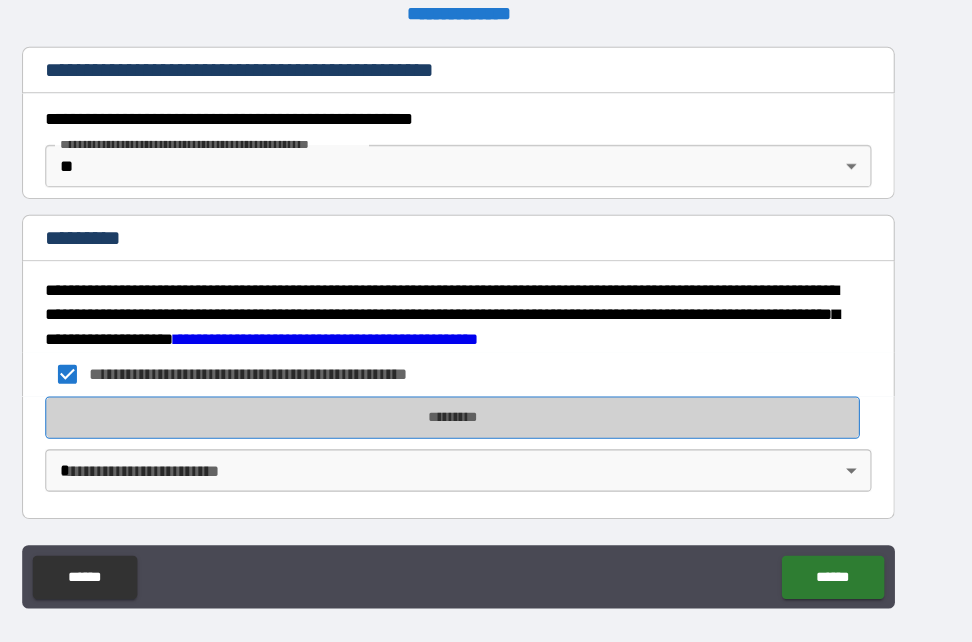 click on "*********" at bounding box center (481, 412) 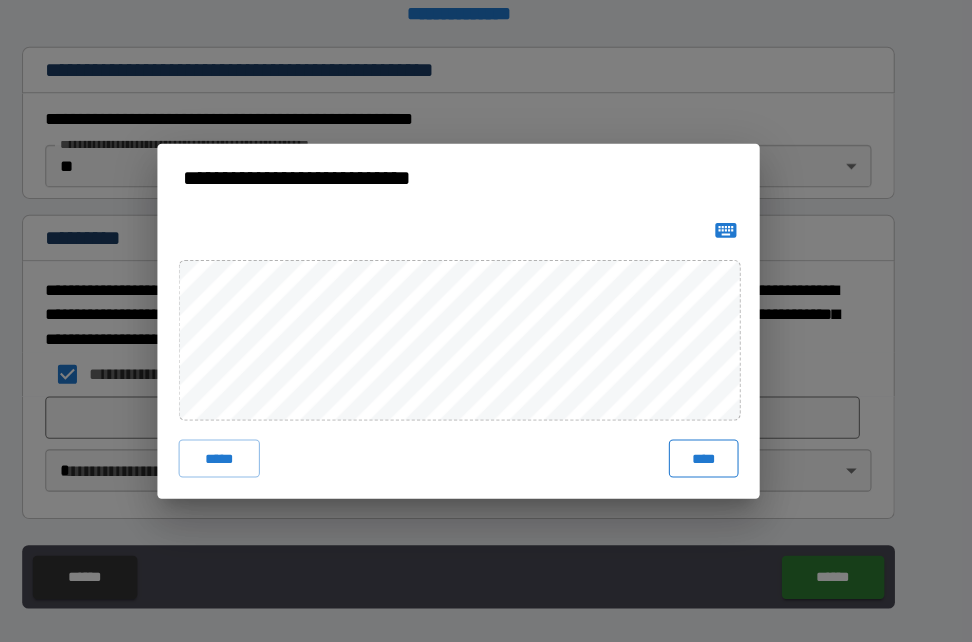 click on "****" at bounding box center [718, 451] 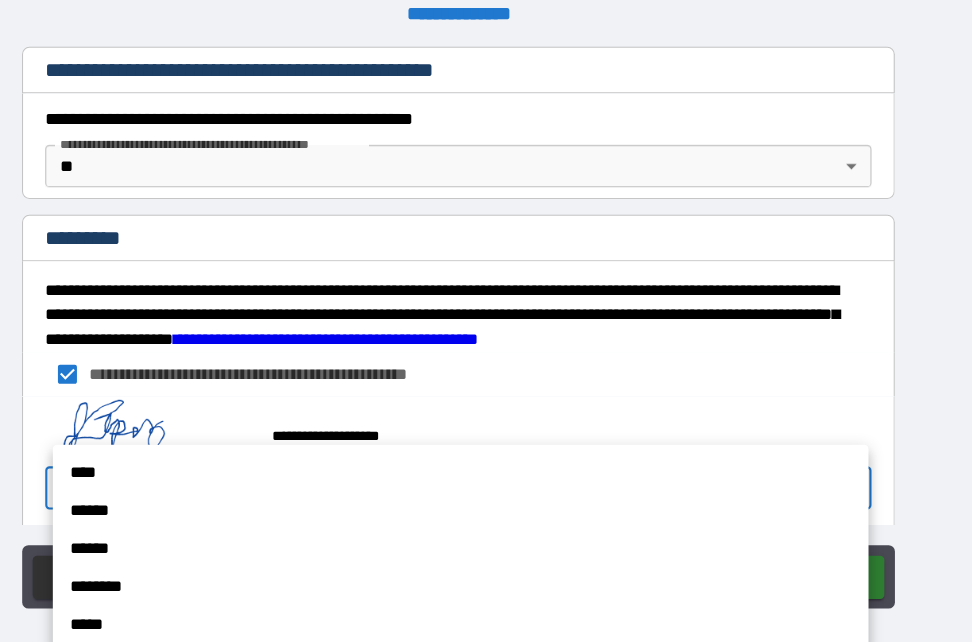 click on "**********" at bounding box center [486, 321] 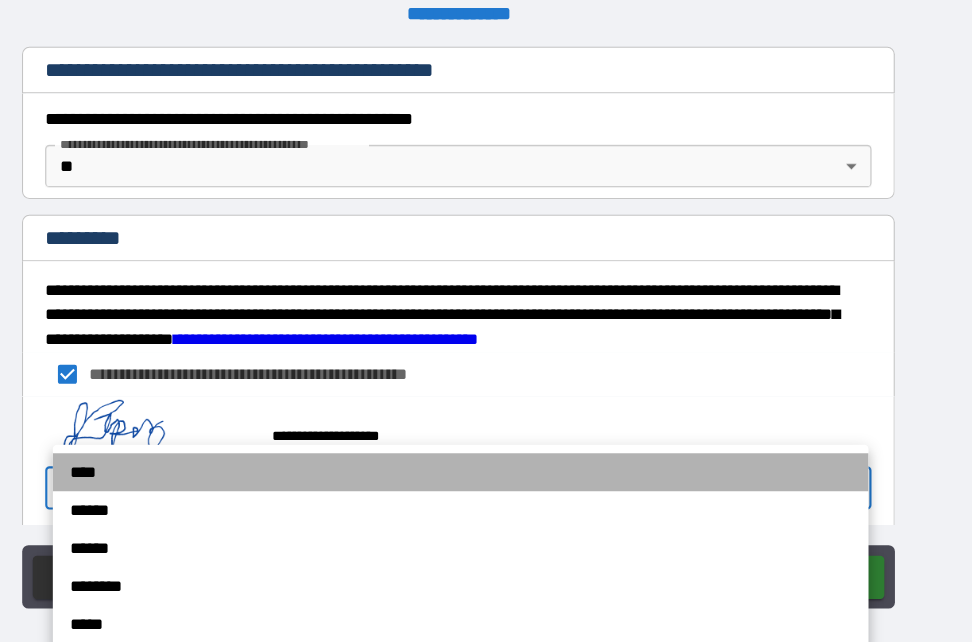 click on "****" at bounding box center (488, 464) 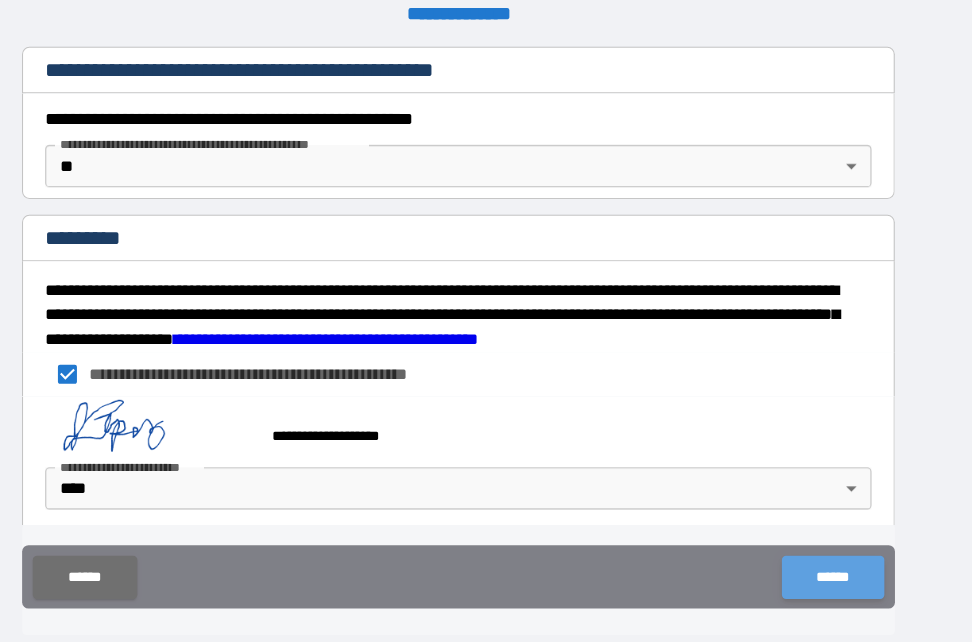 click on "******" at bounding box center [840, 563] 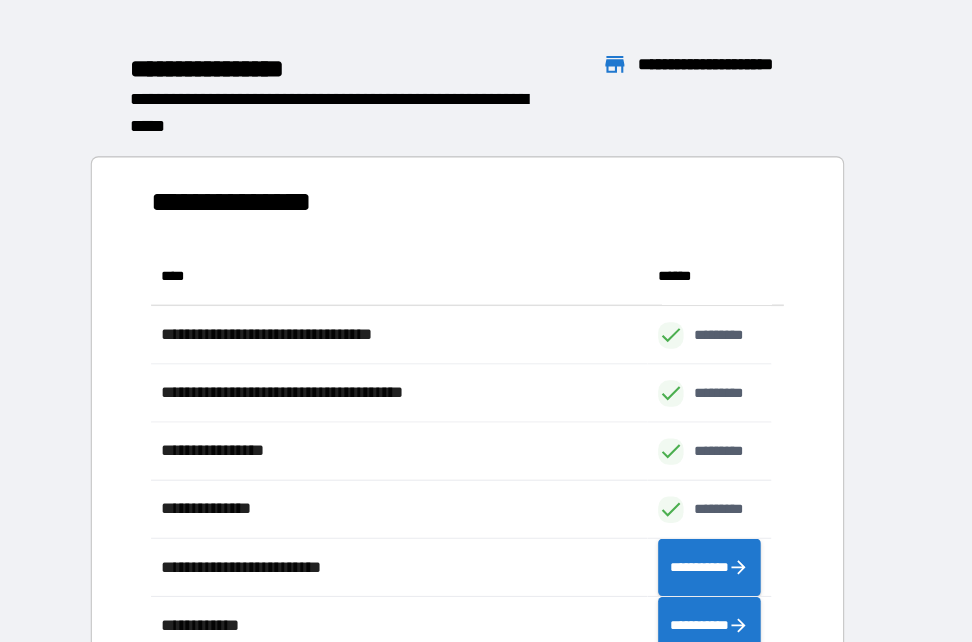 scroll, scrollTop: 371, scrollLeft: 573, axis: both 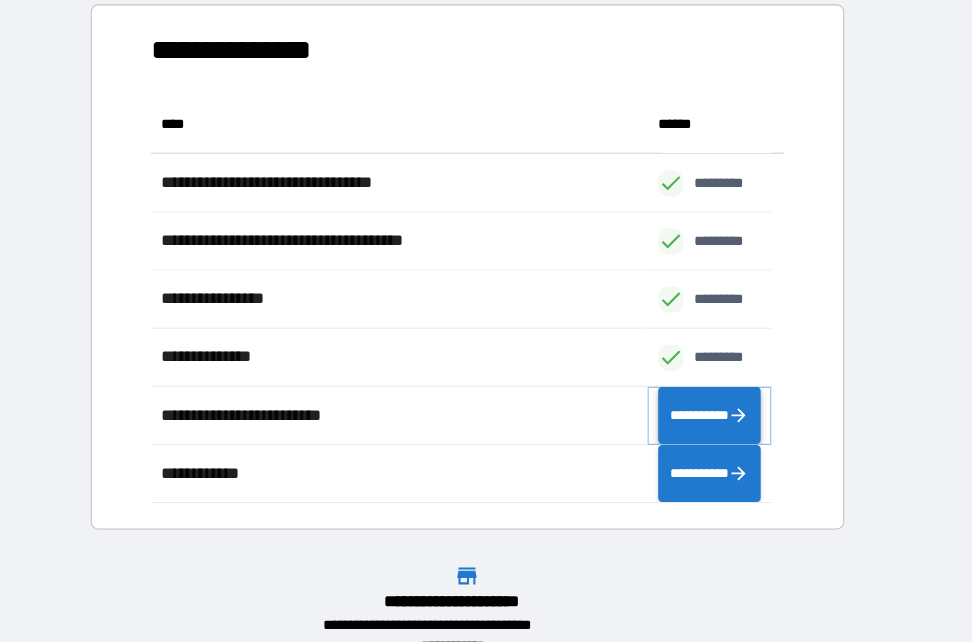 click on "**********" at bounding box center [724, 410] 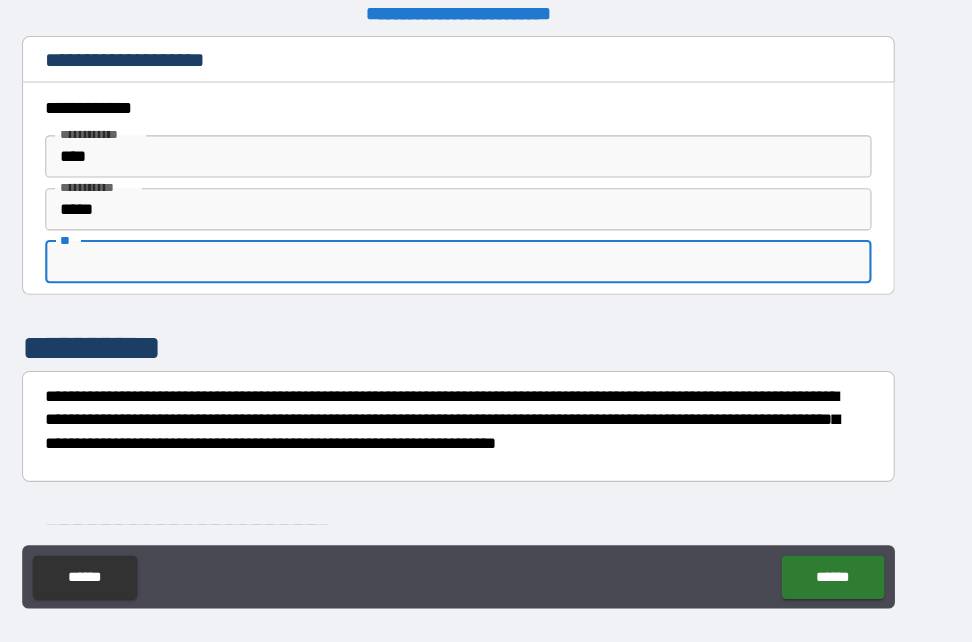 click on "**" at bounding box center [486, 265] 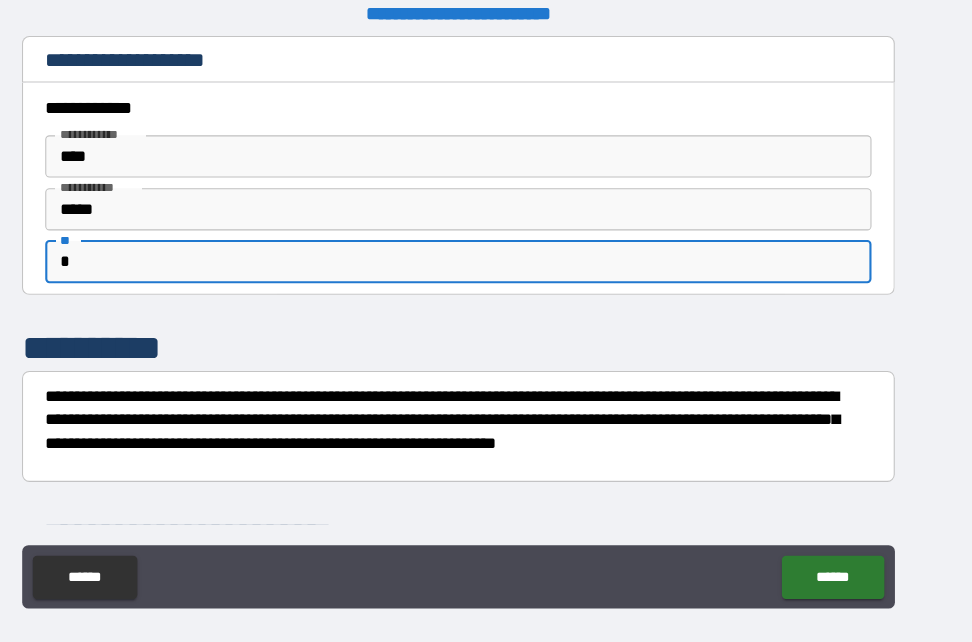 type on "*" 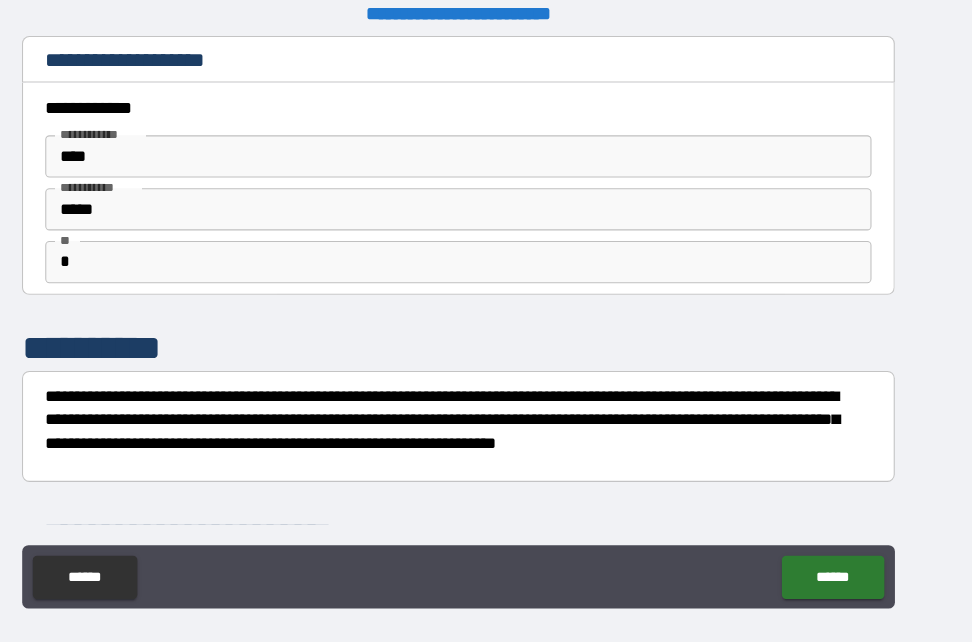 click on "**********" at bounding box center [486, 282] 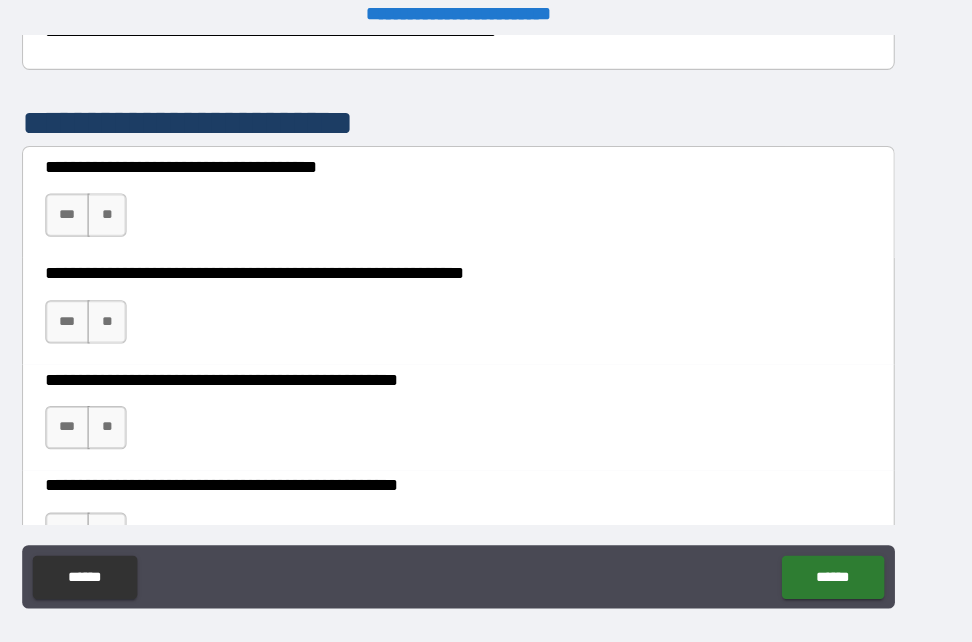 scroll, scrollTop: 450, scrollLeft: 0, axis: vertical 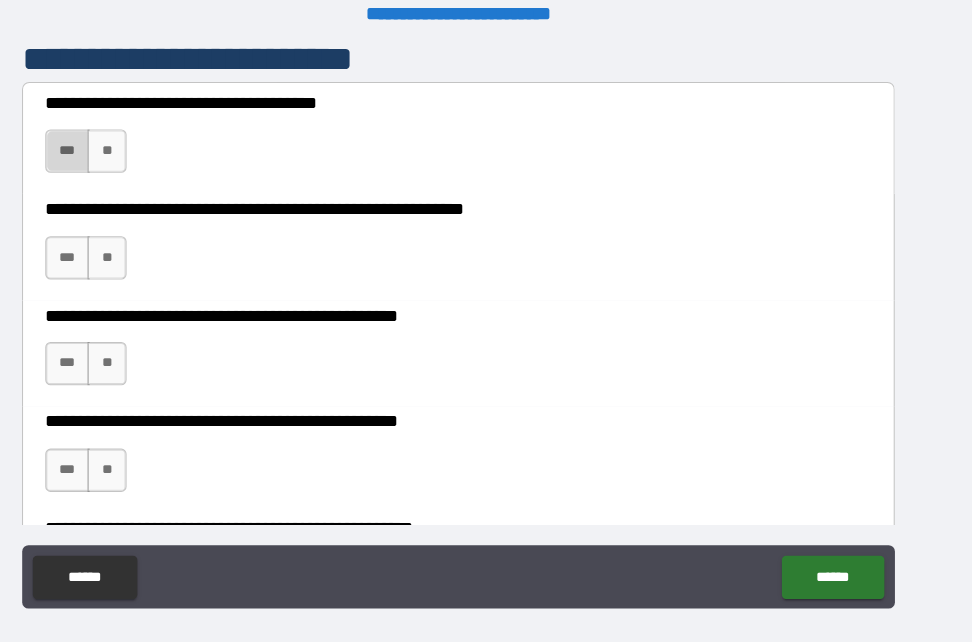 click on "***" at bounding box center (116, 160) 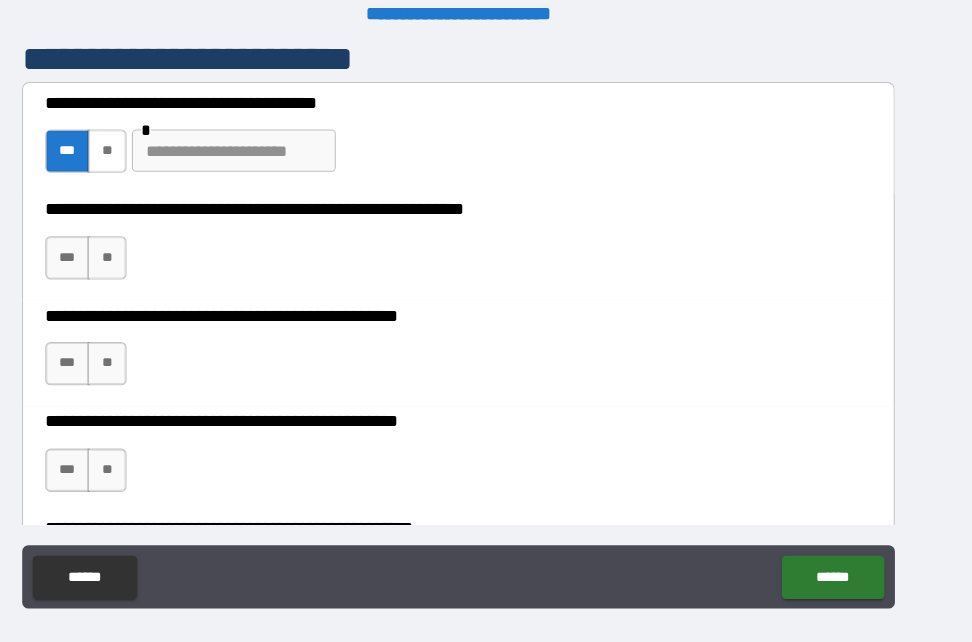 click on "**" at bounding box center (153, 160) 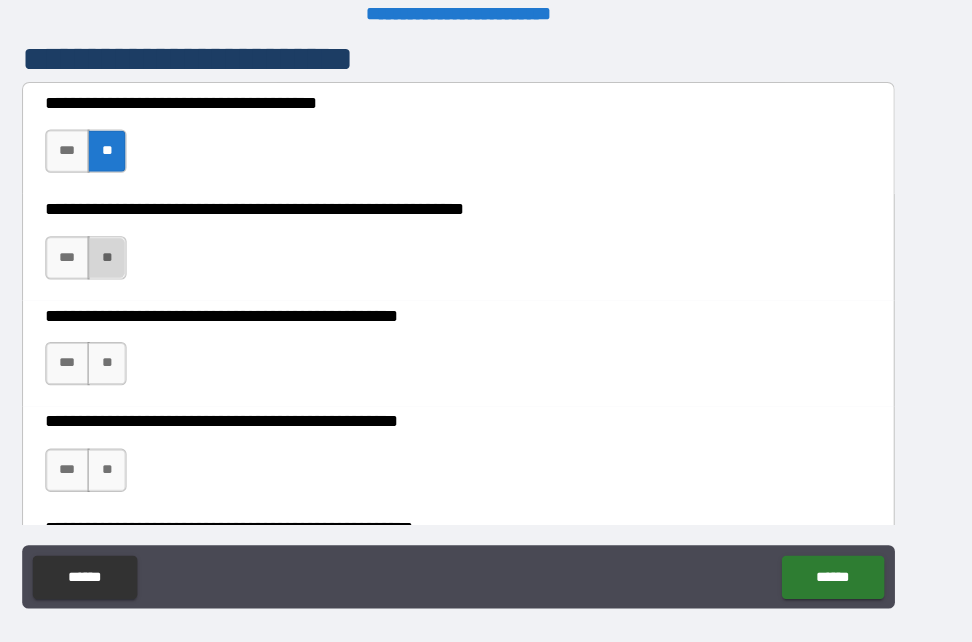 click on "**" at bounding box center [153, 261] 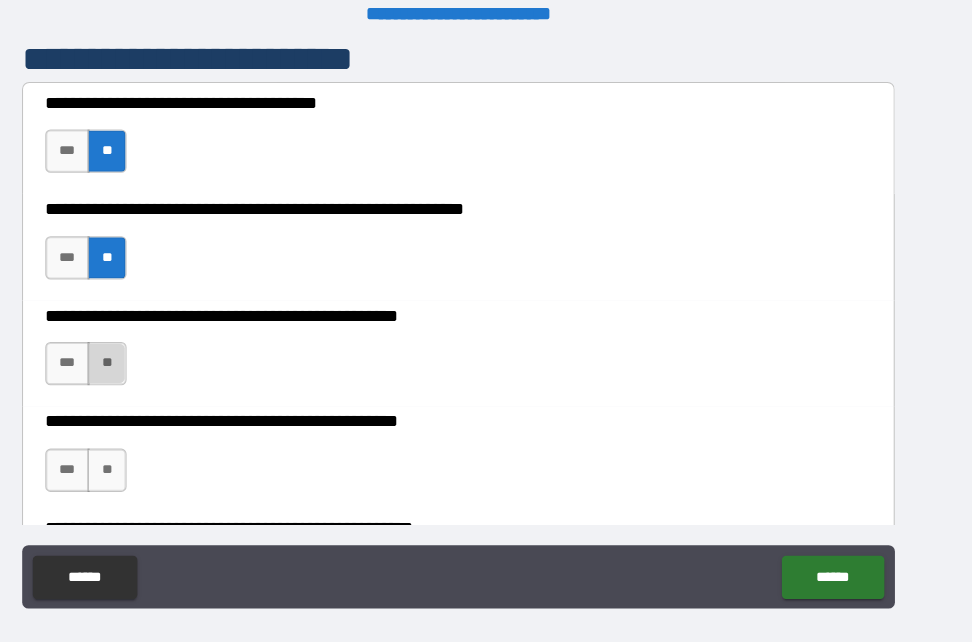 click on "**" at bounding box center [153, 361] 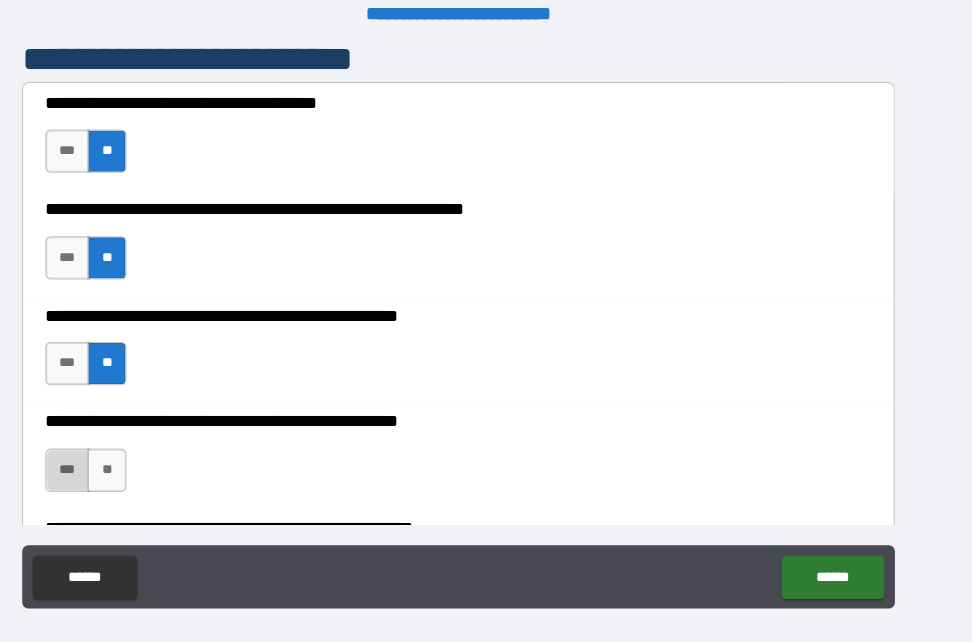 click on "***" at bounding box center [116, 462] 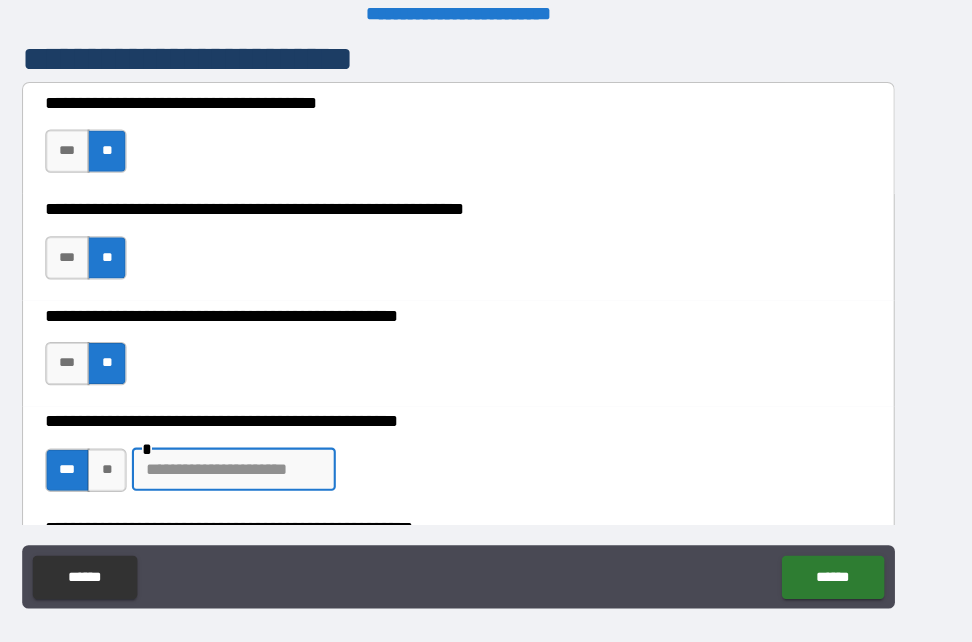 click at bounding box center [273, 462] 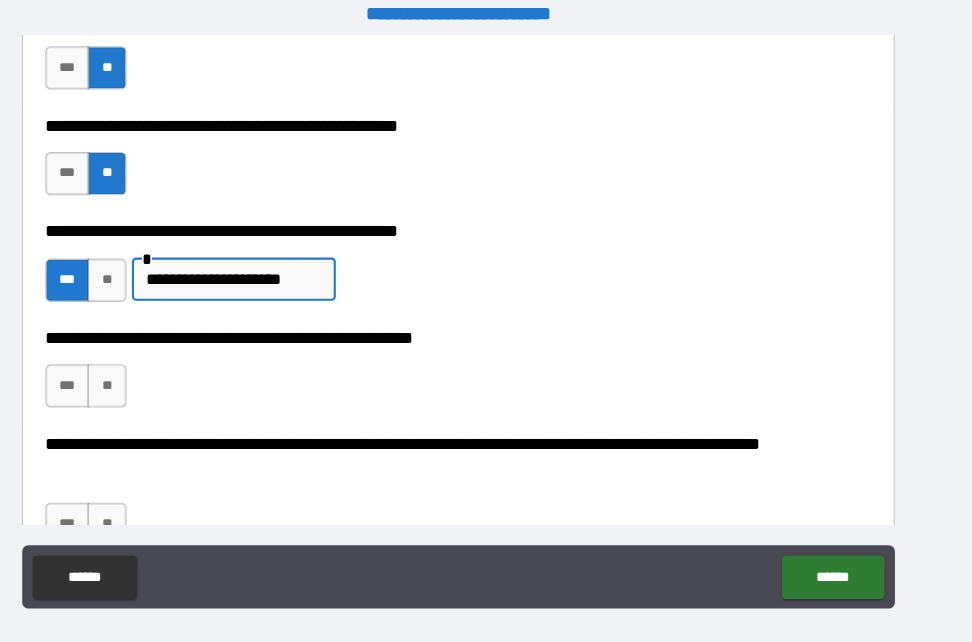 scroll, scrollTop: 659, scrollLeft: 0, axis: vertical 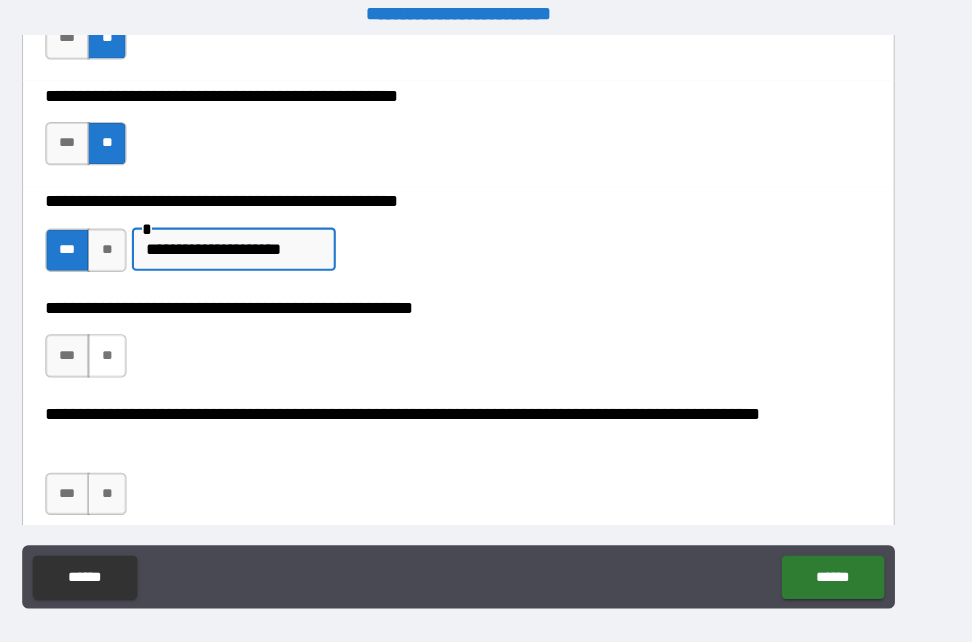 click on "**" at bounding box center [153, 353] 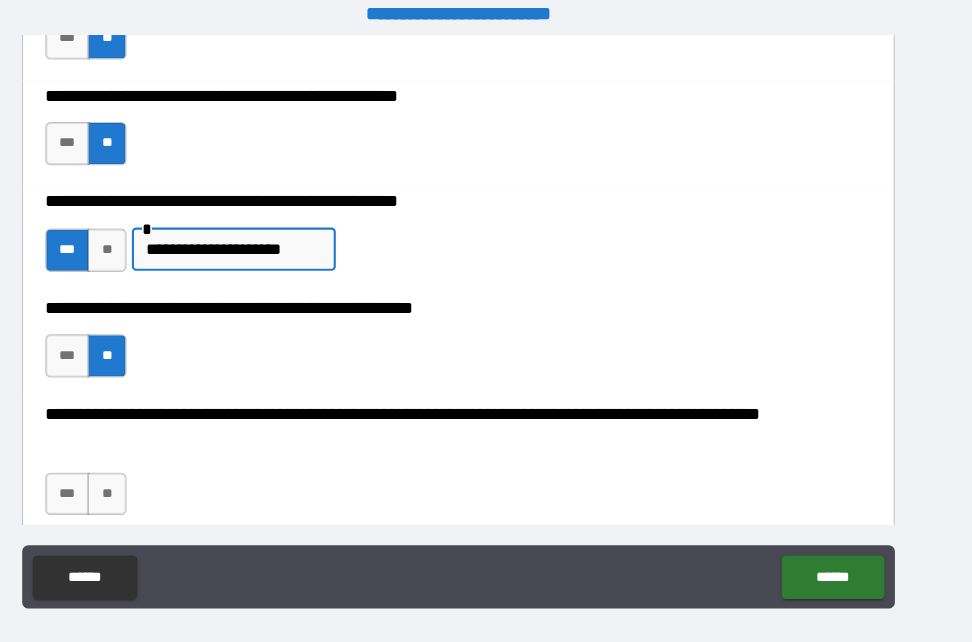 click on "**********" at bounding box center [273, 253] 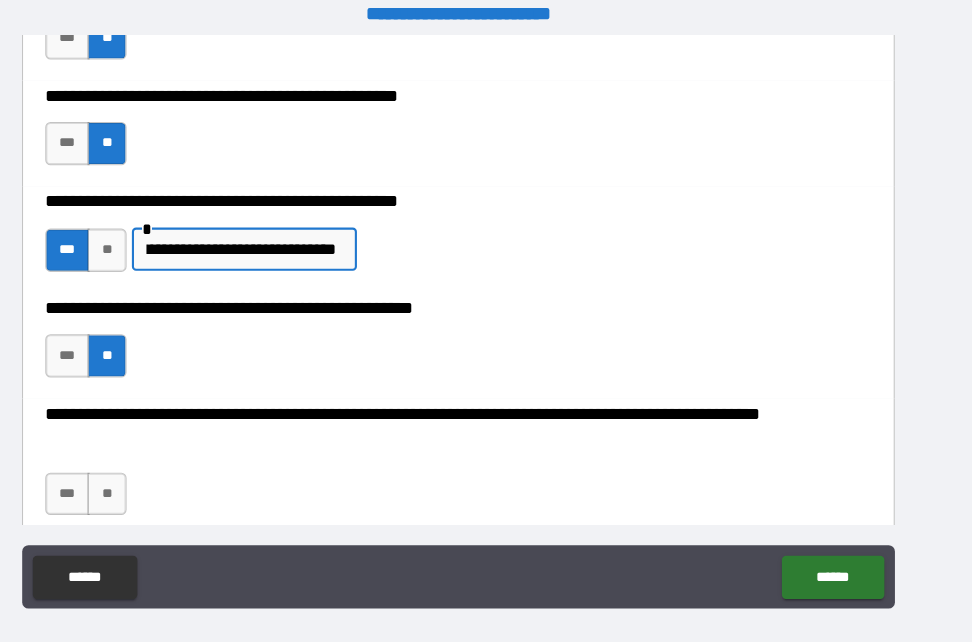 scroll, scrollTop: 0, scrollLeft: 113, axis: horizontal 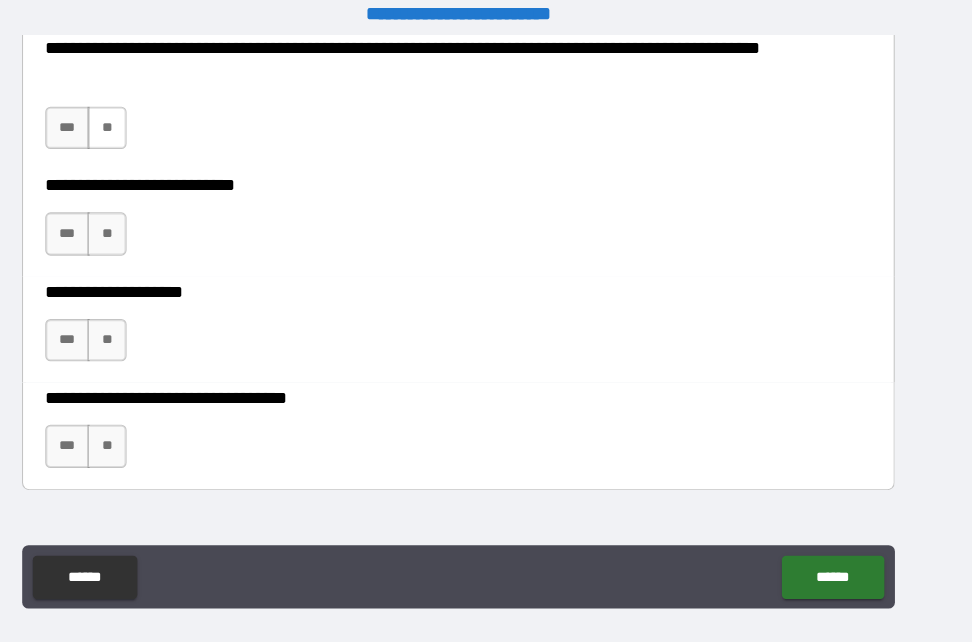 type on "**********" 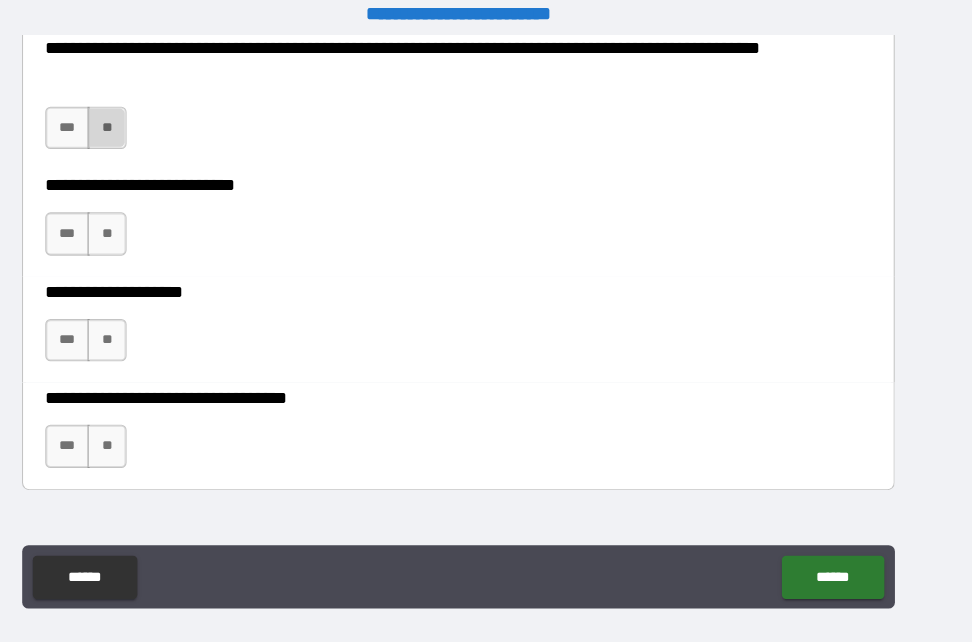 click on "**" at bounding box center (153, 138) 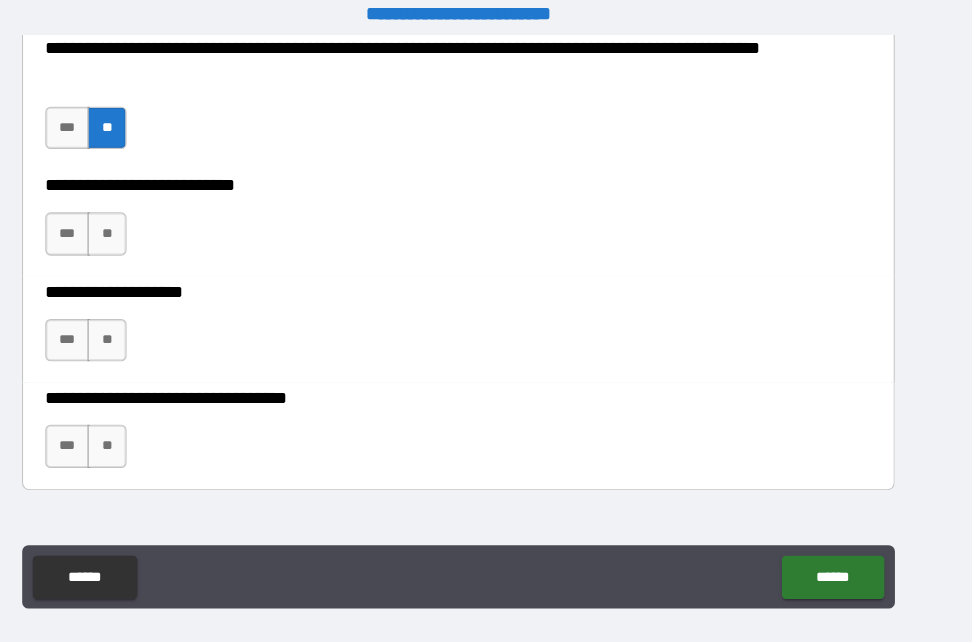 scroll, scrollTop: 0, scrollLeft: 0, axis: both 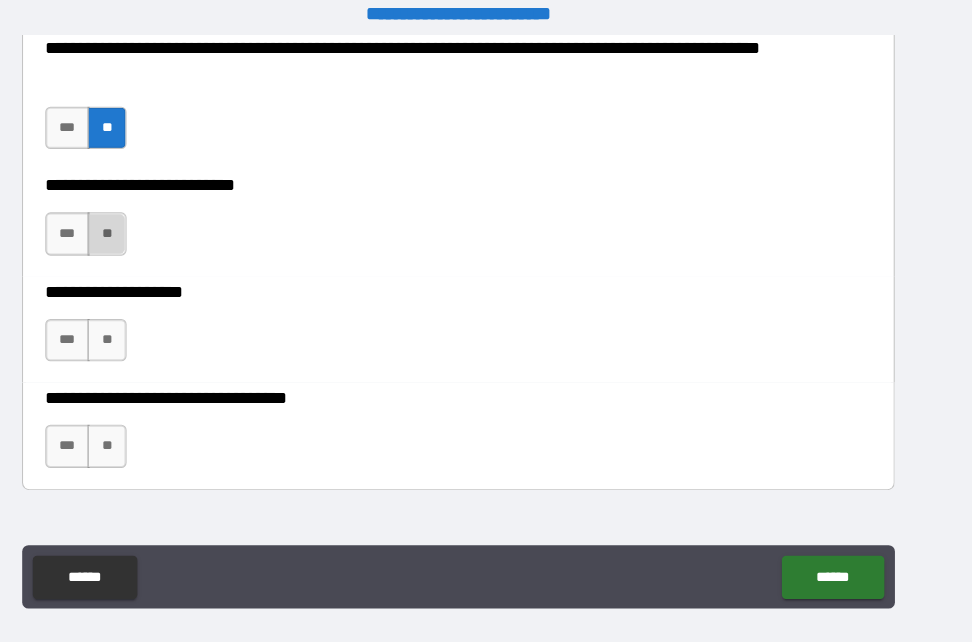click on "**" at bounding box center [153, 238] 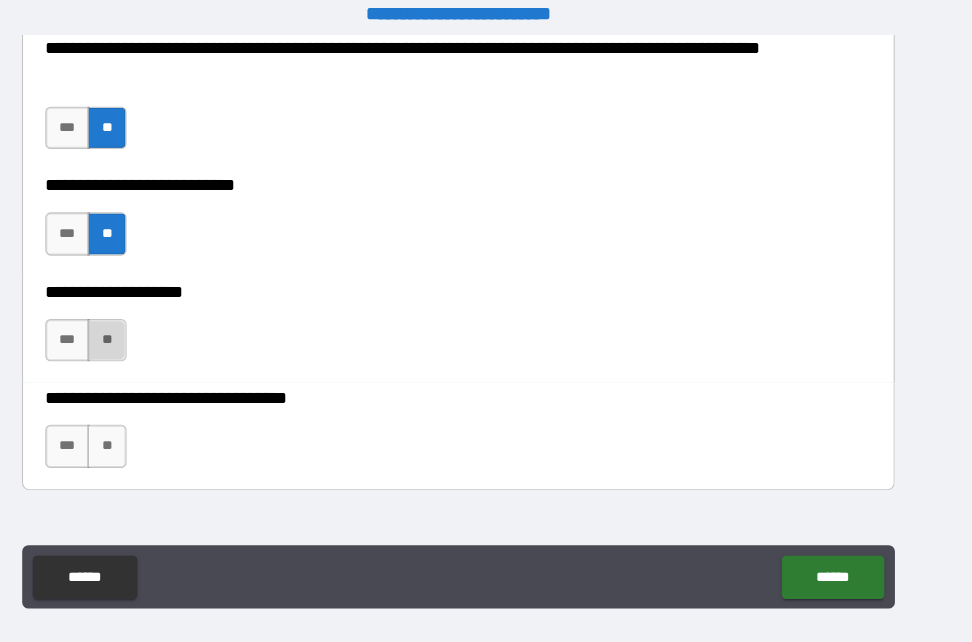 click on "**" at bounding box center [153, 339] 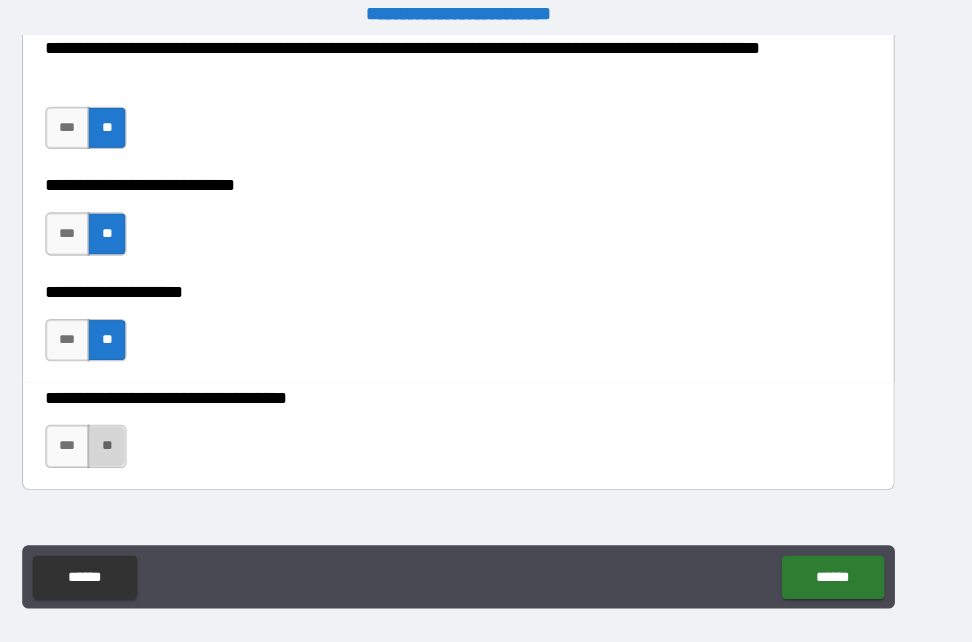 click on "**" at bounding box center (153, 439) 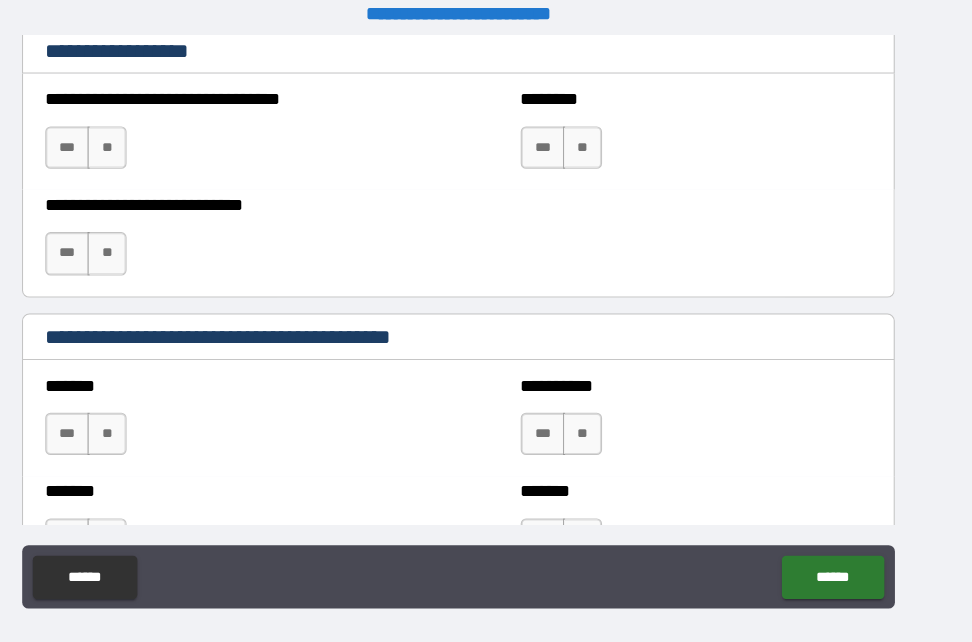scroll, scrollTop: 1544, scrollLeft: 0, axis: vertical 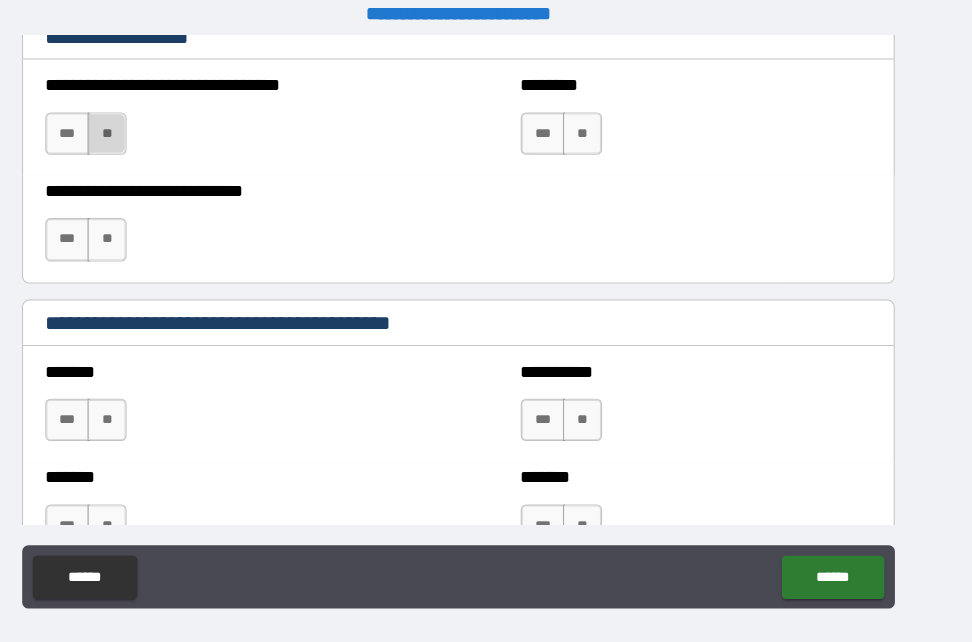 click on "**" at bounding box center [153, 143] 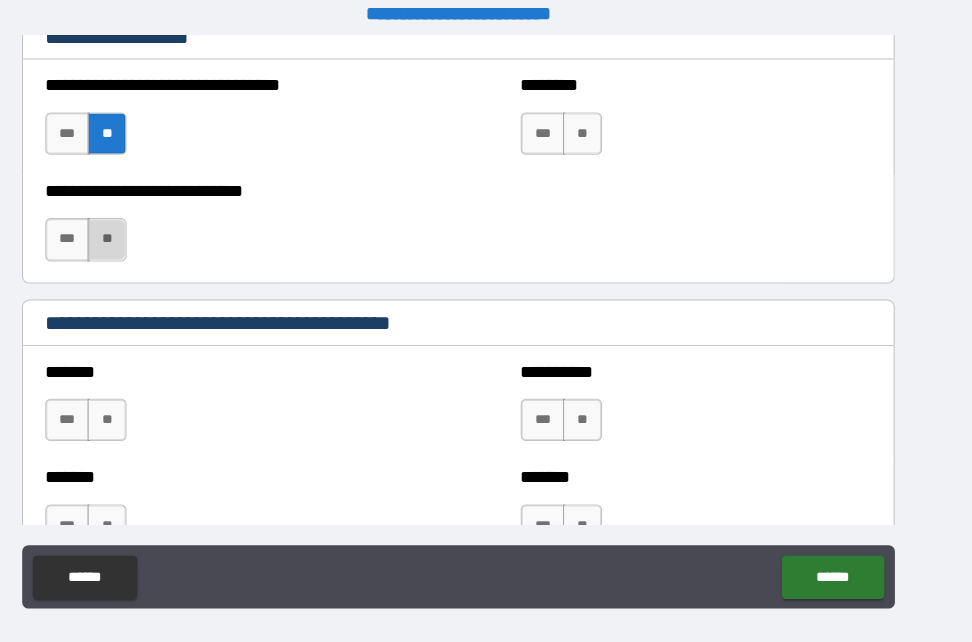 click on "**" at bounding box center [153, 243] 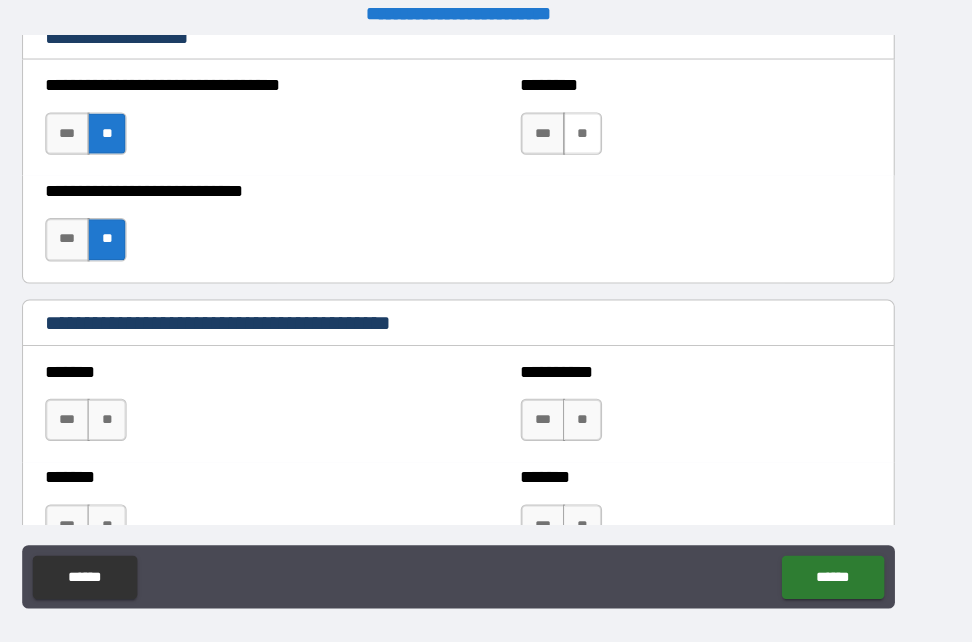 click on "**" at bounding box center (603, 143) 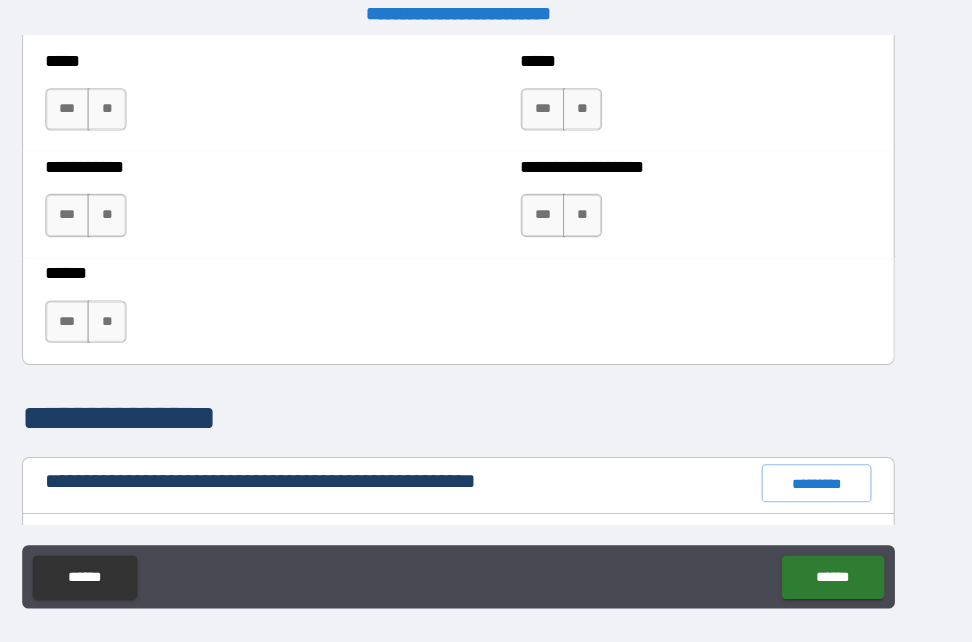 scroll, scrollTop: 1724, scrollLeft: 0, axis: vertical 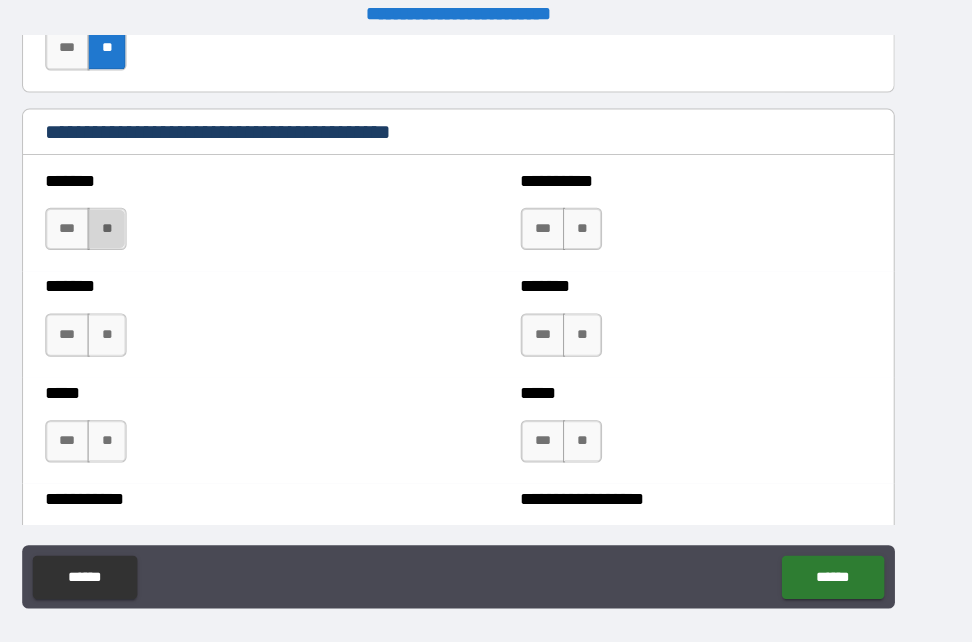 click on "**" at bounding box center [153, 234] 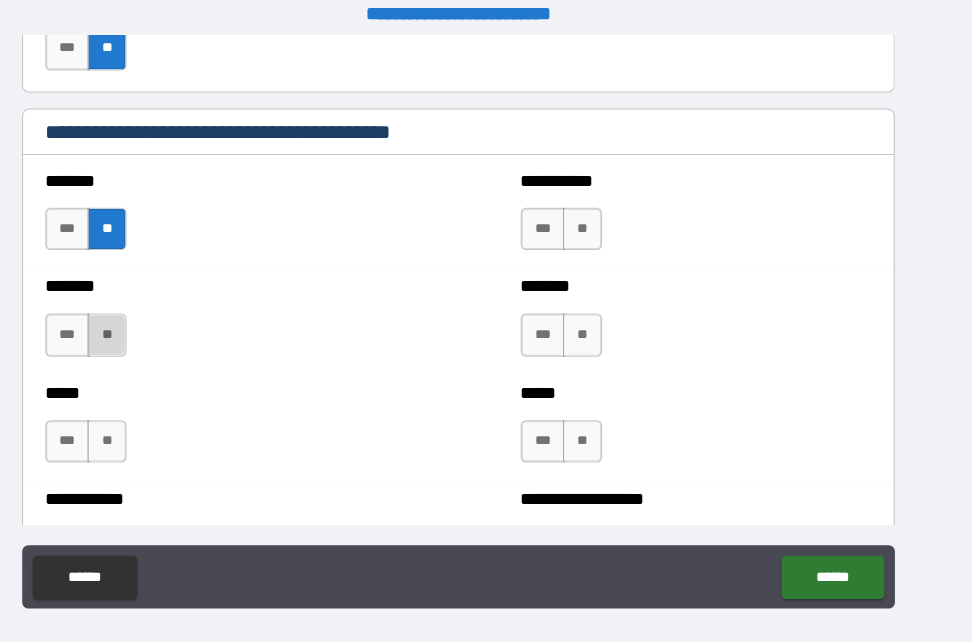 click on "**" at bounding box center (153, 334) 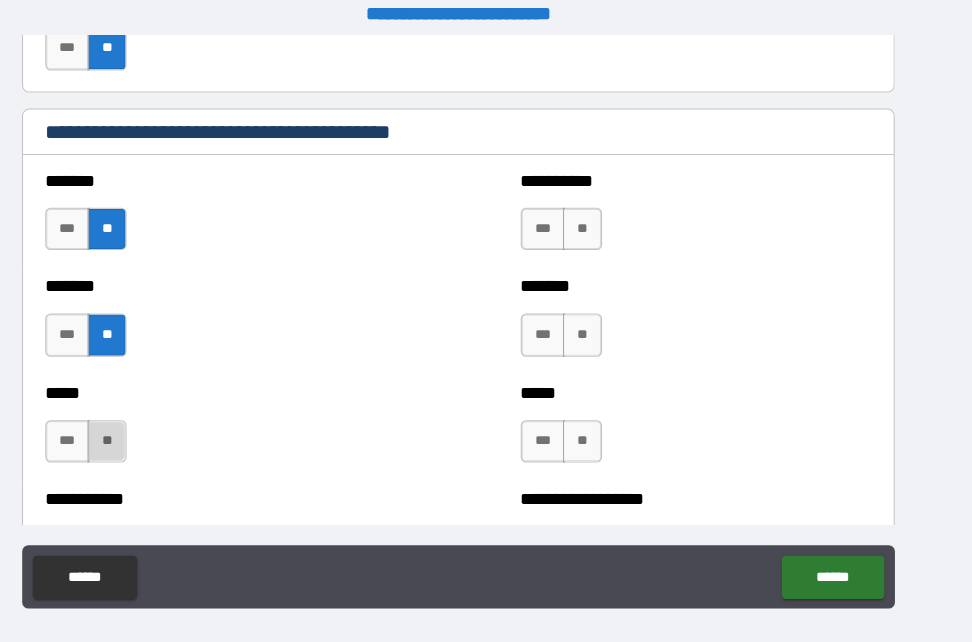 click on "**" at bounding box center (153, 435) 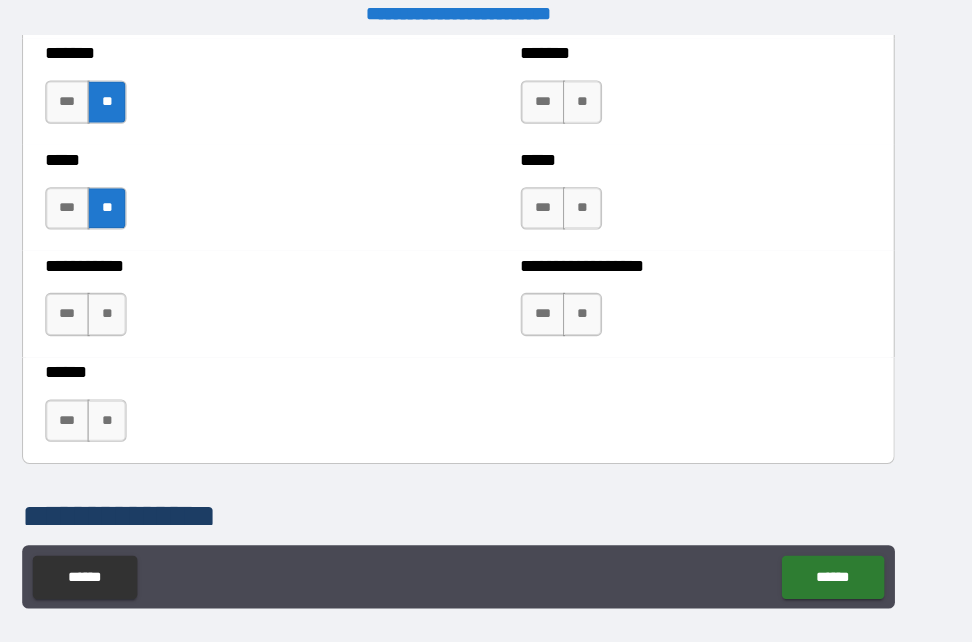 scroll, scrollTop: 1948, scrollLeft: 0, axis: vertical 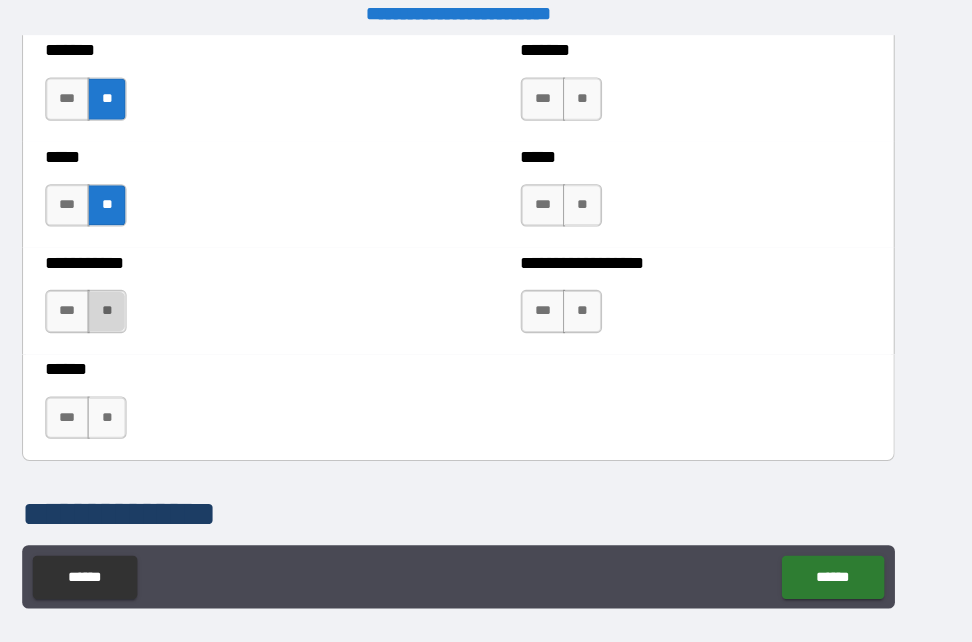 click on "**" at bounding box center (153, 311) 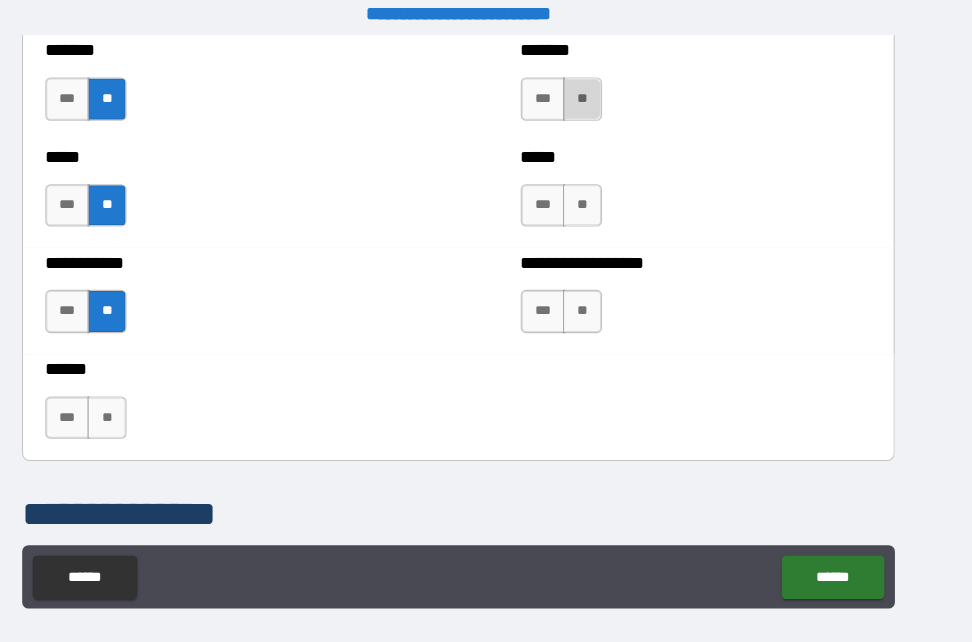 click on "**" at bounding box center [603, 110] 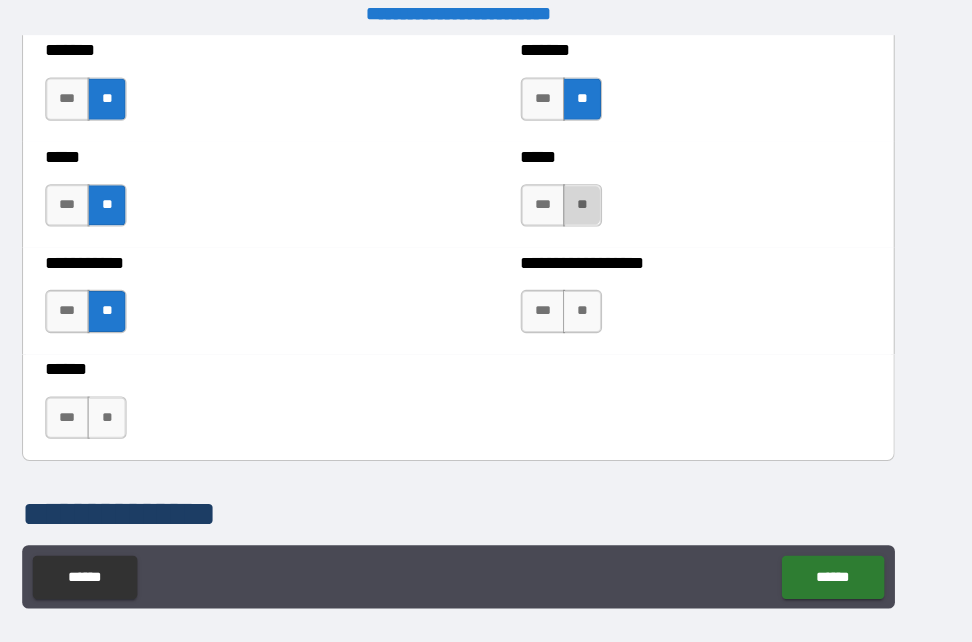 click on "**" at bounding box center [603, 211] 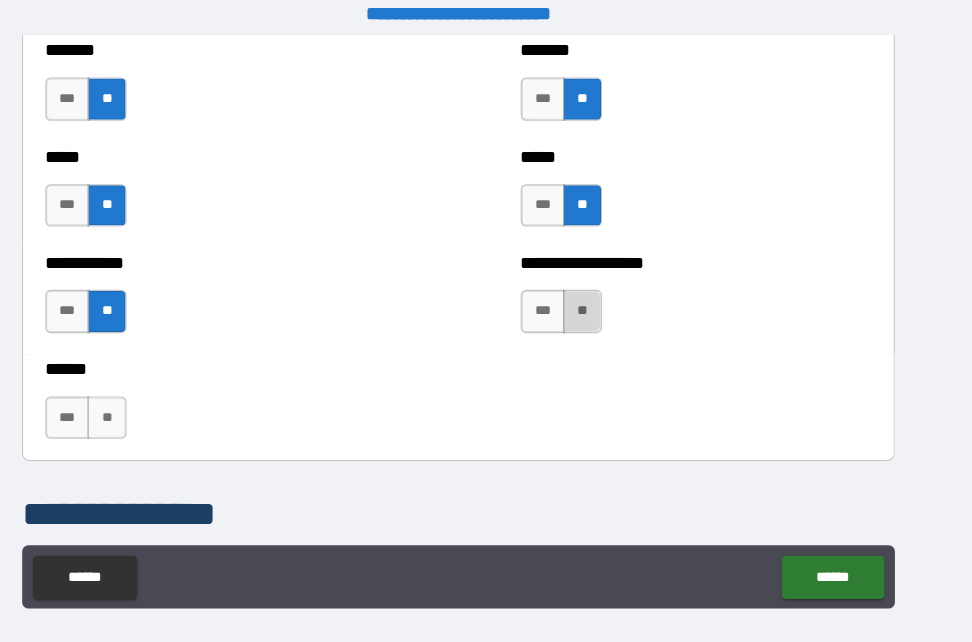 click on "**" at bounding box center [603, 311] 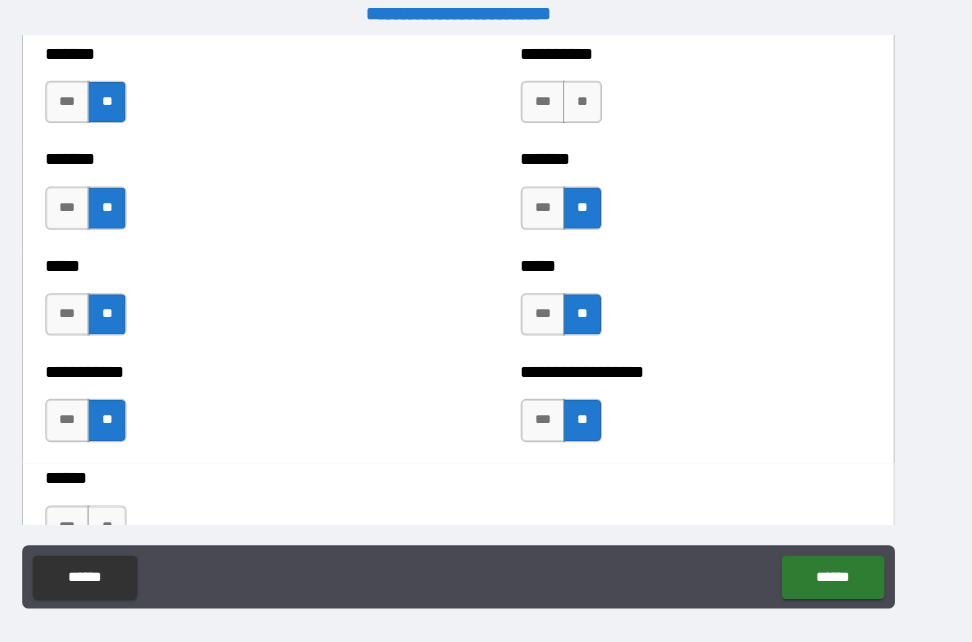 scroll, scrollTop: 1822, scrollLeft: 0, axis: vertical 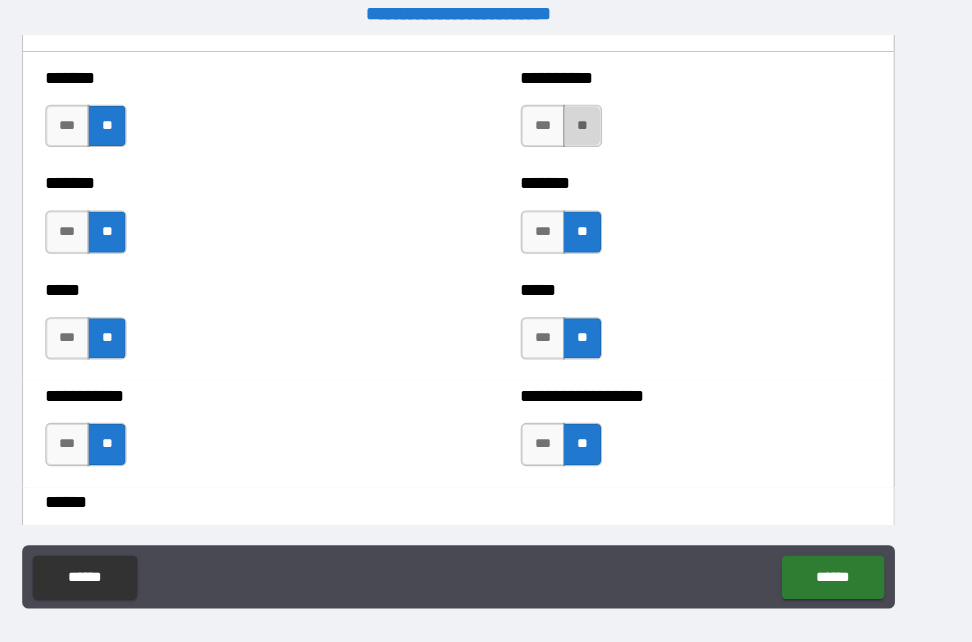 click on "**" at bounding box center [603, 136] 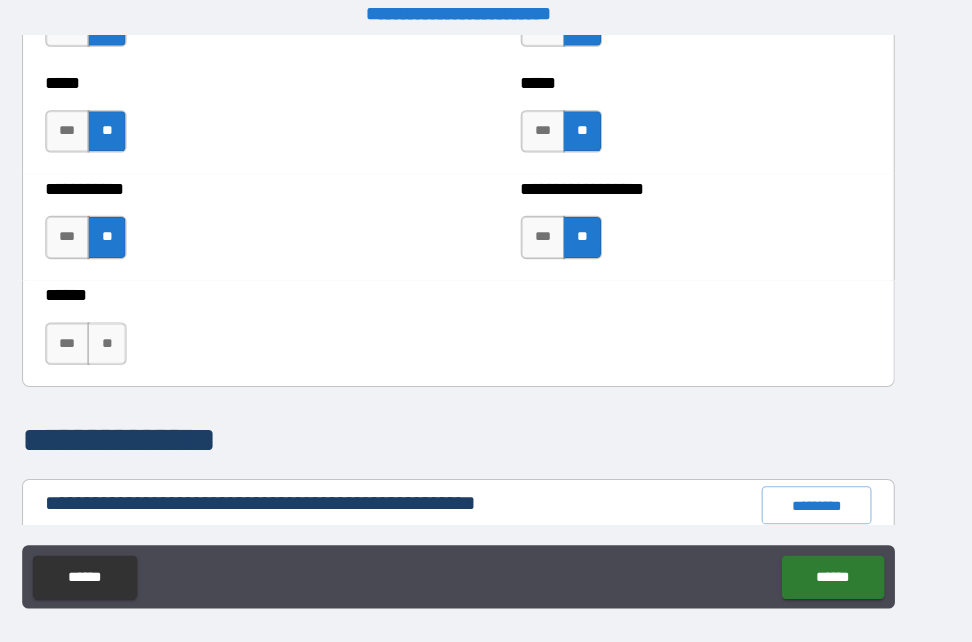 scroll, scrollTop: 2019, scrollLeft: 0, axis: vertical 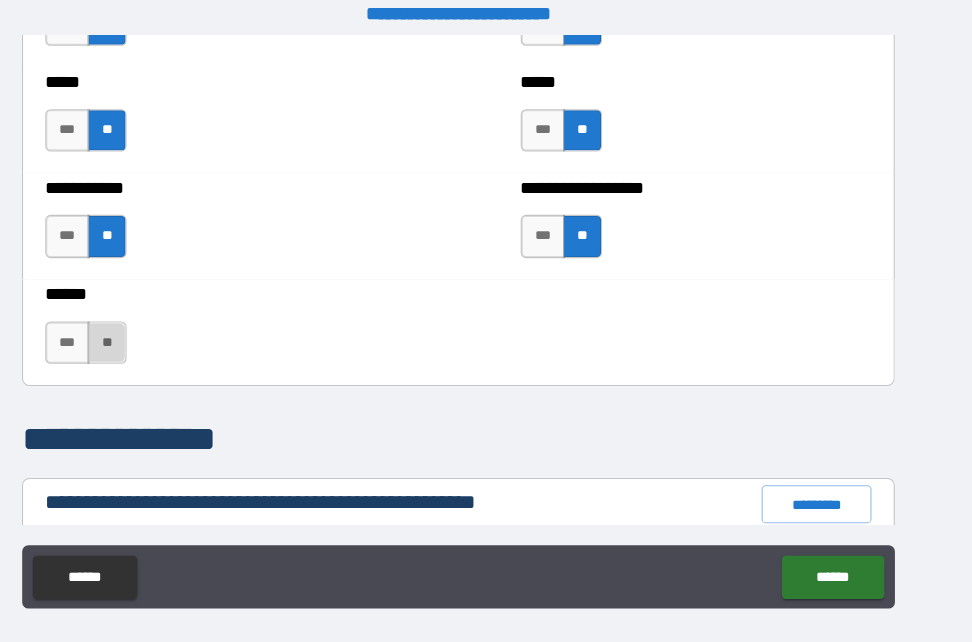 click on "**" at bounding box center (153, 341) 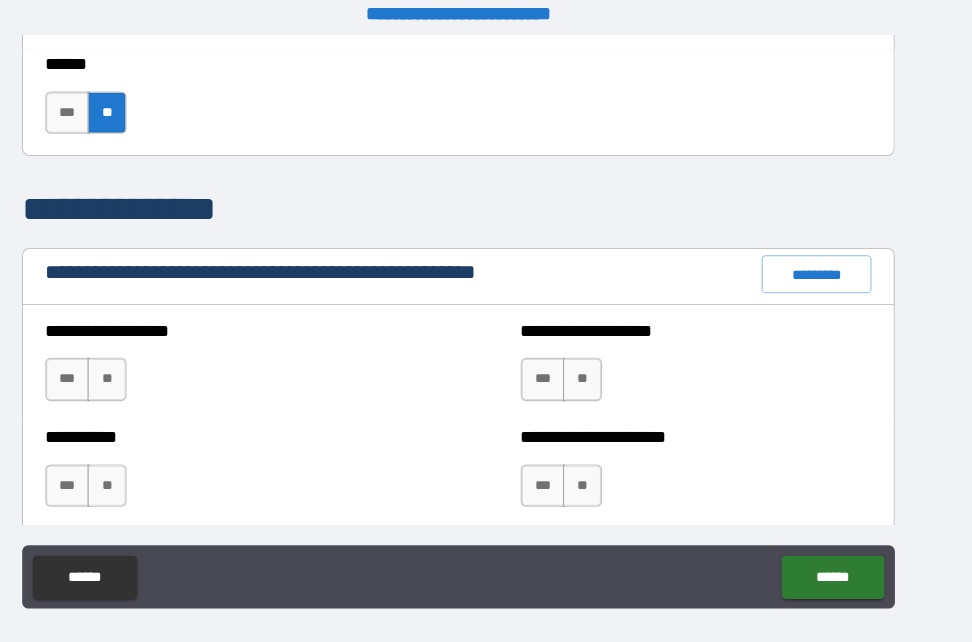 scroll, scrollTop: 2237, scrollLeft: 0, axis: vertical 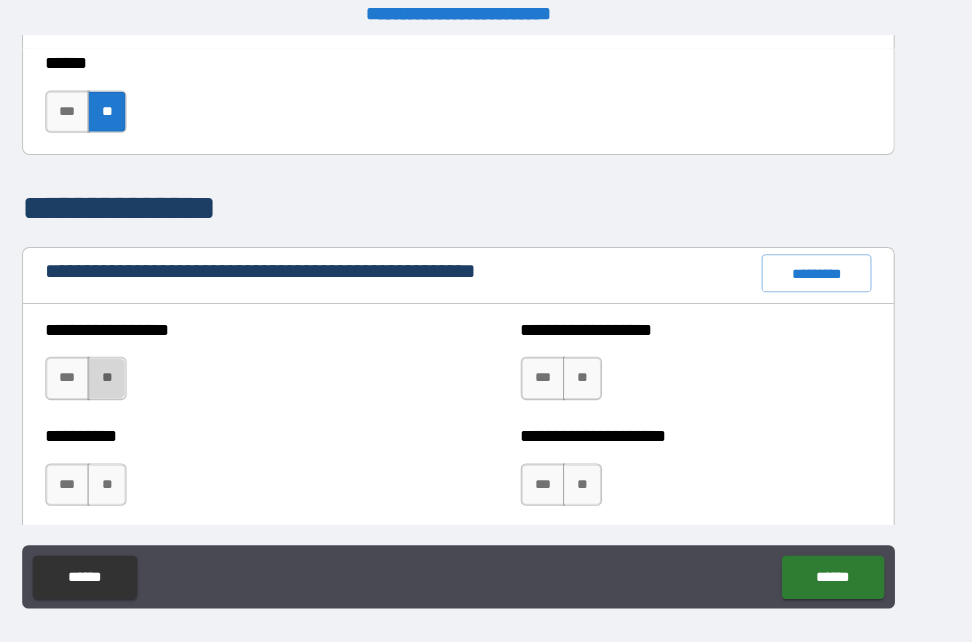 click on "**" at bounding box center (153, 375) 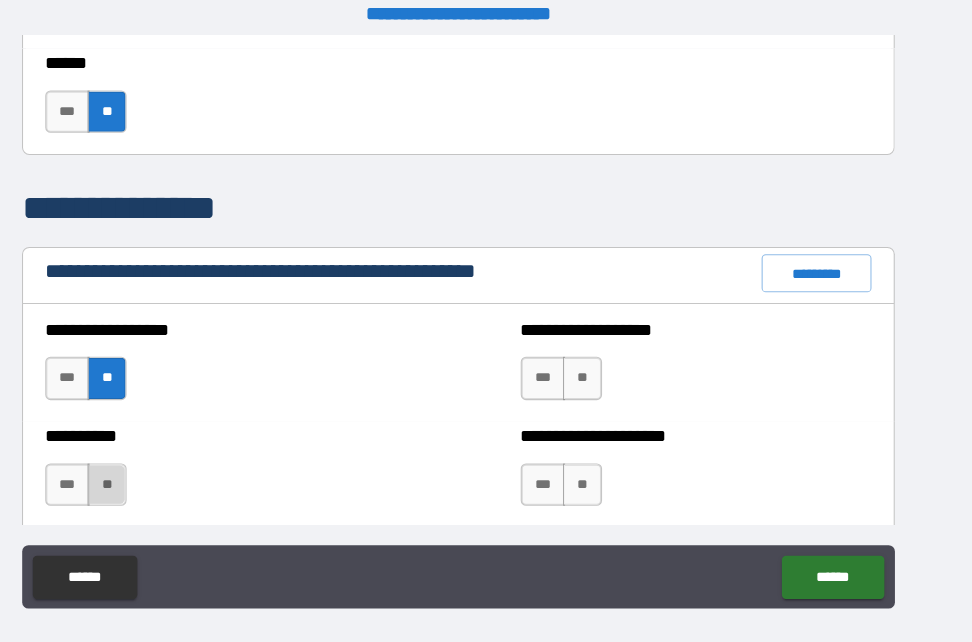 click on "**" at bounding box center [153, 476] 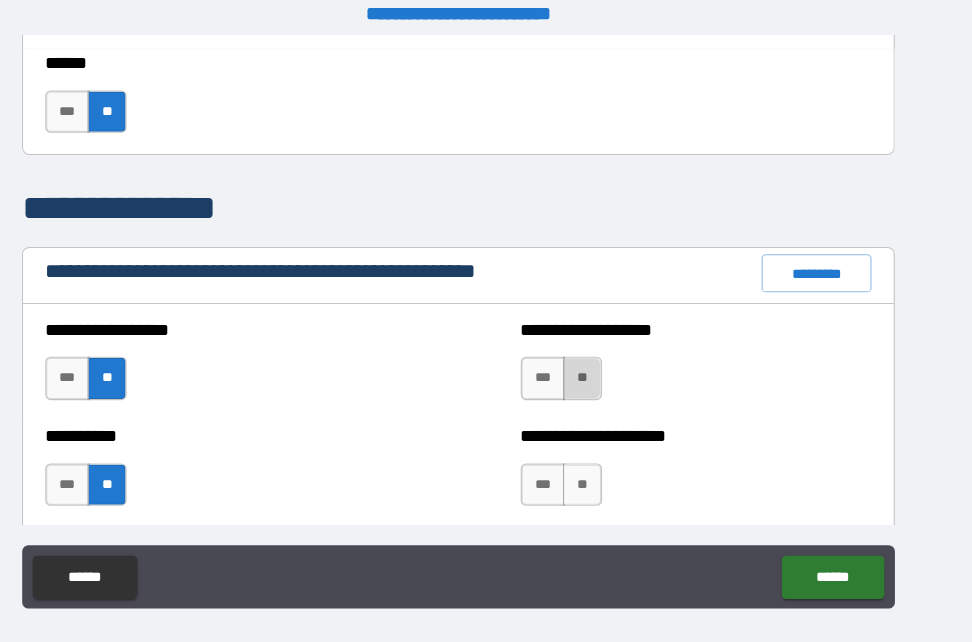 click on "**" at bounding box center [603, 375] 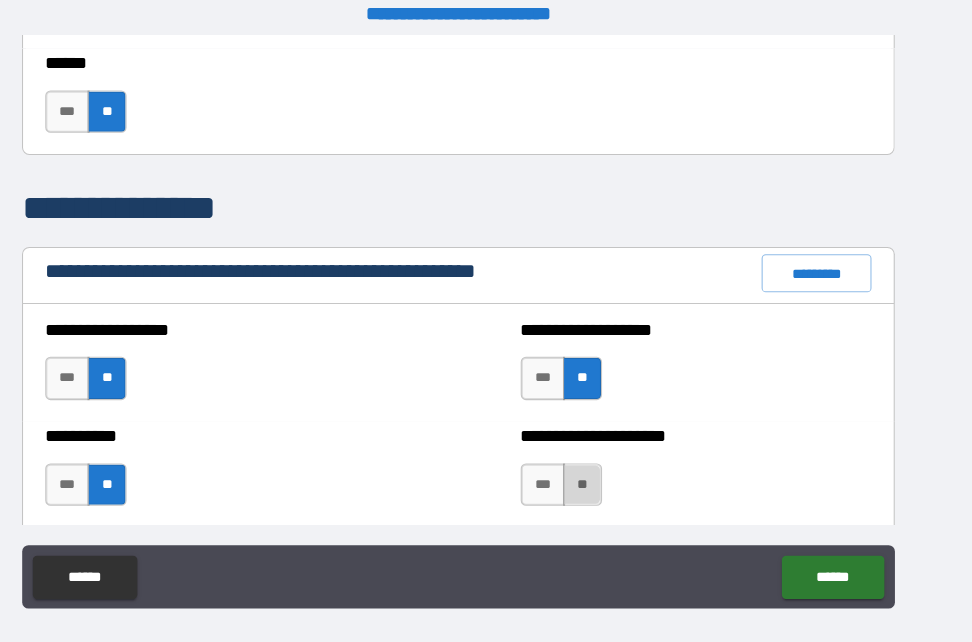 click on "**" at bounding box center (603, 476) 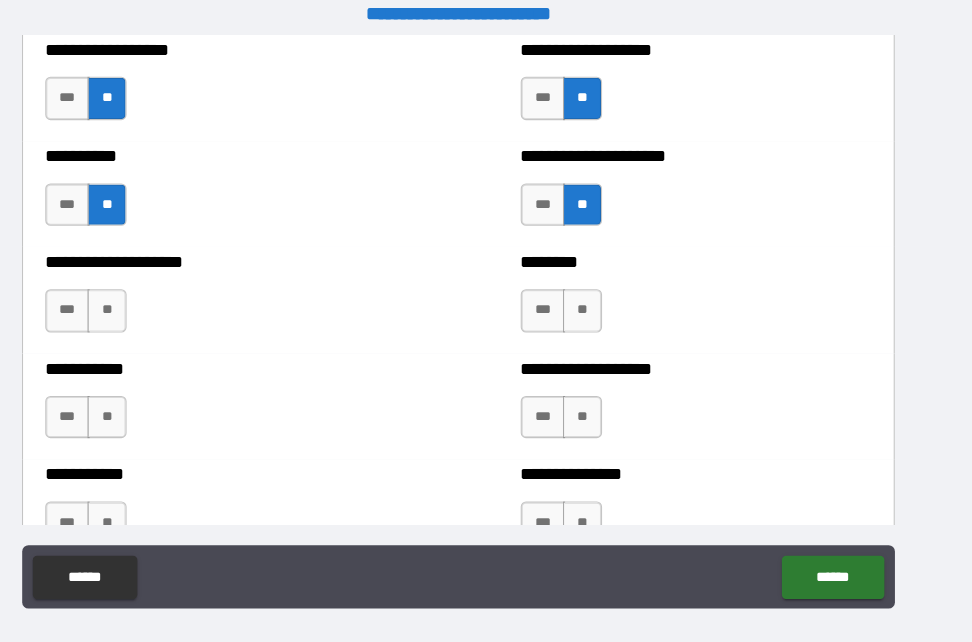 scroll, scrollTop: 2503, scrollLeft: 0, axis: vertical 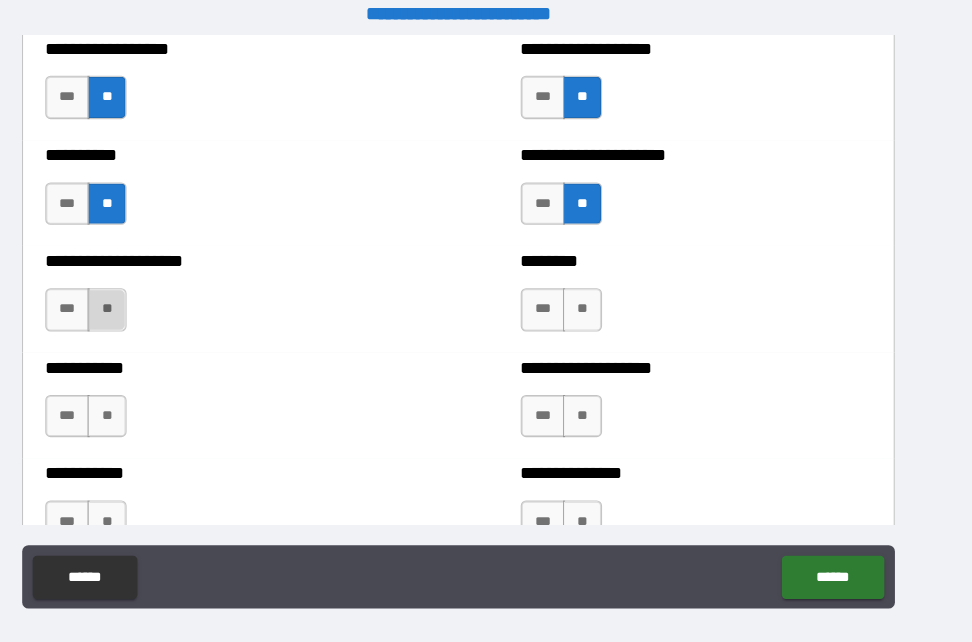 click on "**" at bounding box center (153, 310) 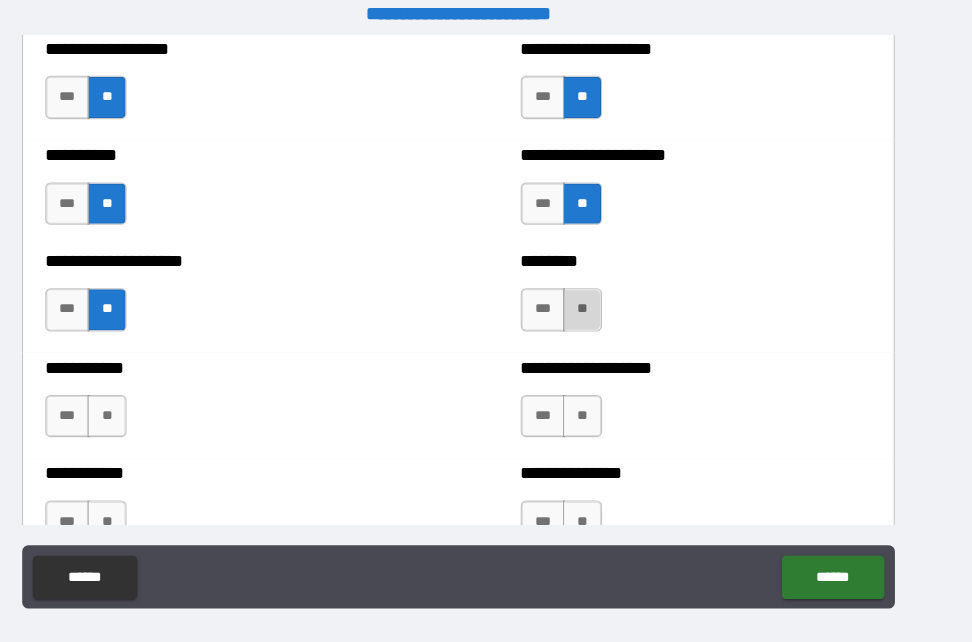 click on "**" at bounding box center (603, 310) 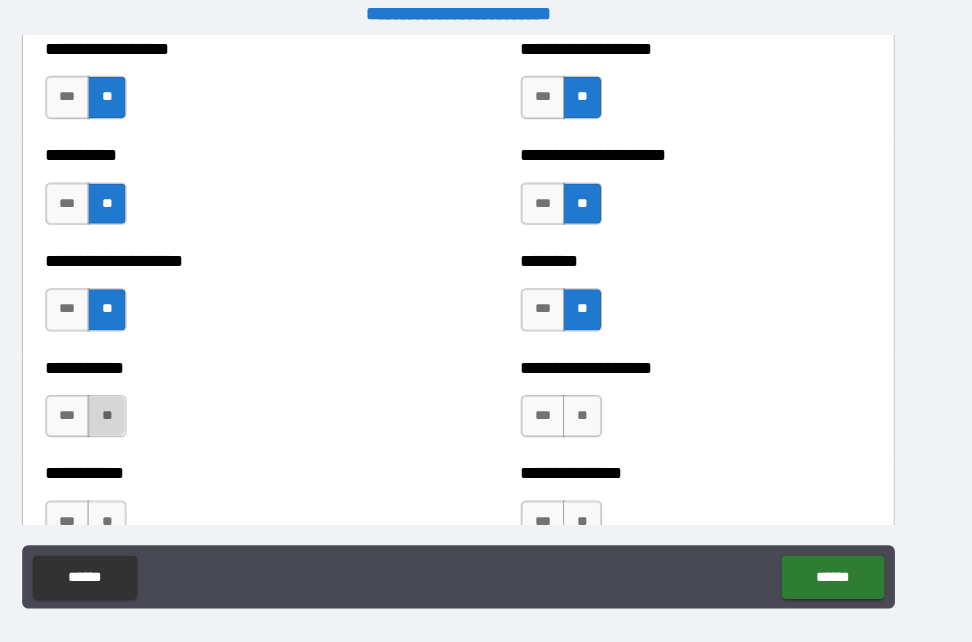 click on "**" at bounding box center (153, 411) 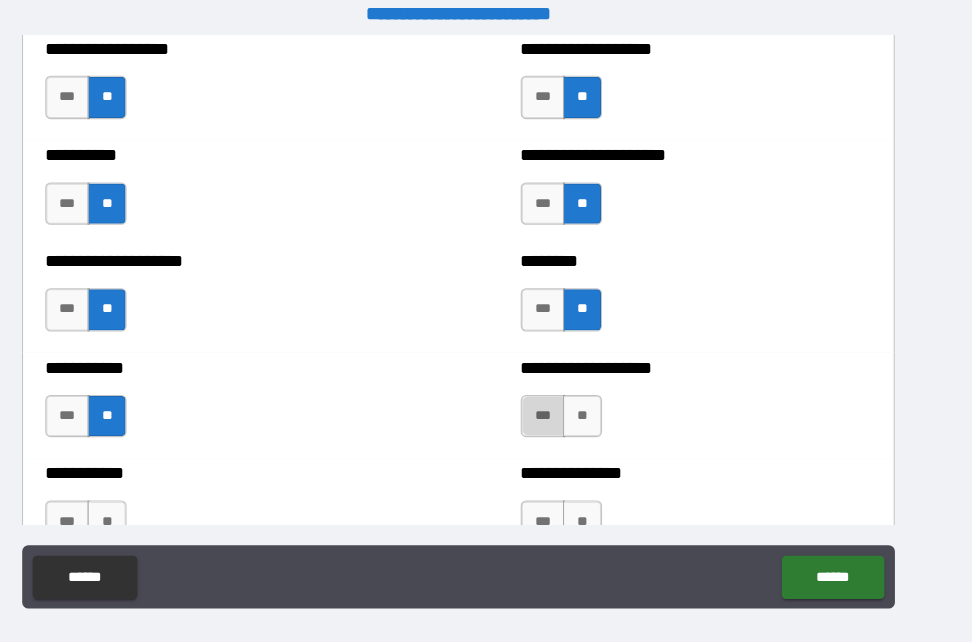 click on "***" at bounding box center [566, 411] 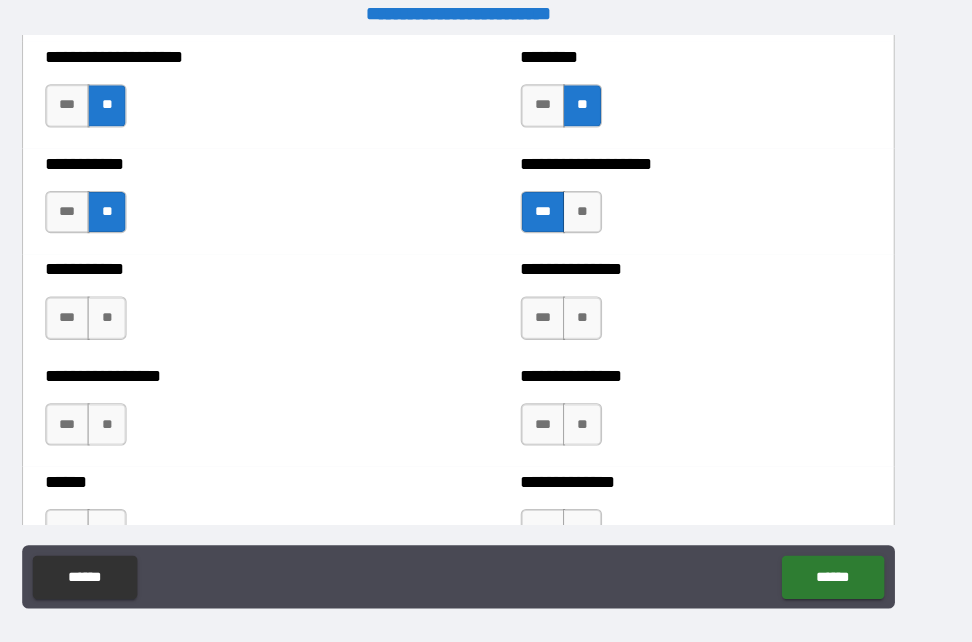 scroll, scrollTop: 2704, scrollLeft: 0, axis: vertical 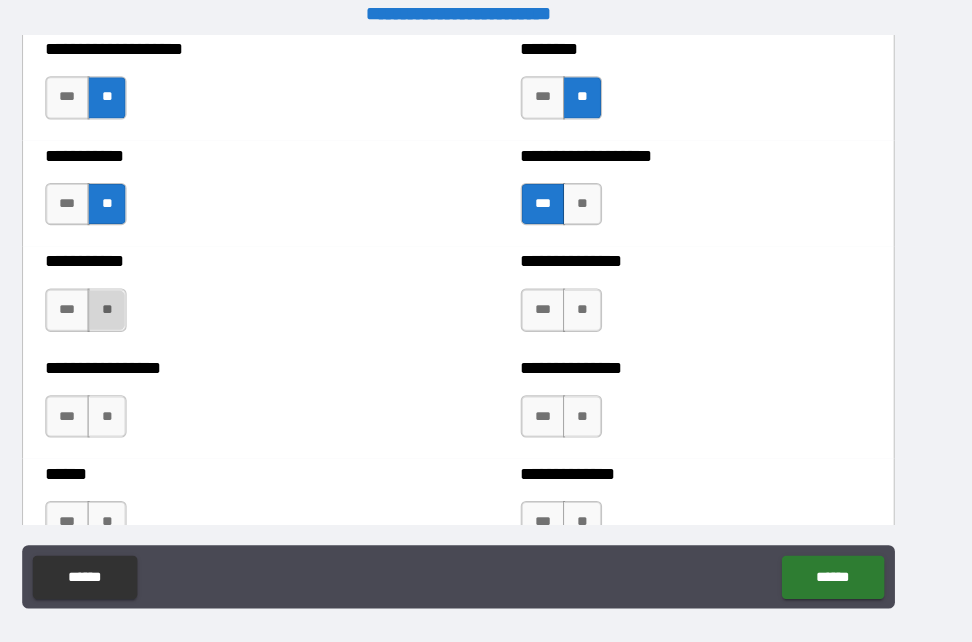 click on "**" at bounding box center (153, 310) 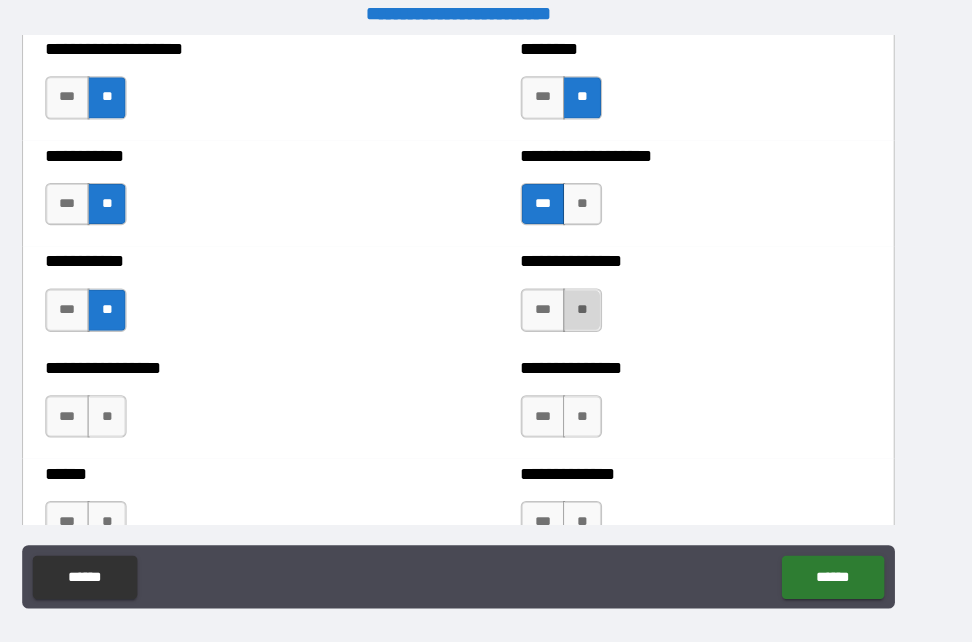 click on "**" at bounding box center (603, 310) 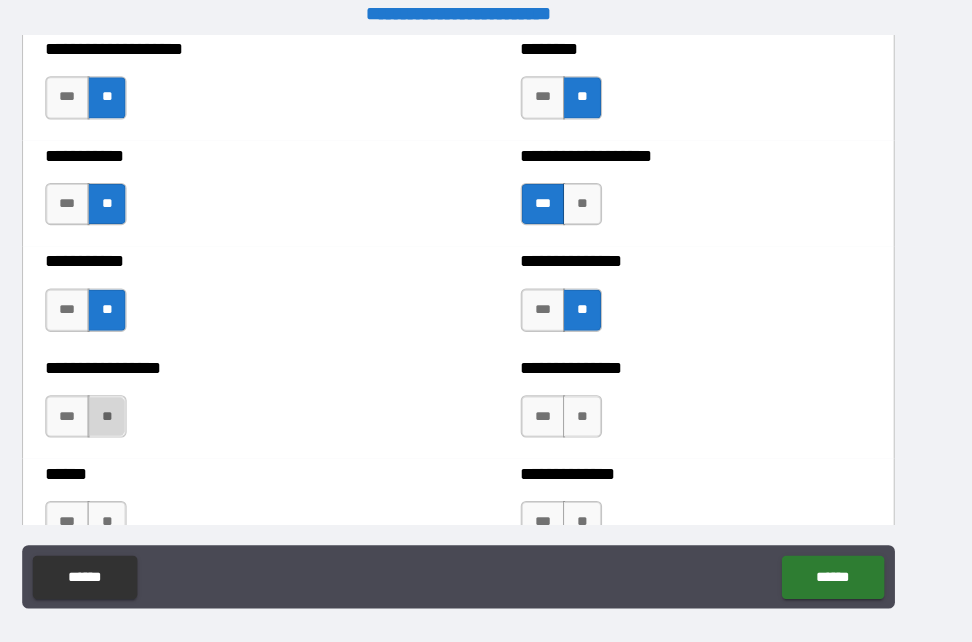 click on "**" at bounding box center [153, 411] 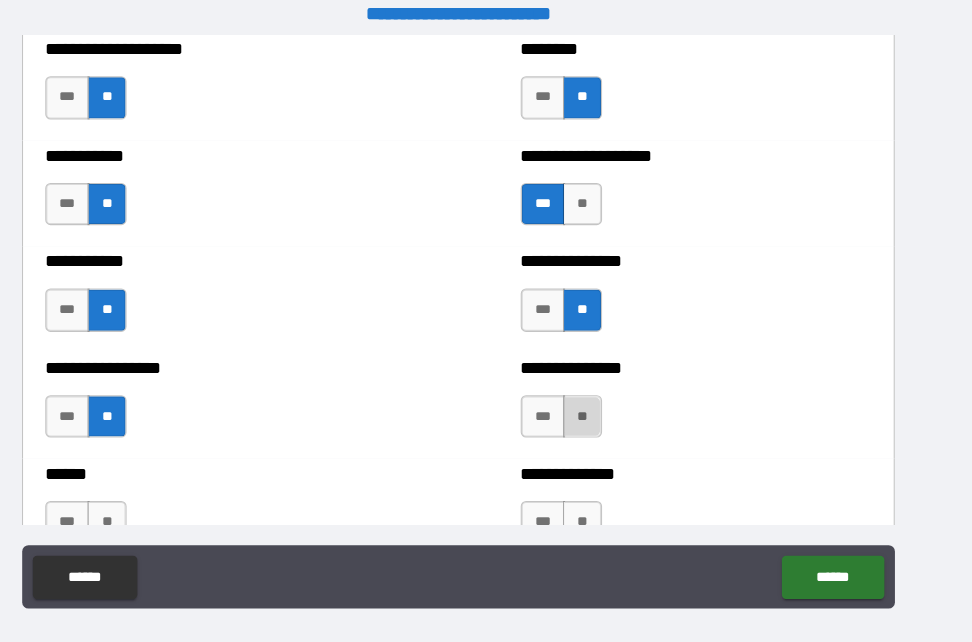 click on "**" at bounding box center [603, 411] 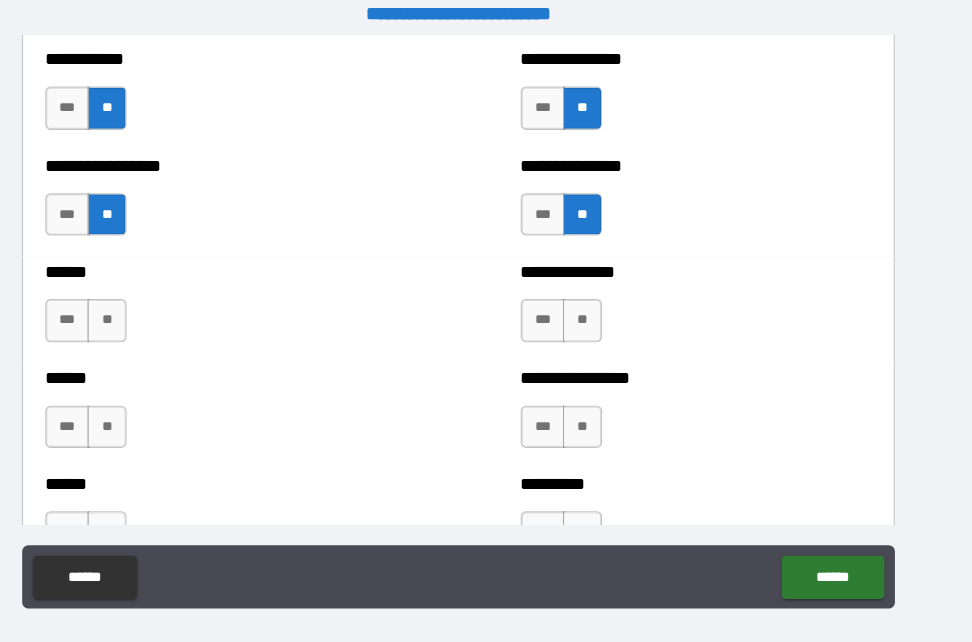scroll, scrollTop: 2898, scrollLeft: 0, axis: vertical 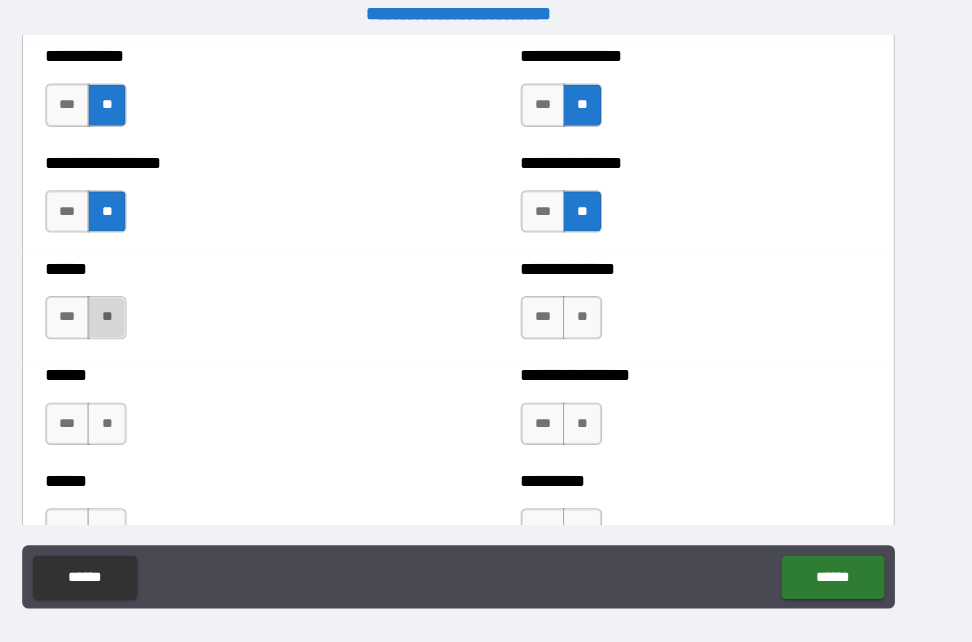 click on "**" at bounding box center [153, 317] 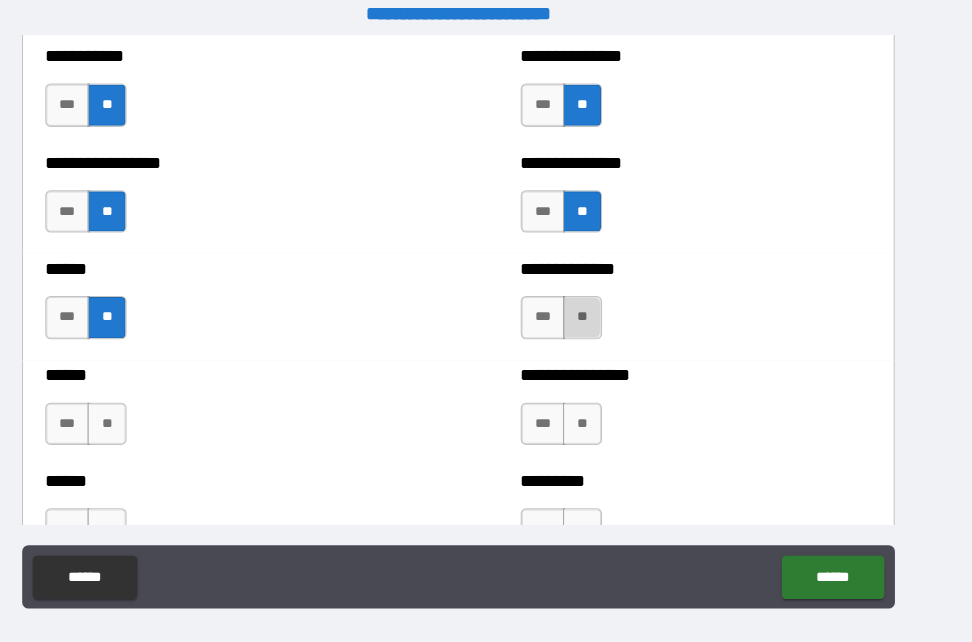 click on "**" at bounding box center [603, 317] 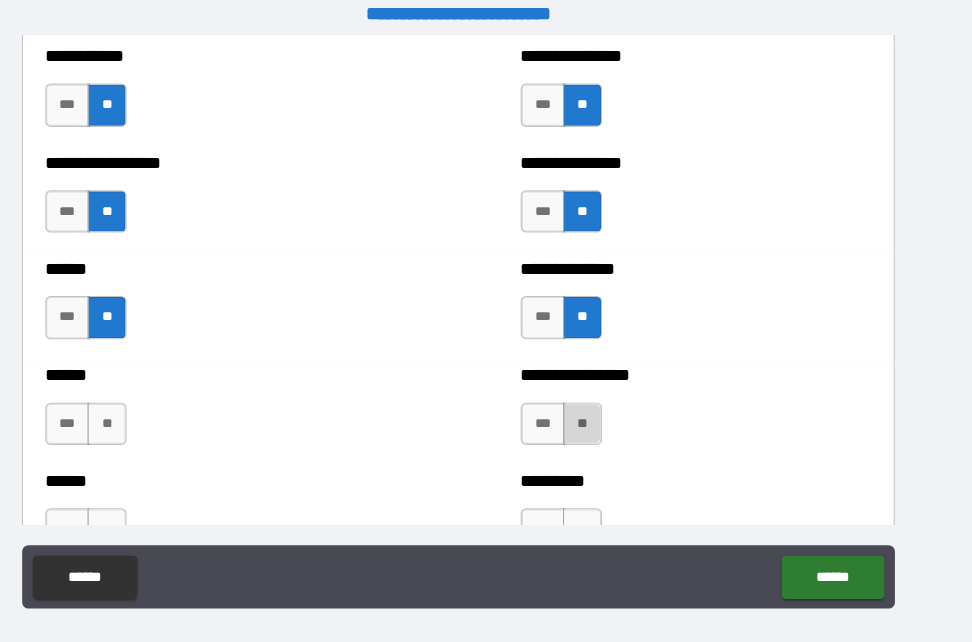 click on "**" at bounding box center [603, 418] 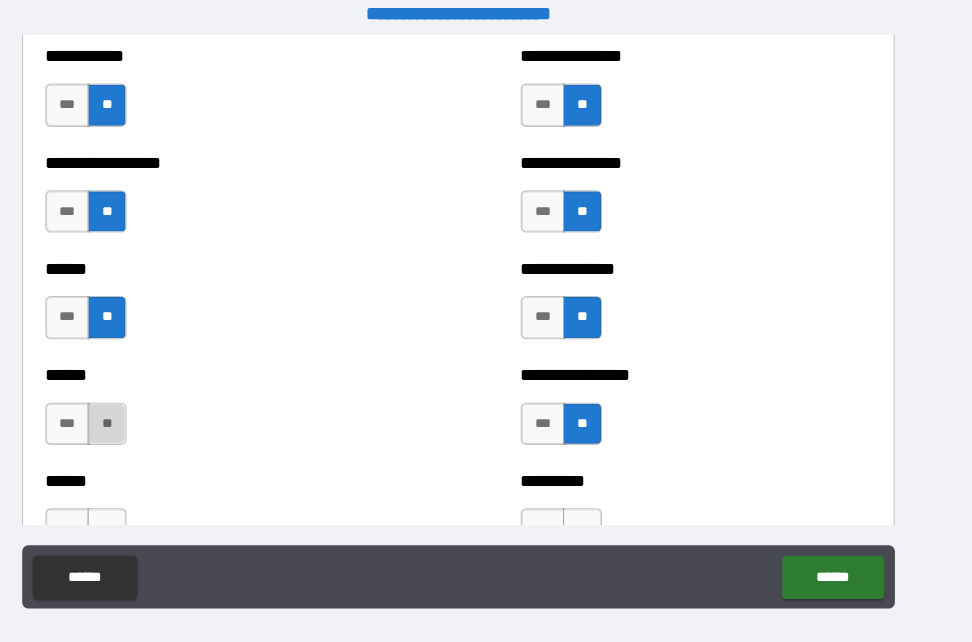 click on "**" at bounding box center (153, 418) 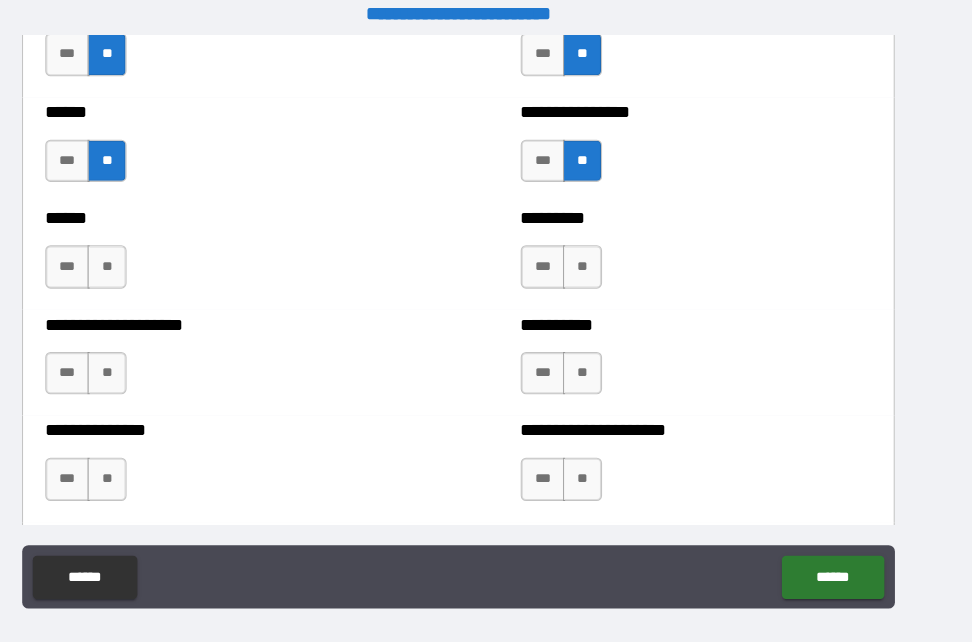 scroll, scrollTop: 3148, scrollLeft: 0, axis: vertical 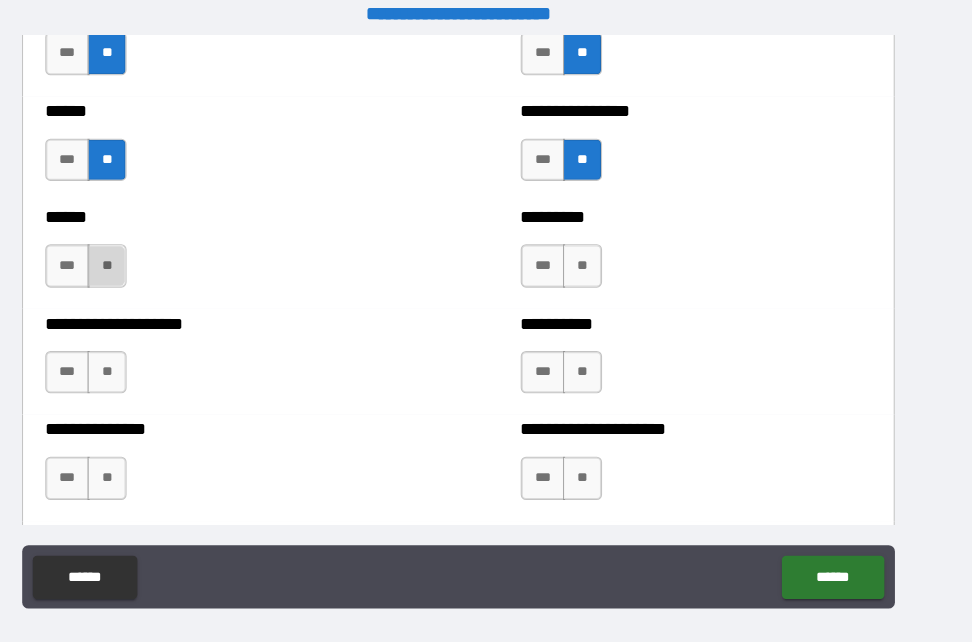 click on "**" at bounding box center (153, 268) 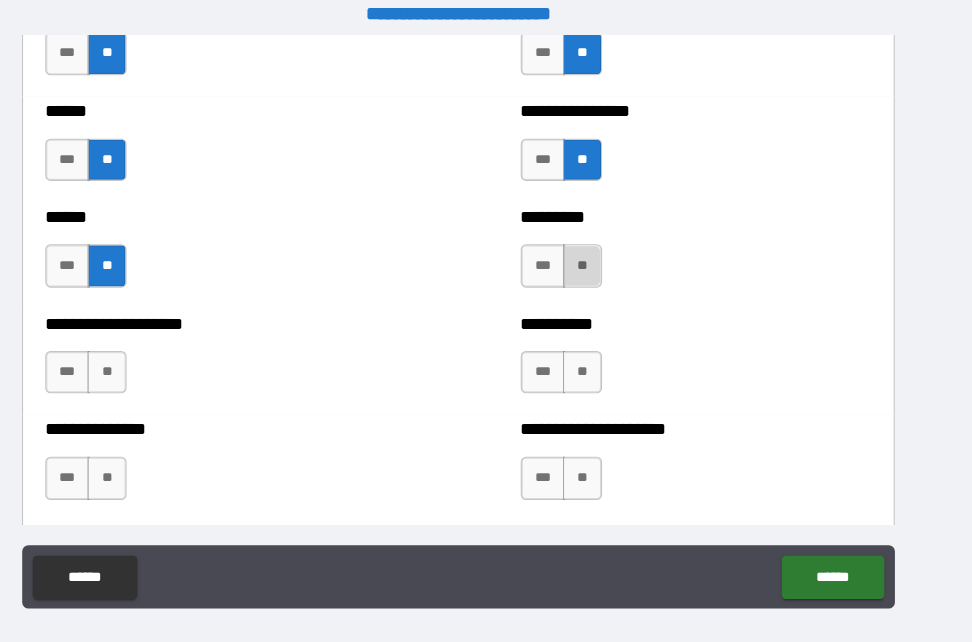 click on "**" at bounding box center [603, 268] 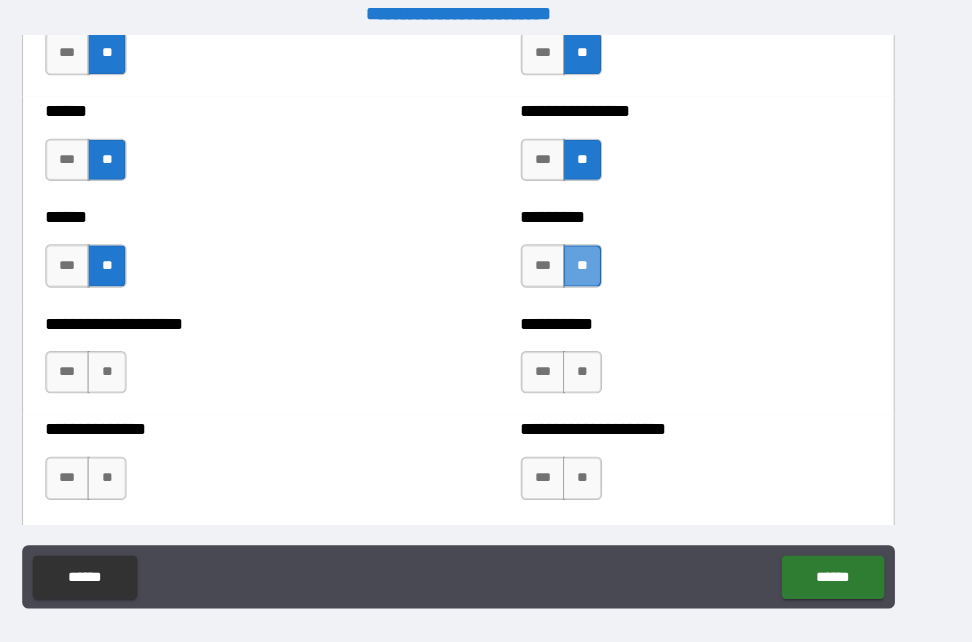 click on "**" at bounding box center (603, 268) 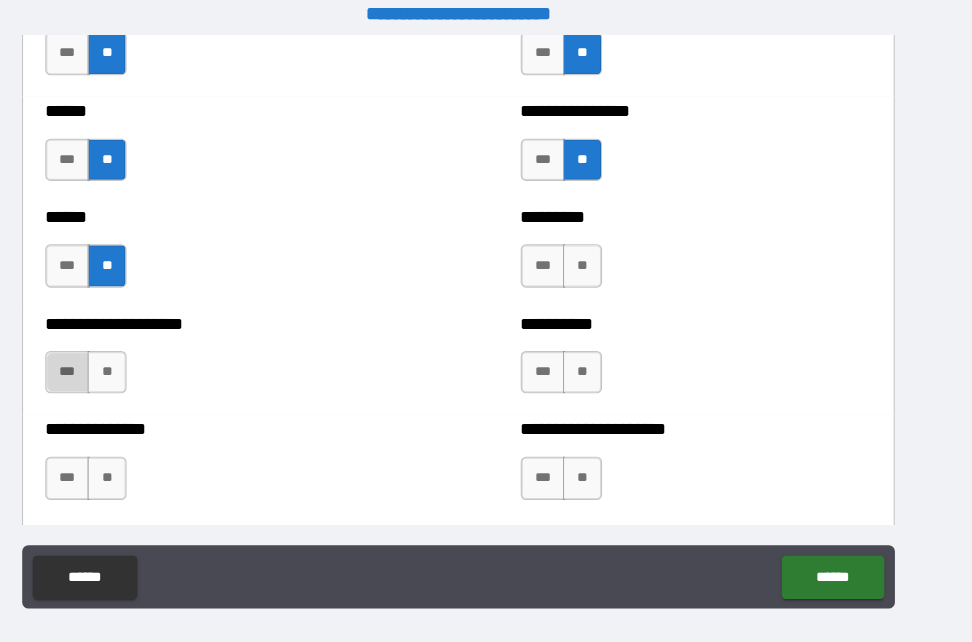 click on "***" at bounding box center [116, 369] 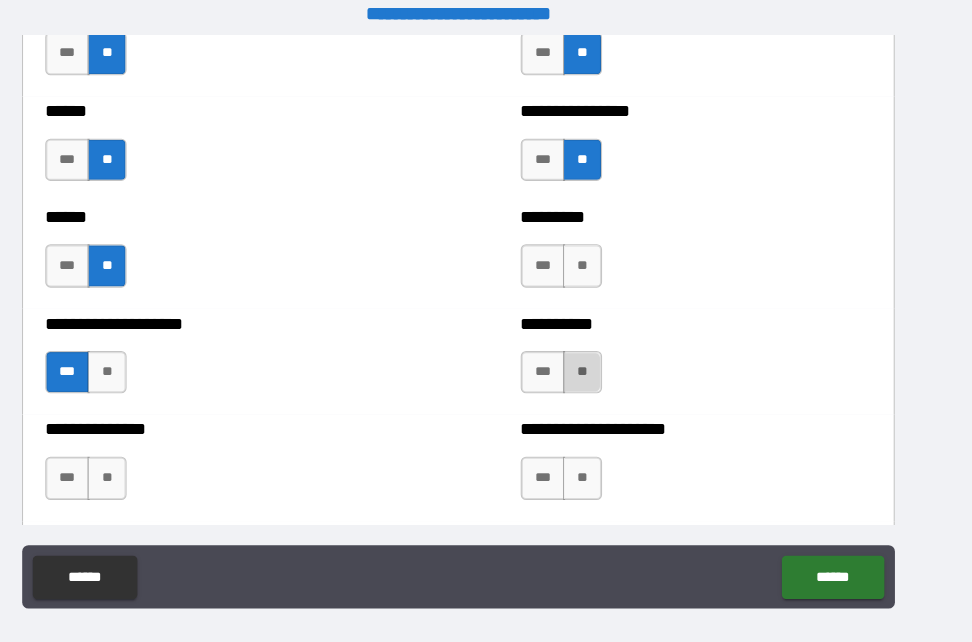 click on "**" at bounding box center [603, 369] 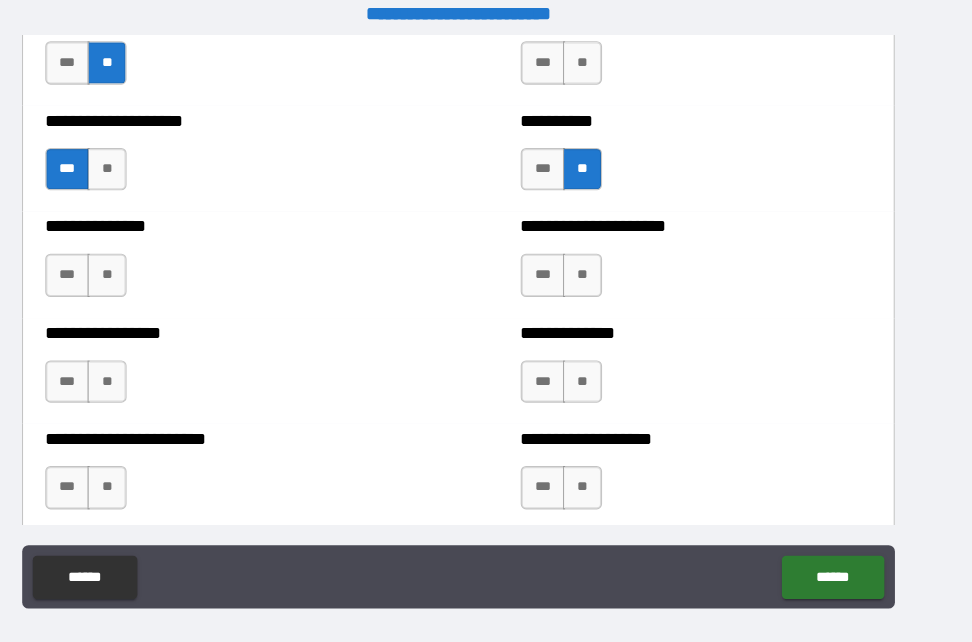 scroll, scrollTop: 3342, scrollLeft: 0, axis: vertical 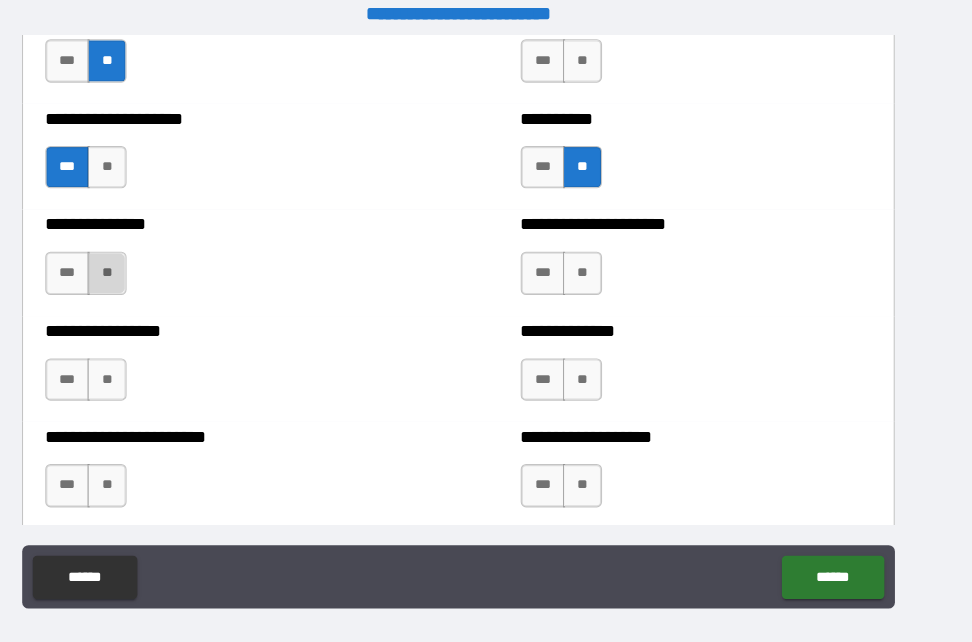 click on "**" at bounding box center (153, 275) 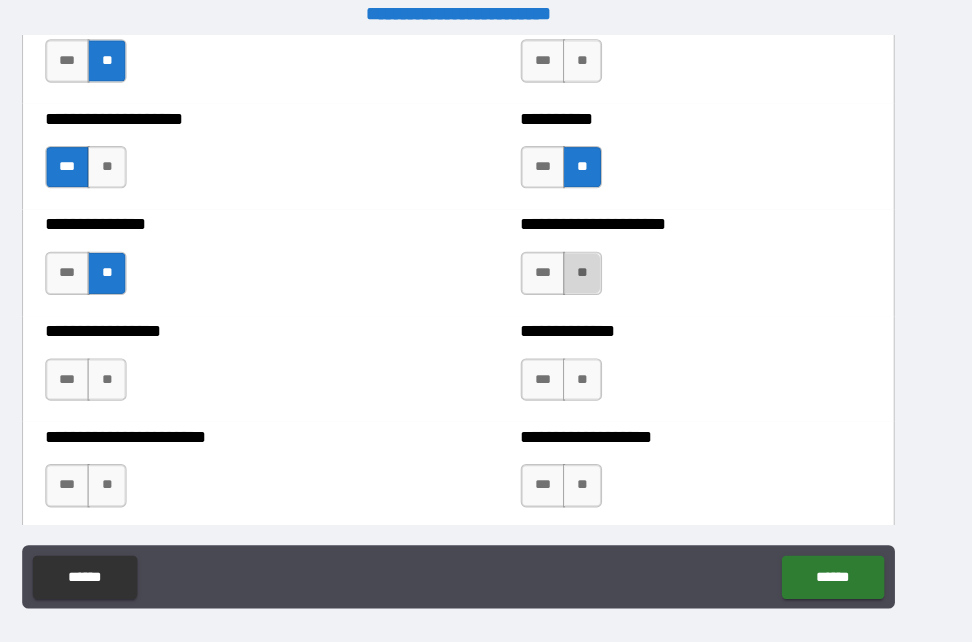 click on "**" at bounding box center [603, 275] 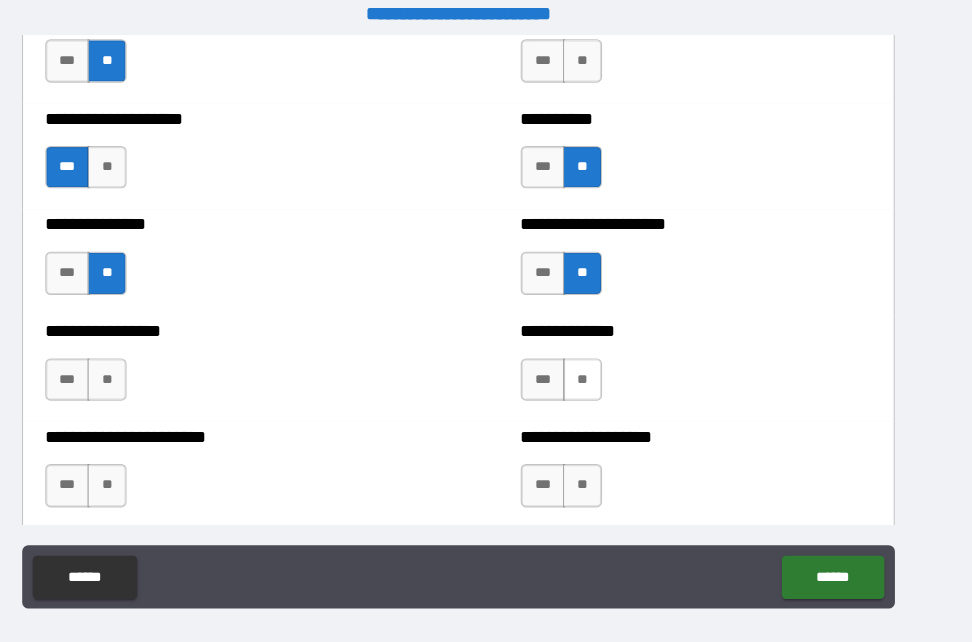 click on "**" at bounding box center [603, 376] 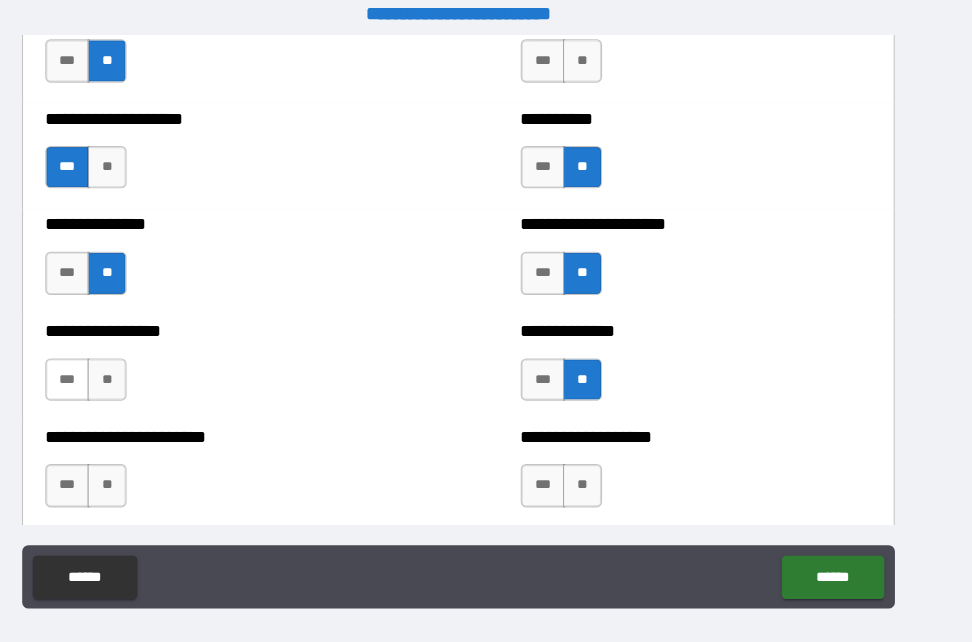drag, startPoint x: 123, startPoint y: 381, endPoint x: 107, endPoint y: 381, distance: 16 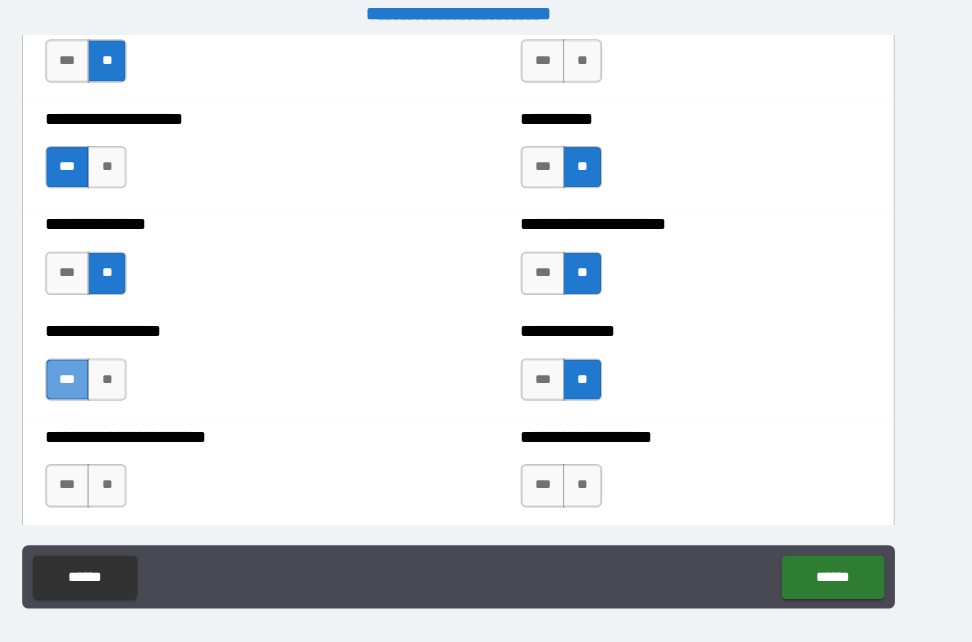 click on "***" at bounding box center (116, 376) 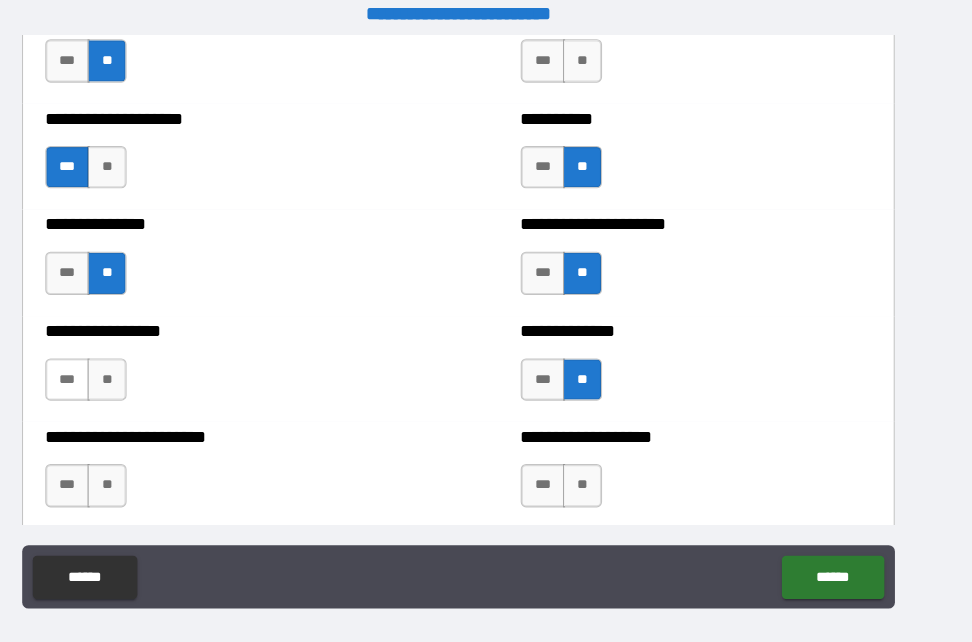 click on "***" at bounding box center [116, 376] 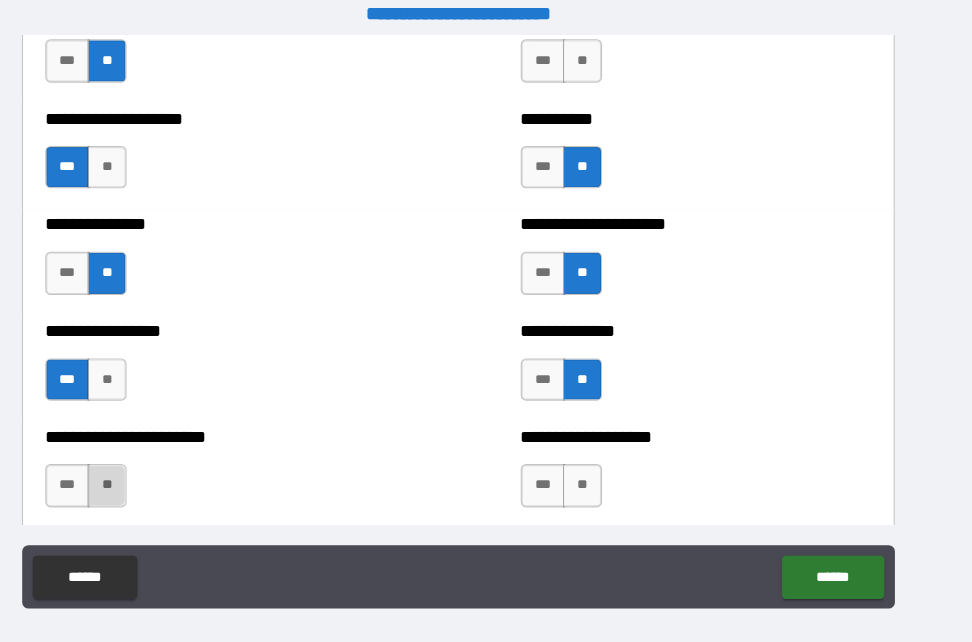 click on "**" at bounding box center (153, 476) 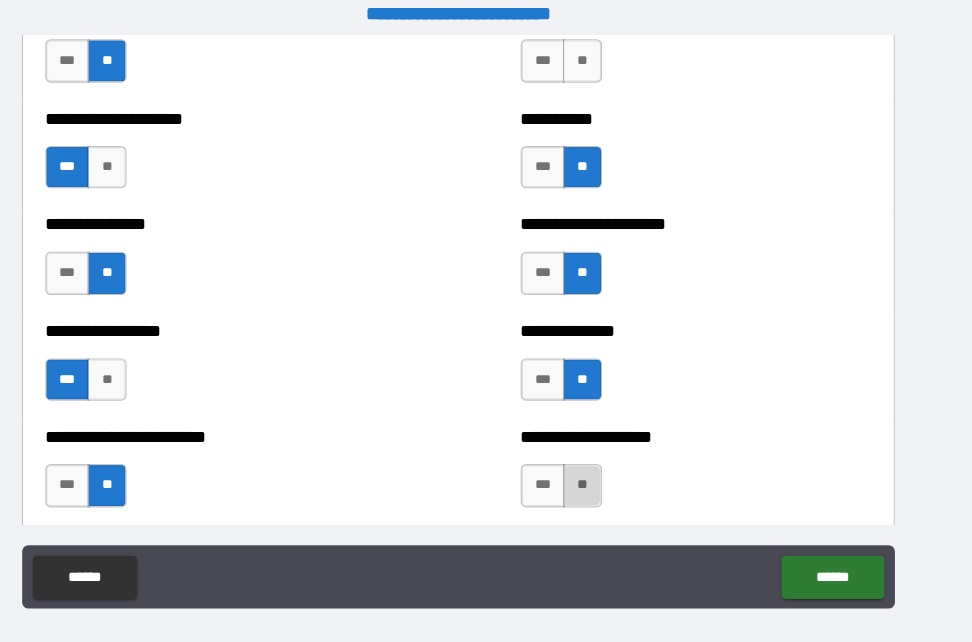 click on "**" at bounding box center [603, 476] 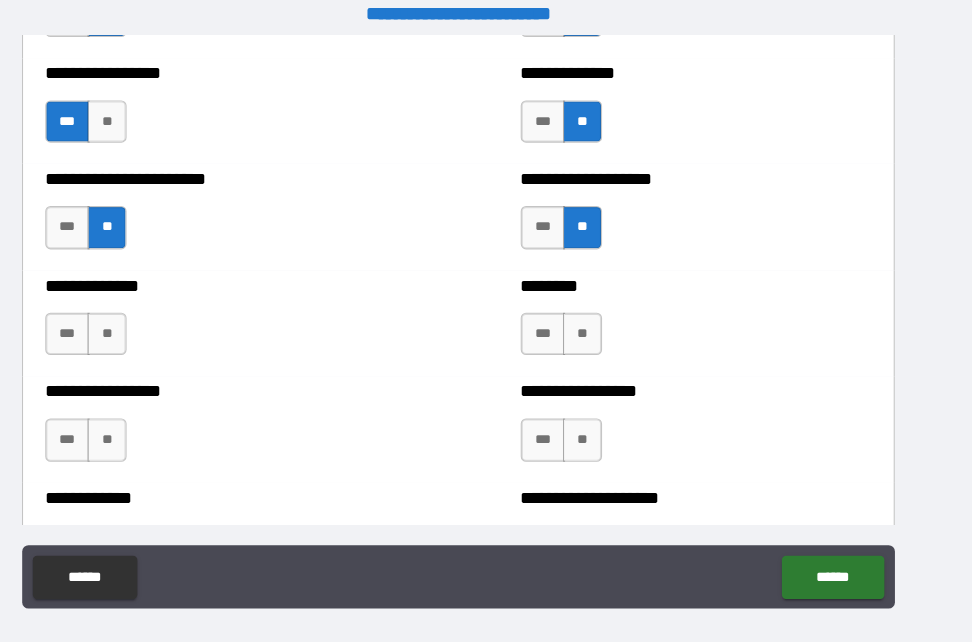 scroll, scrollTop: 3592, scrollLeft: 0, axis: vertical 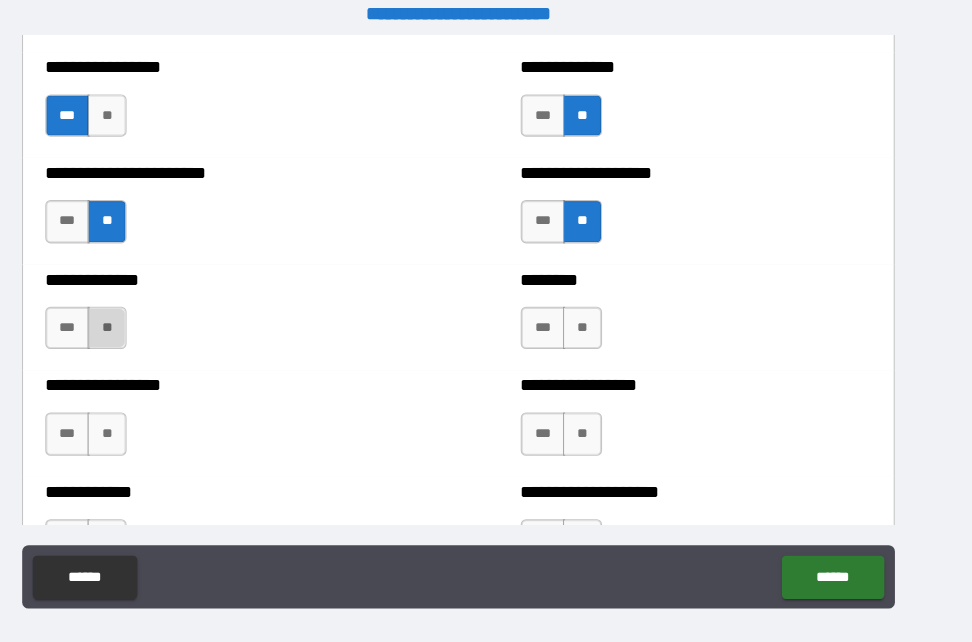 click on "**" at bounding box center (153, 327) 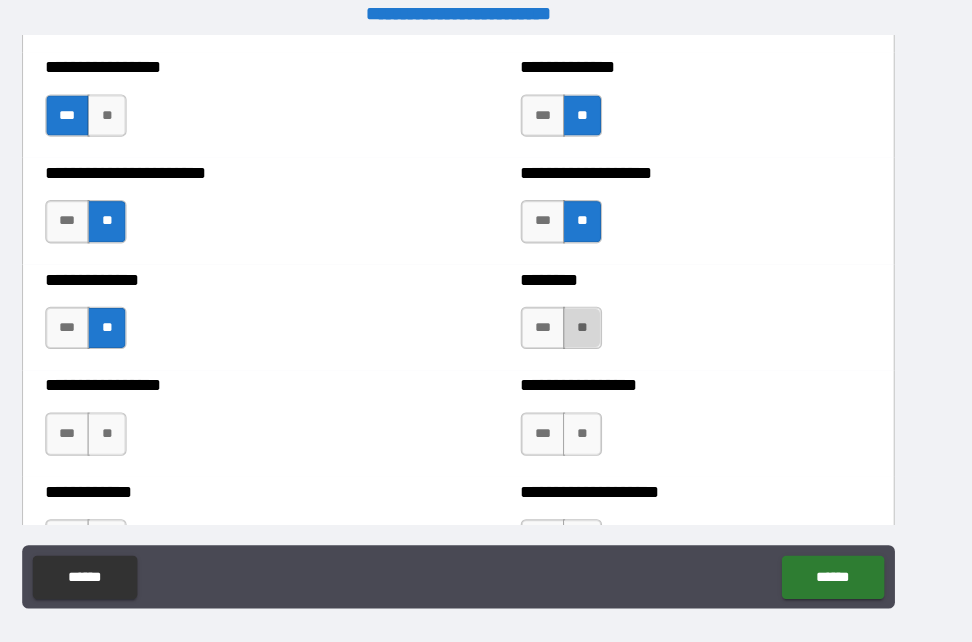 click on "**" at bounding box center (603, 327) 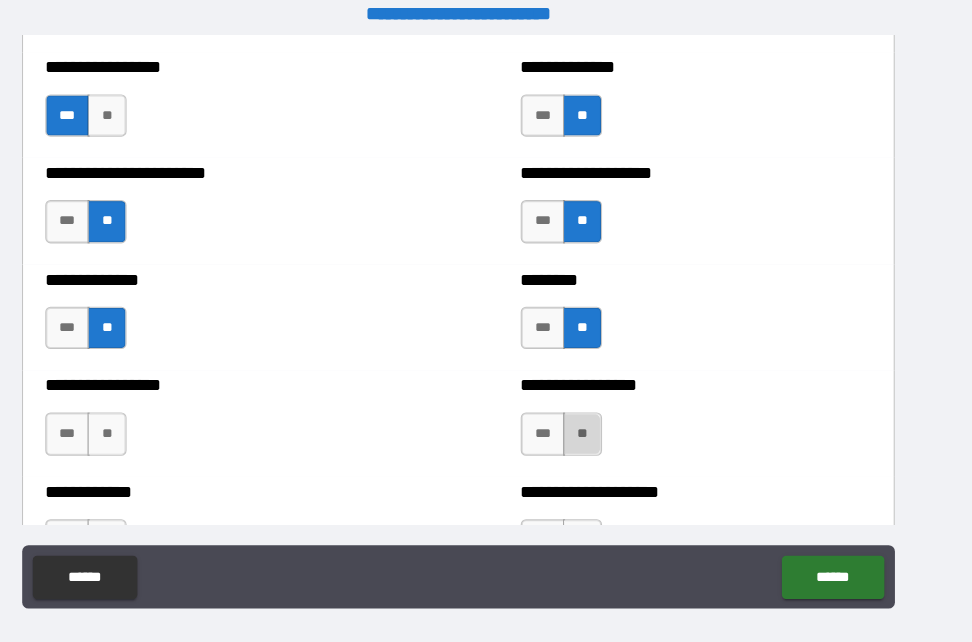 click on "**" at bounding box center (603, 427) 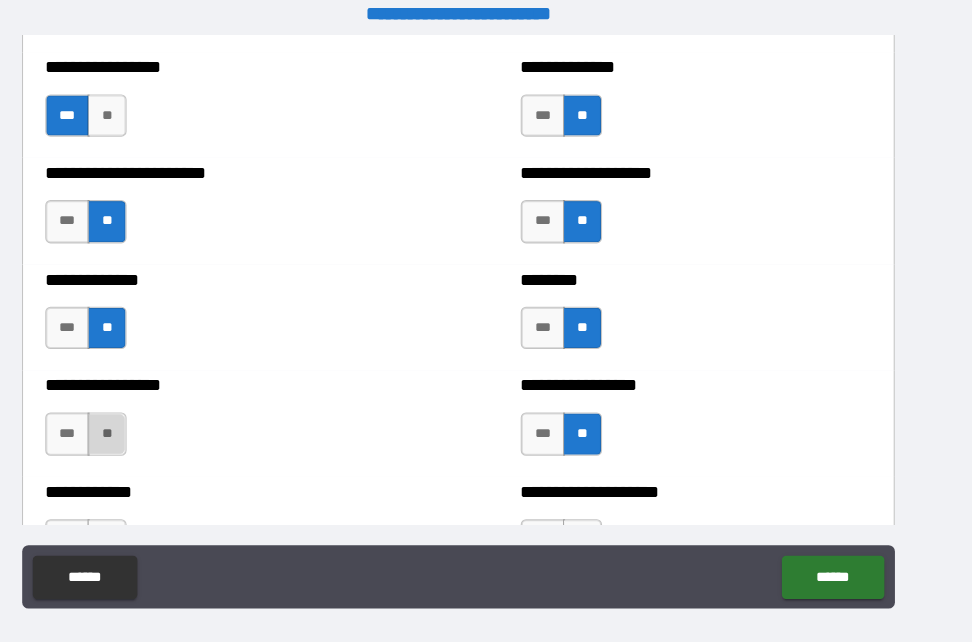 click on "**" at bounding box center [153, 427] 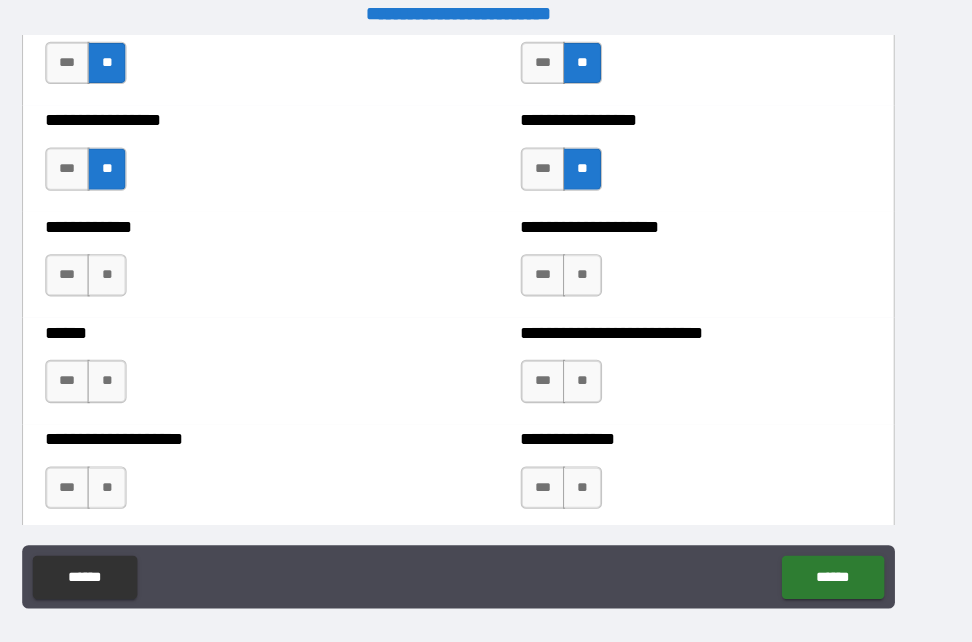 scroll, scrollTop: 3846, scrollLeft: 0, axis: vertical 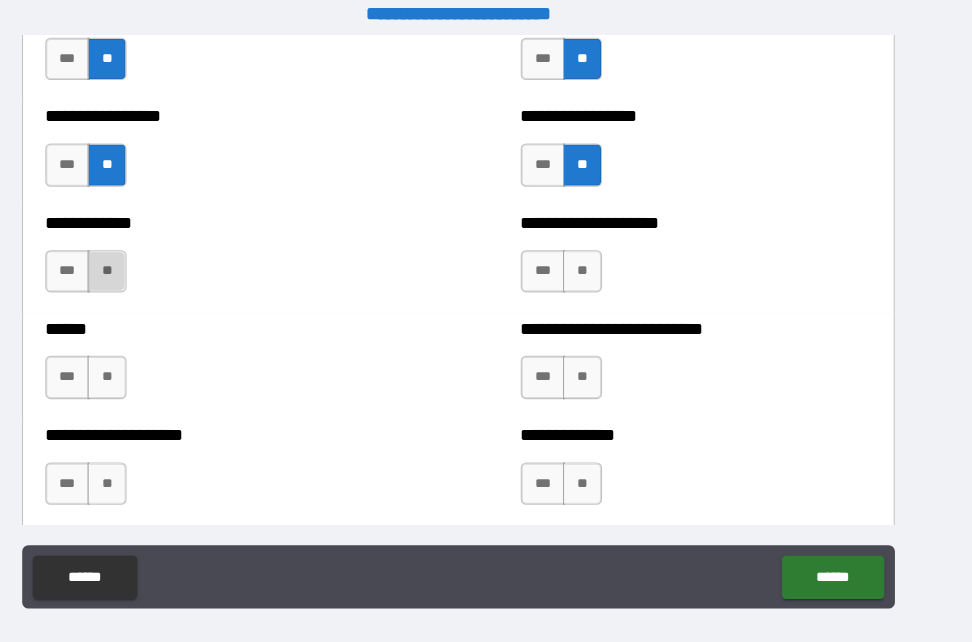 click on "**" at bounding box center [153, 274] 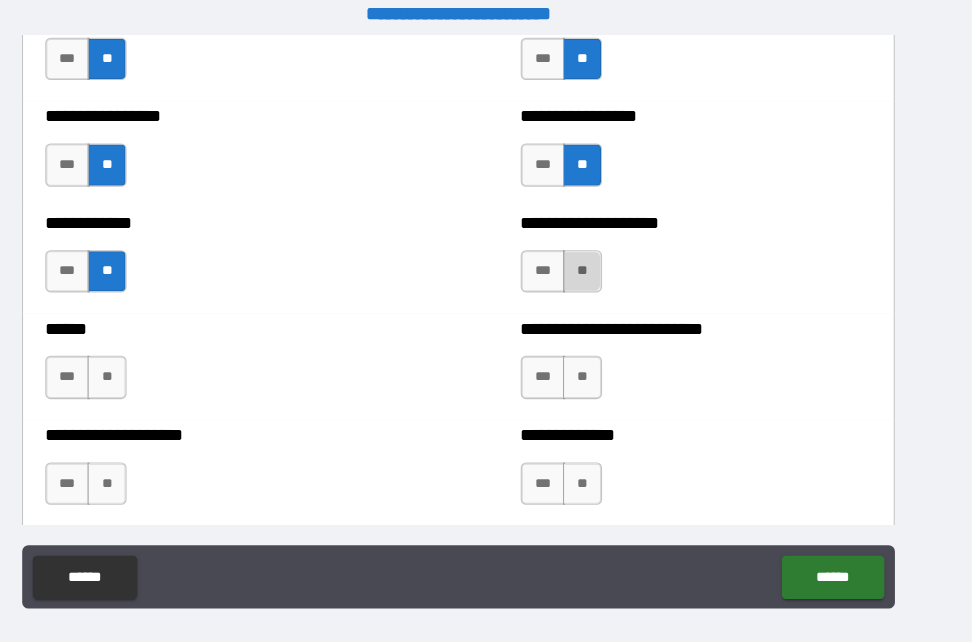 click on "**" at bounding box center [603, 274] 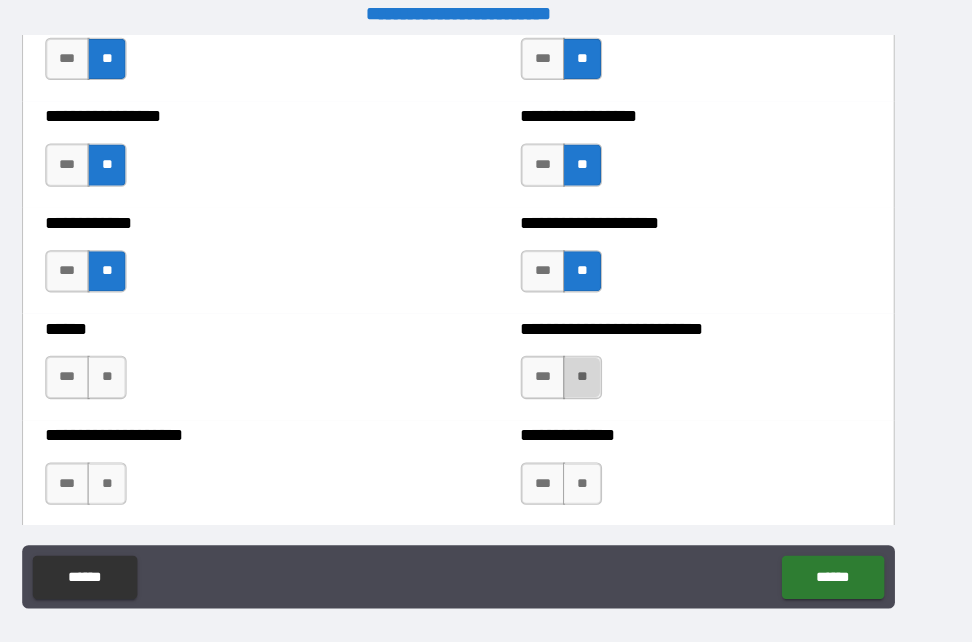 click on "**" at bounding box center [603, 374] 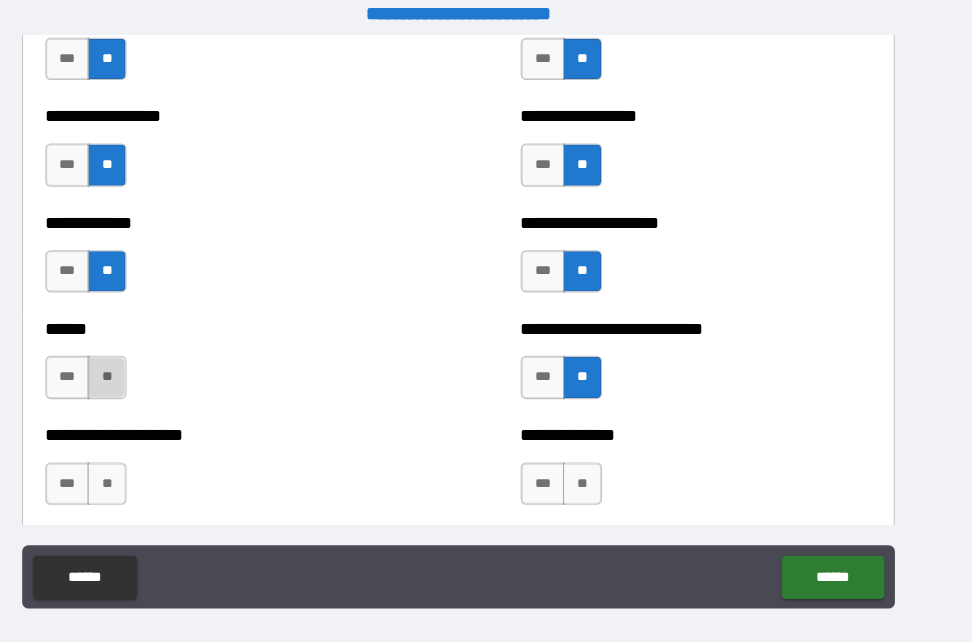 click on "**" at bounding box center [153, 374] 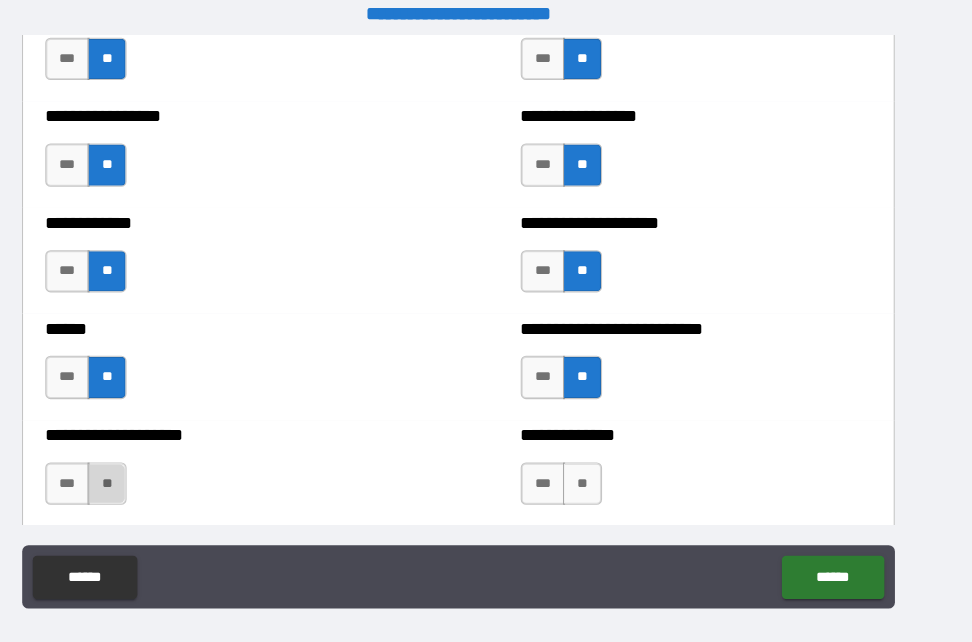 click on "**" at bounding box center [153, 475] 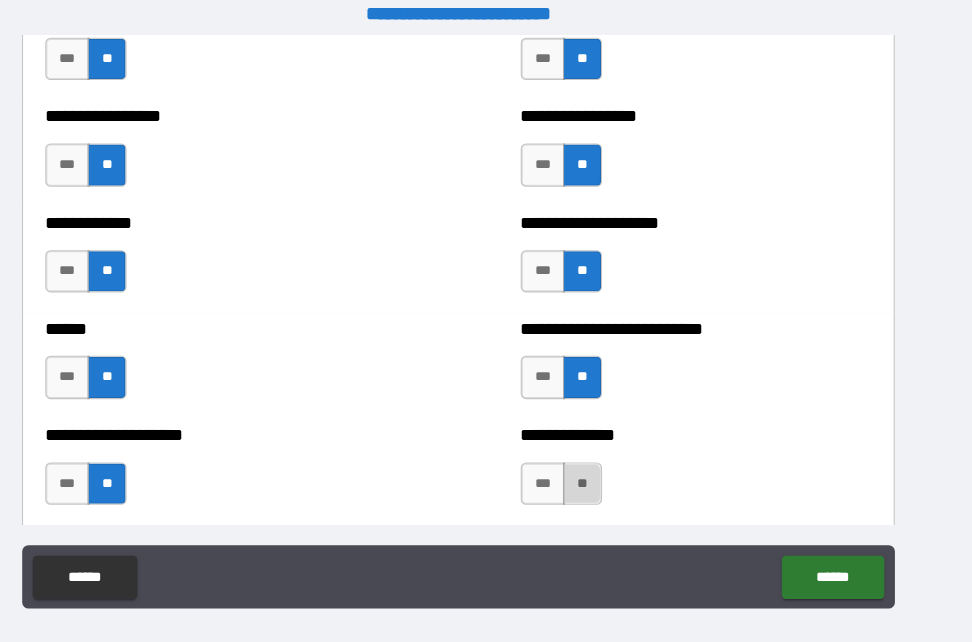 click on "**" at bounding box center (603, 475) 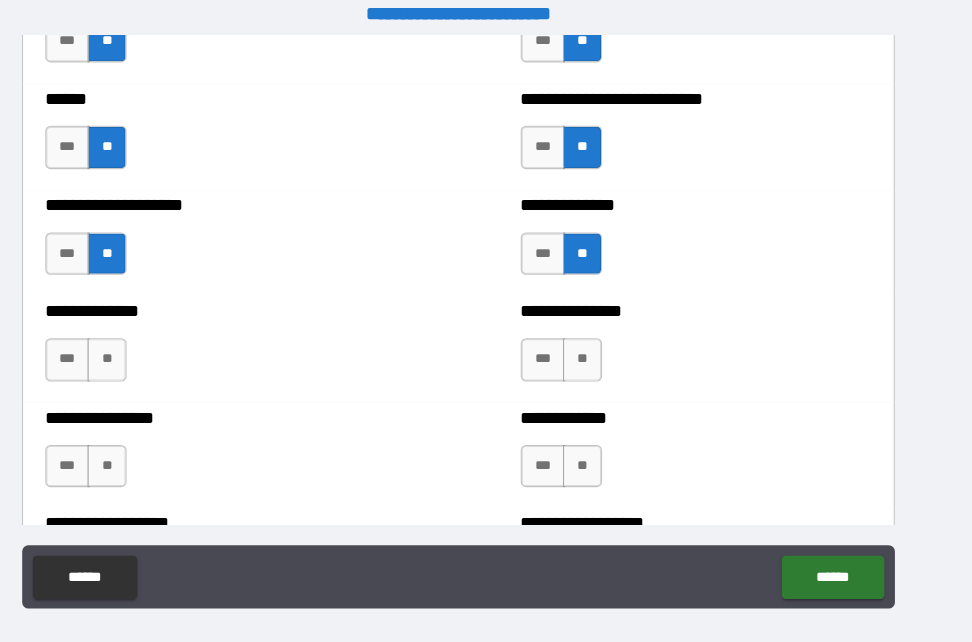 scroll, scrollTop: 4096, scrollLeft: 0, axis: vertical 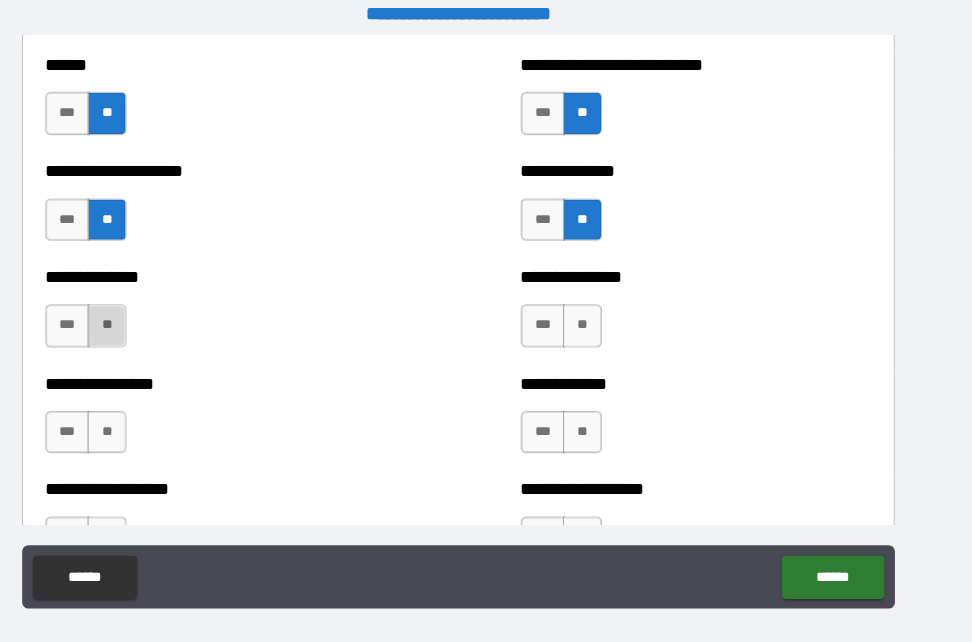 click on "**" at bounding box center [153, 325] 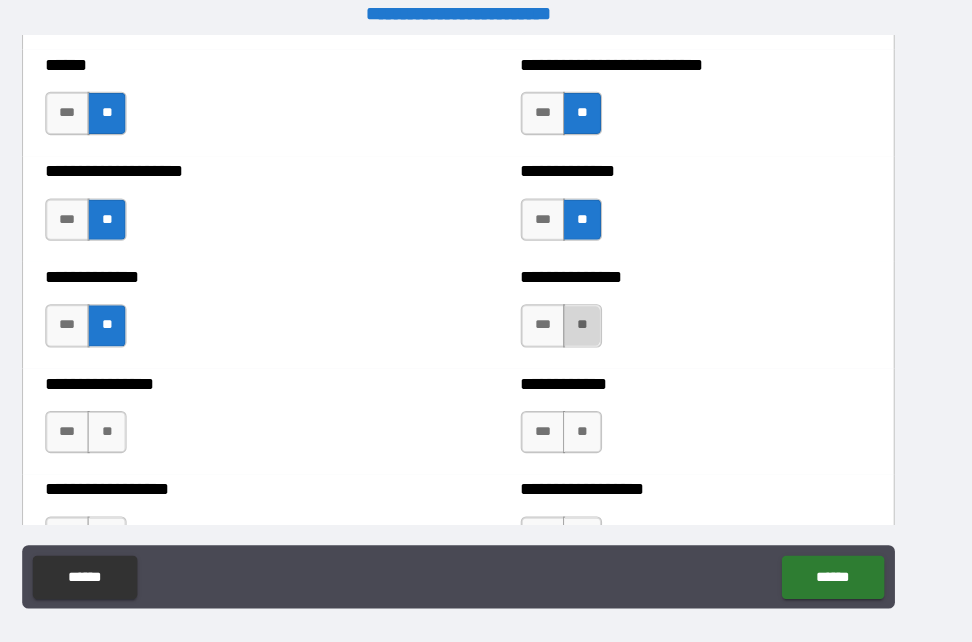 click on "**" at bounding box center (603, 325) 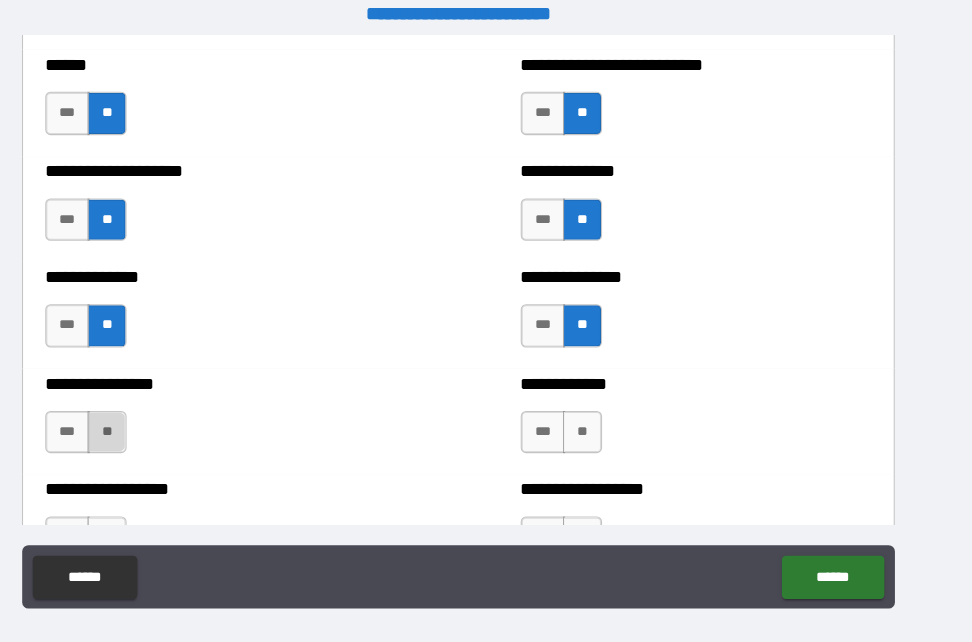 click on "**" at bounding box center [153, 426] 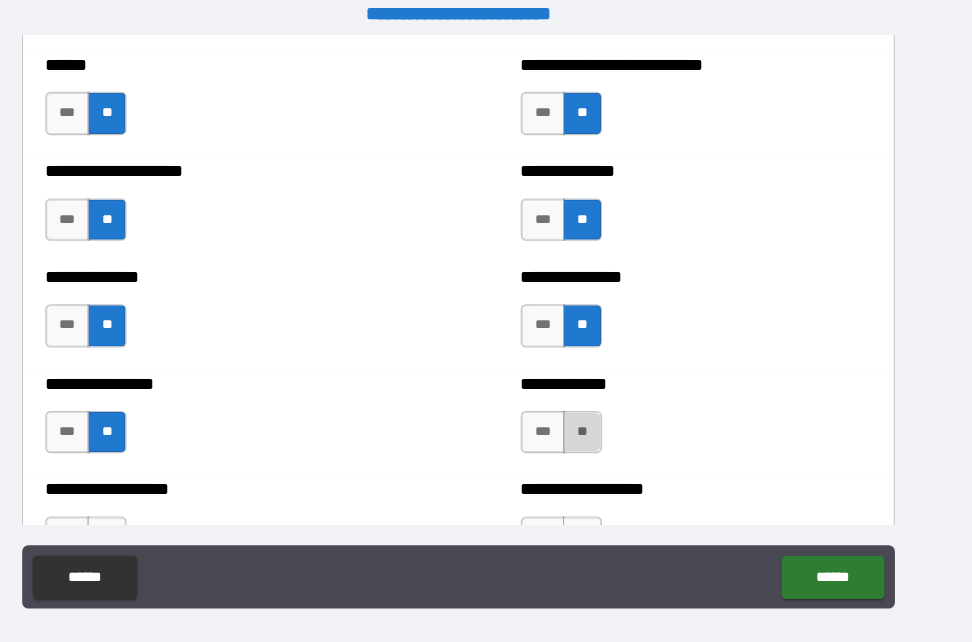 click on "**" at bounding box center (603, 426) 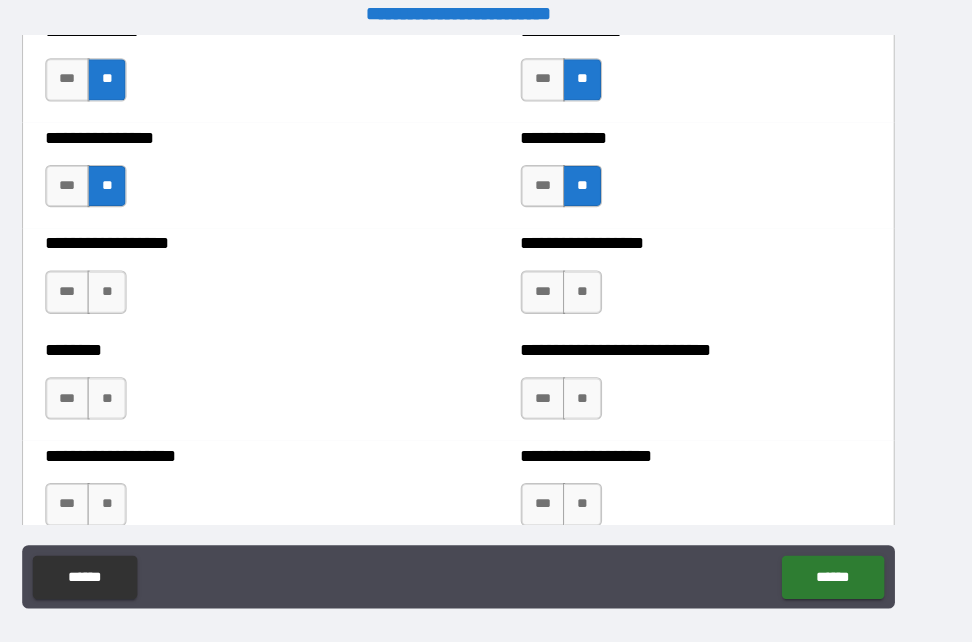 scroll, scrollTop: 4336, scrollLeft: 0, axis: vertical 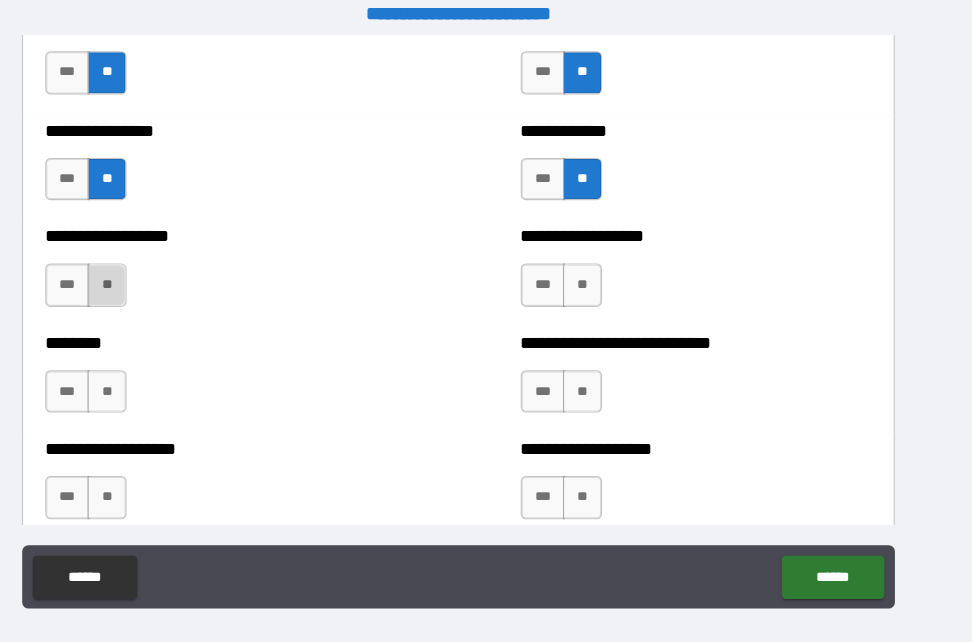 click on "**" at bounding box center (153, 286) 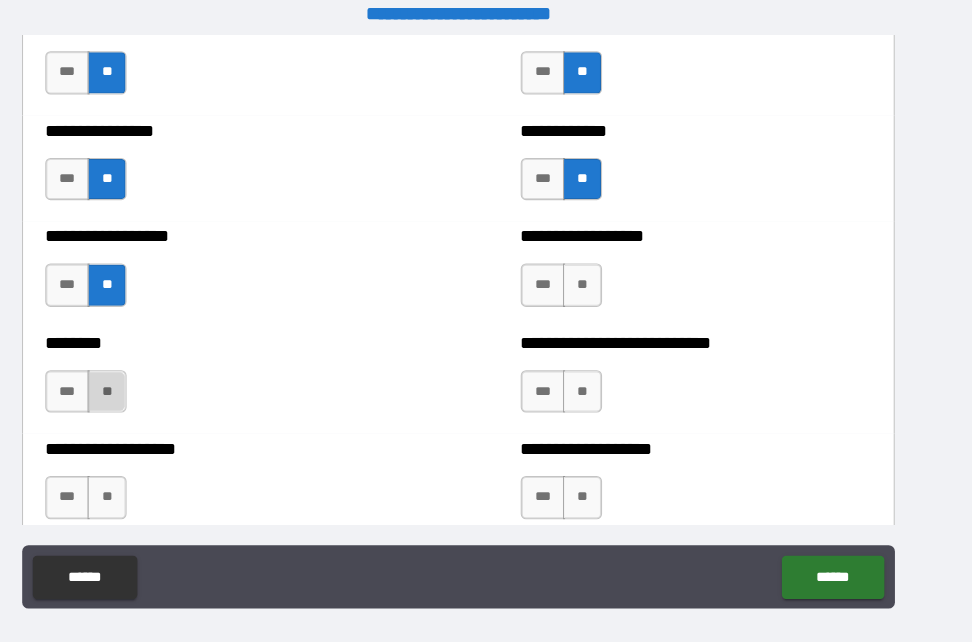 click on "**" at bounding box center (153, 387) 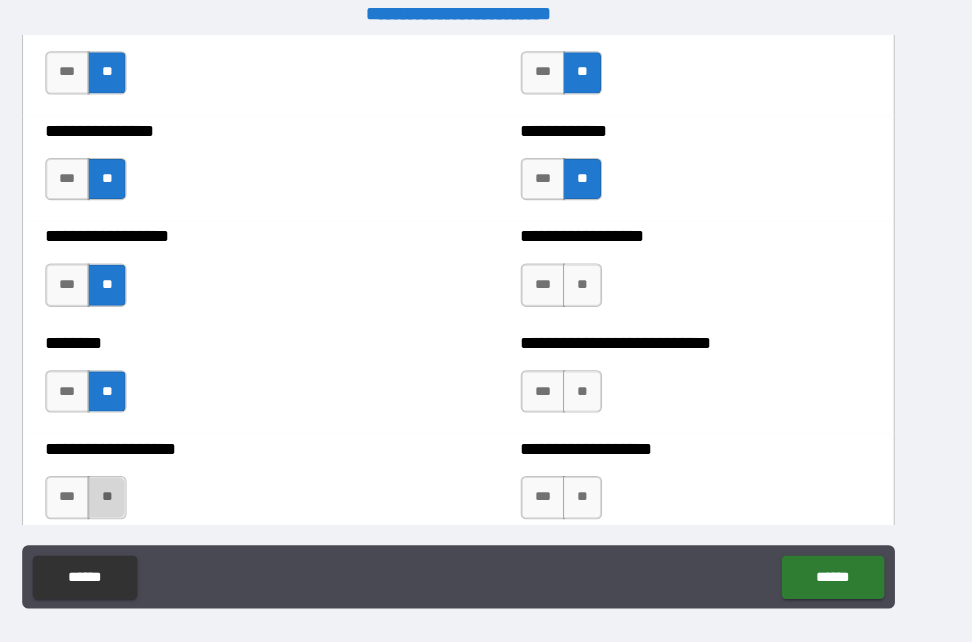 click on "**" at bounding box center (153, 487) 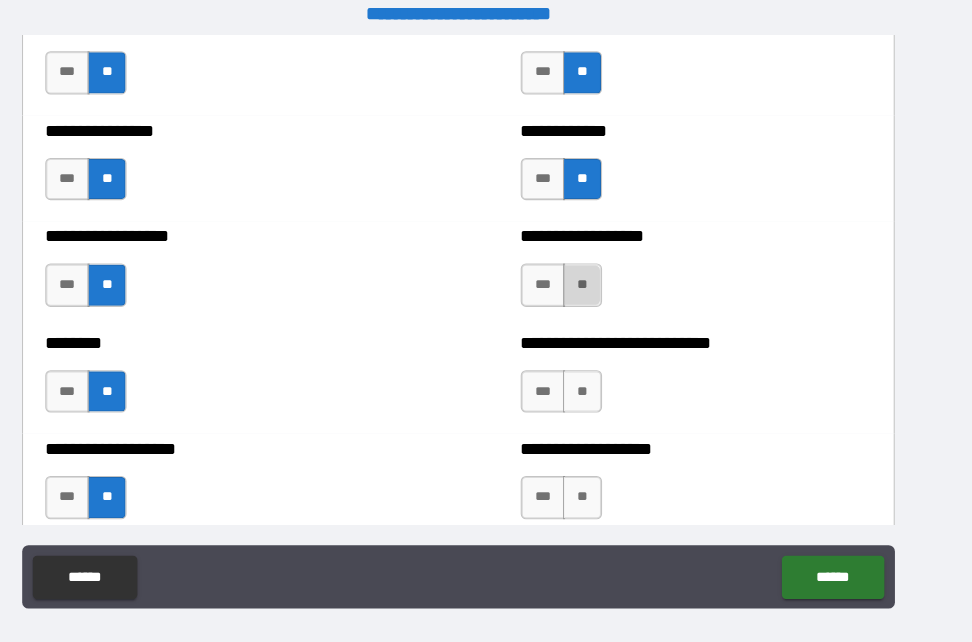click on "**" at bounding box center [603, 286] 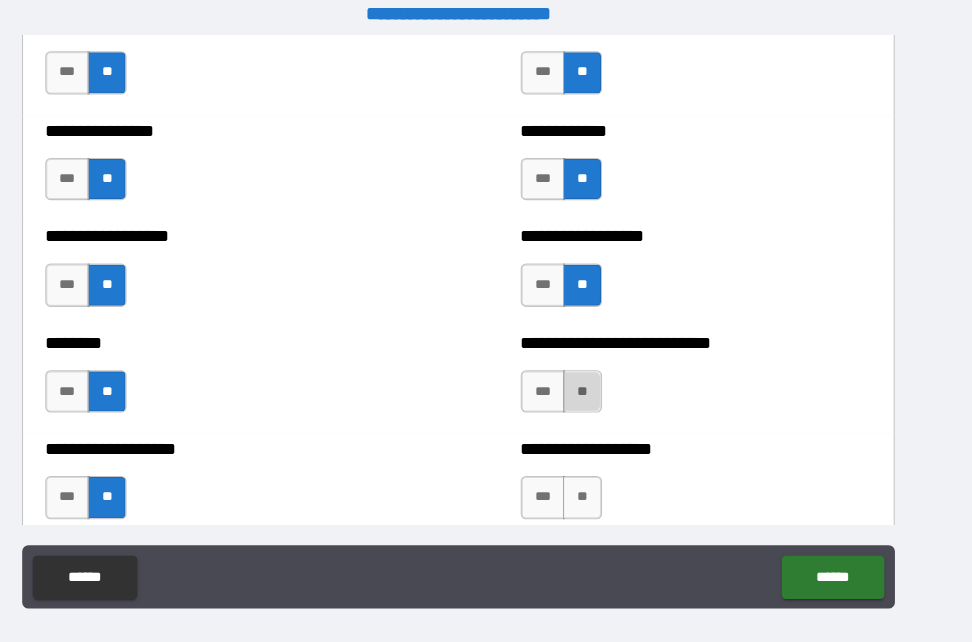 click on "**" at bounding box center (603, 387) 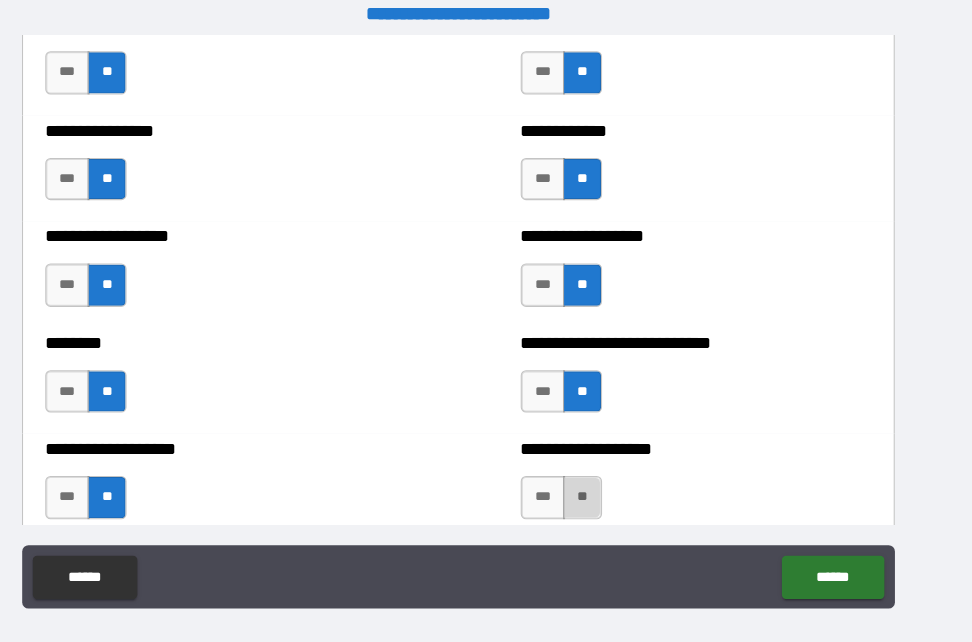 click on "**" at bounding box center [603, 487] 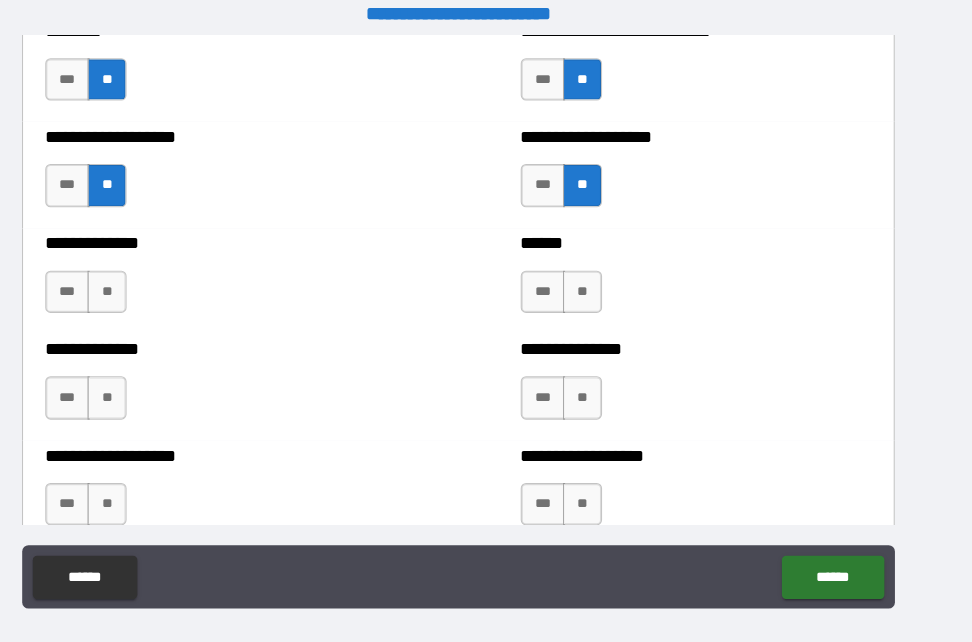 scroll, scrollTop: 4640, scrollLeft: 0, axis: vertical 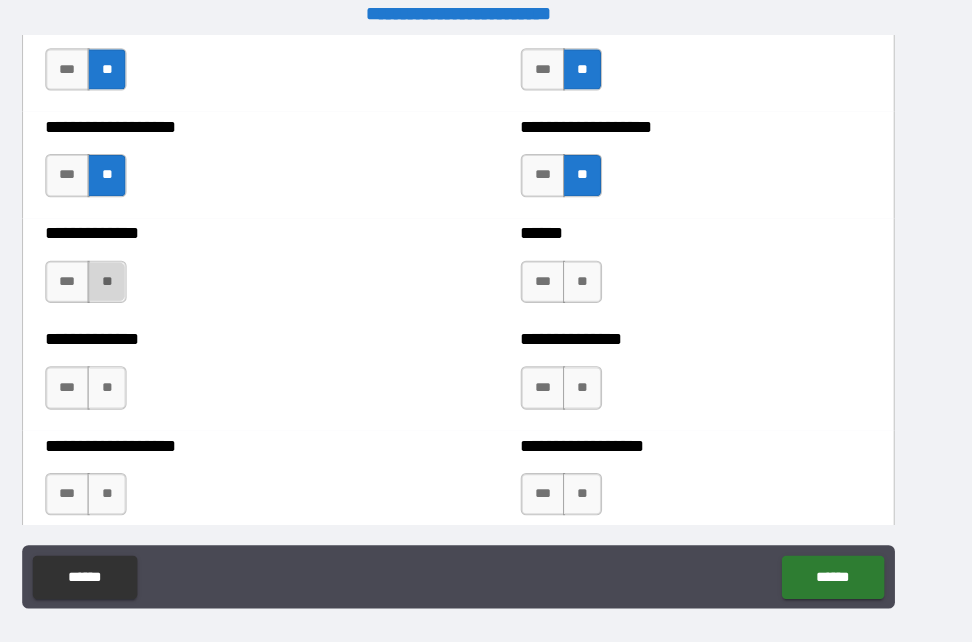 click on "**" at bounding box center (153, 284) 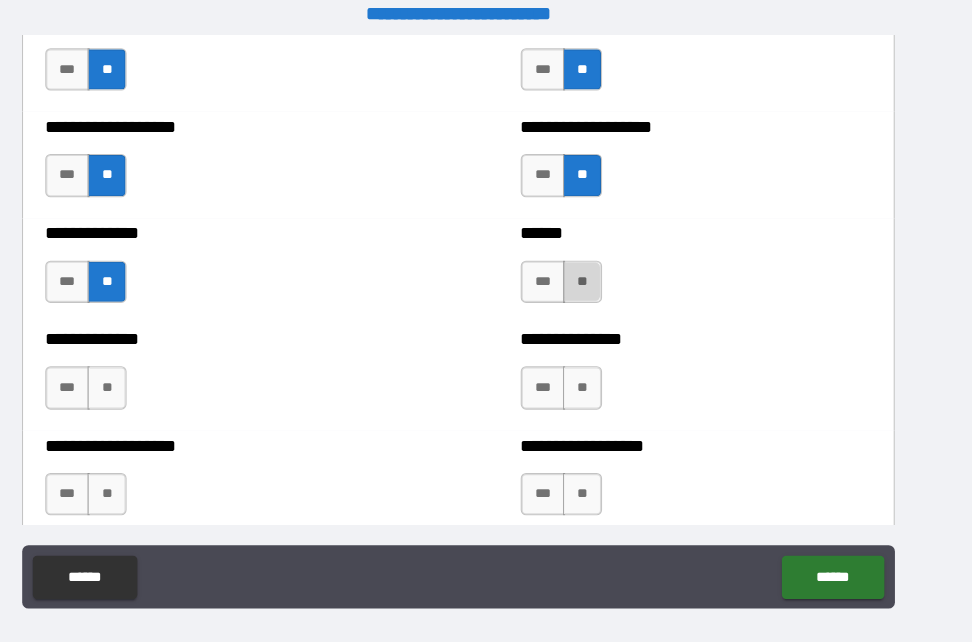 click on "**" at bounding box center (603, 284) 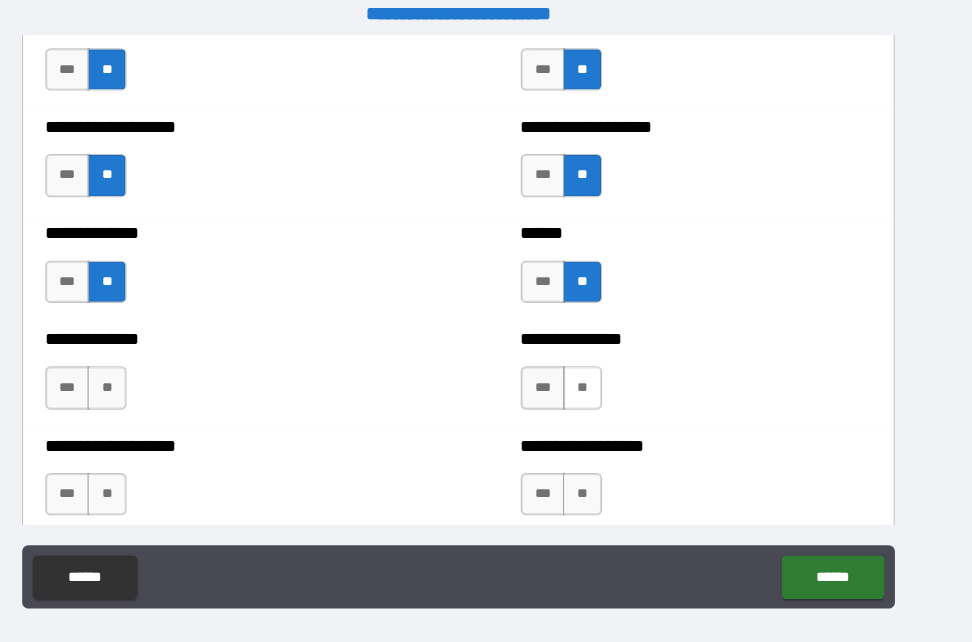 click on "**" at bounding box center (603, 384) 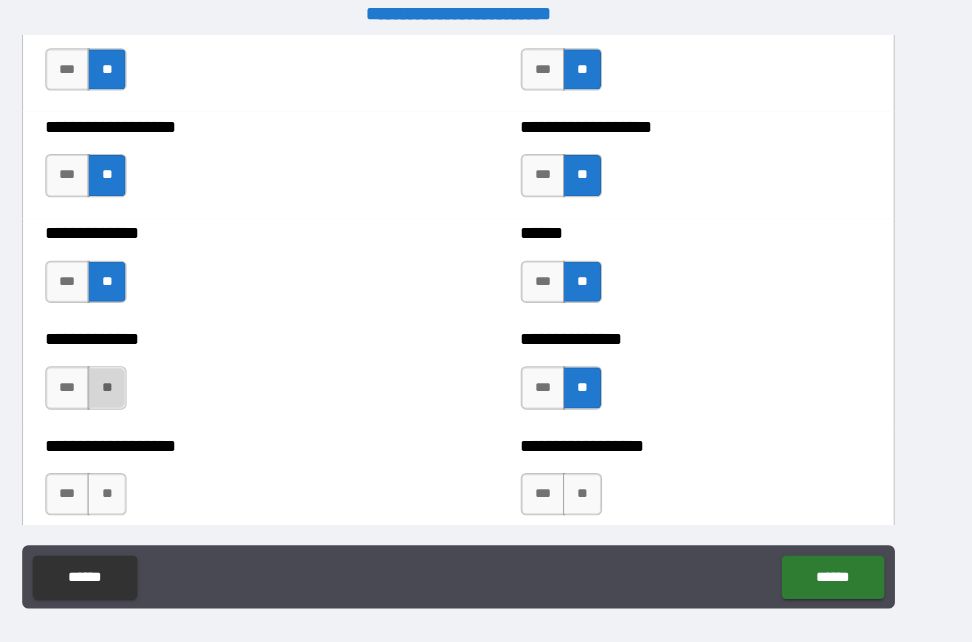 click on "**" at bounding box center (153, 384) 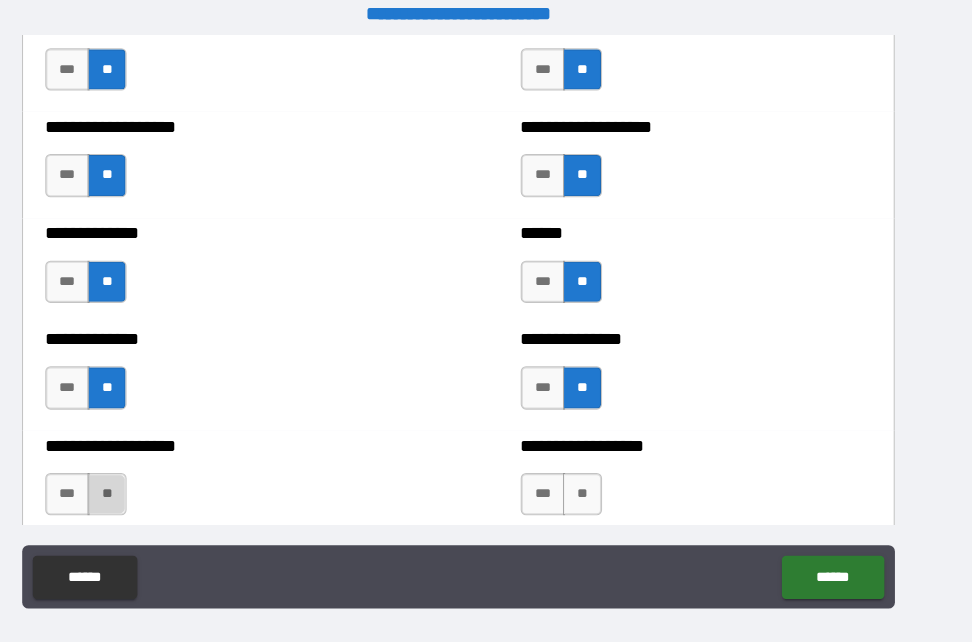 click on "**" at bounding box center (153, 485) 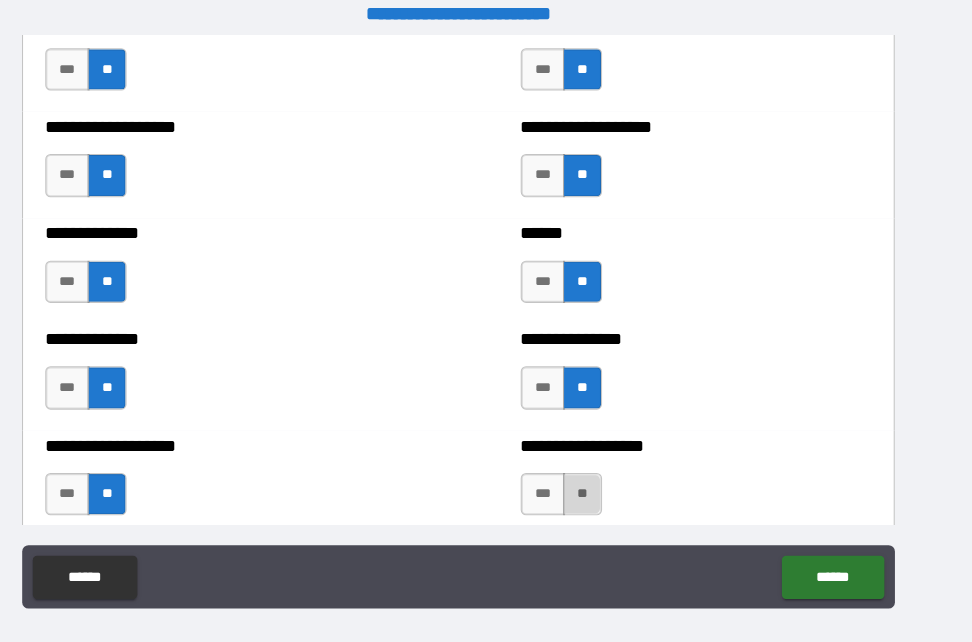 click on "**" at bounding box center [603, 485] 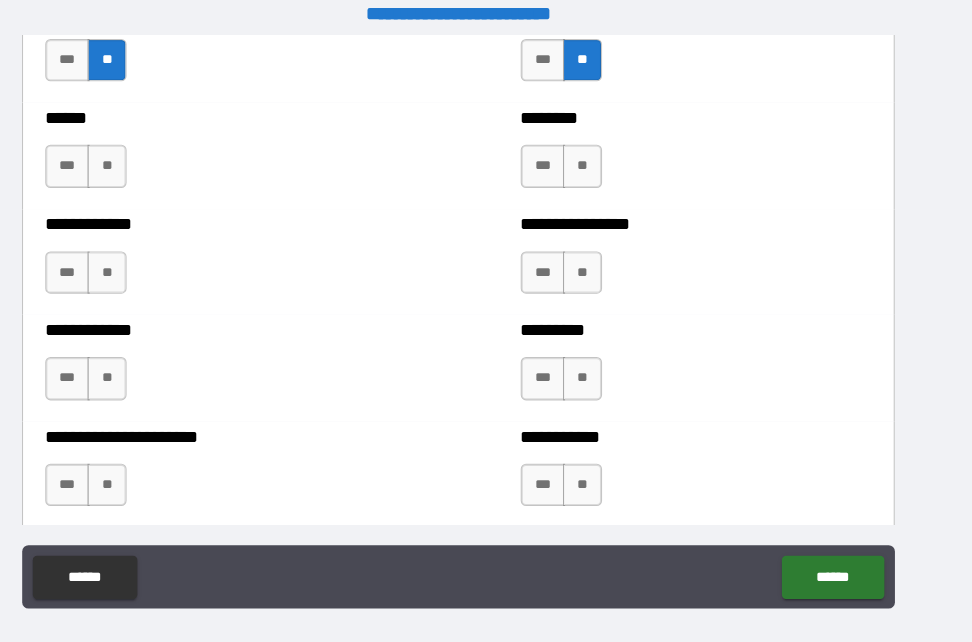 scroll, scrollTop: 5052, scrollLeft: 0, axis: vertical 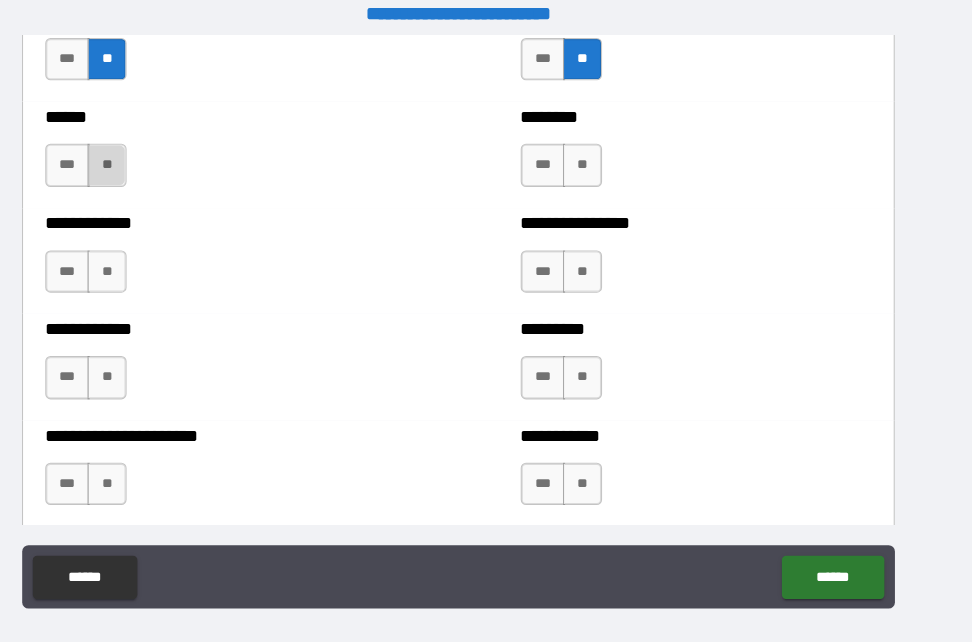 click on "**" at bounding box center [153, 173] 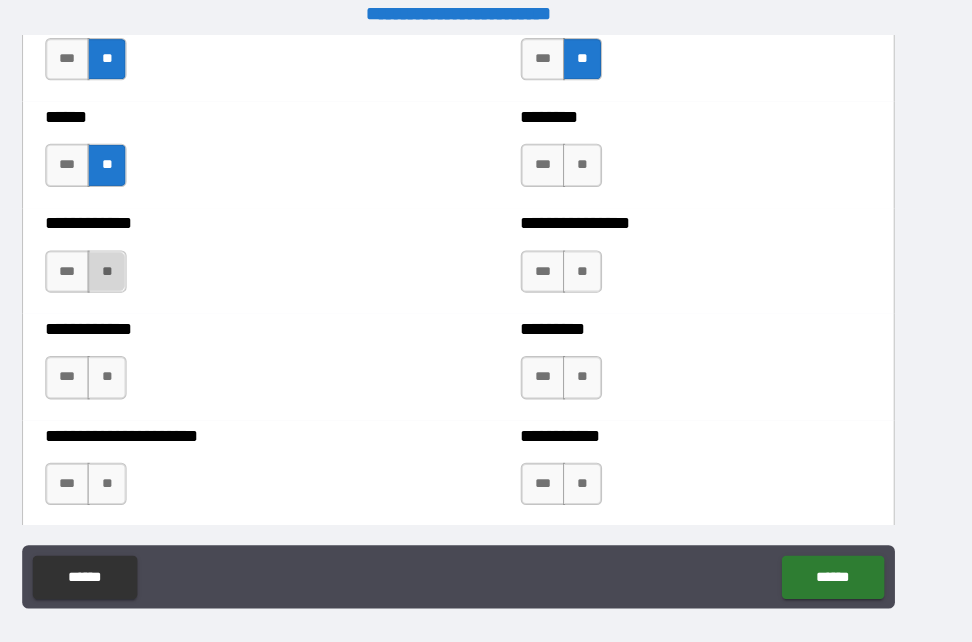 click on "**" at bounding box center (153, 274) 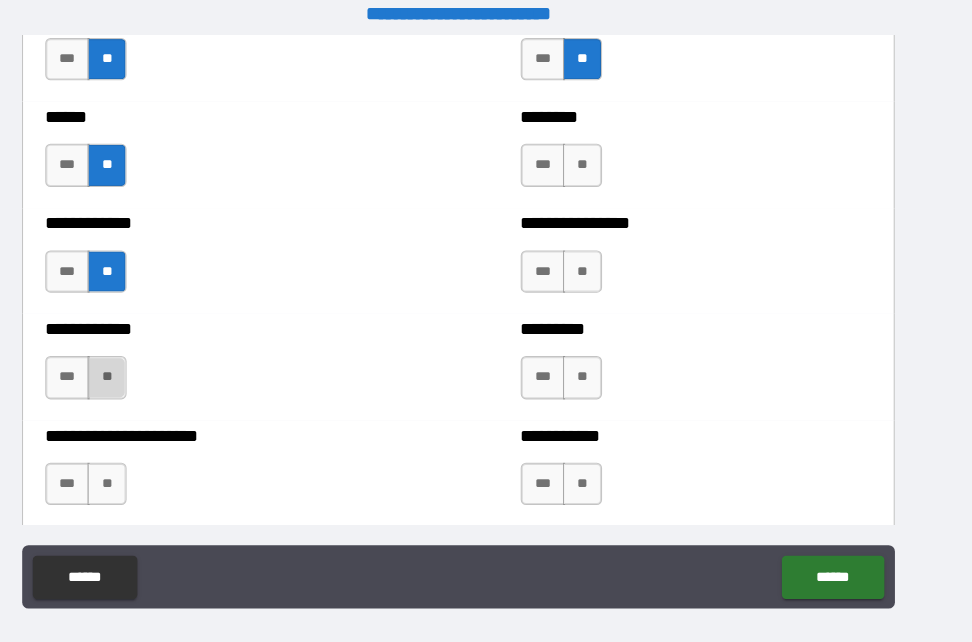 click on "**" at bounding box center (153, 374) 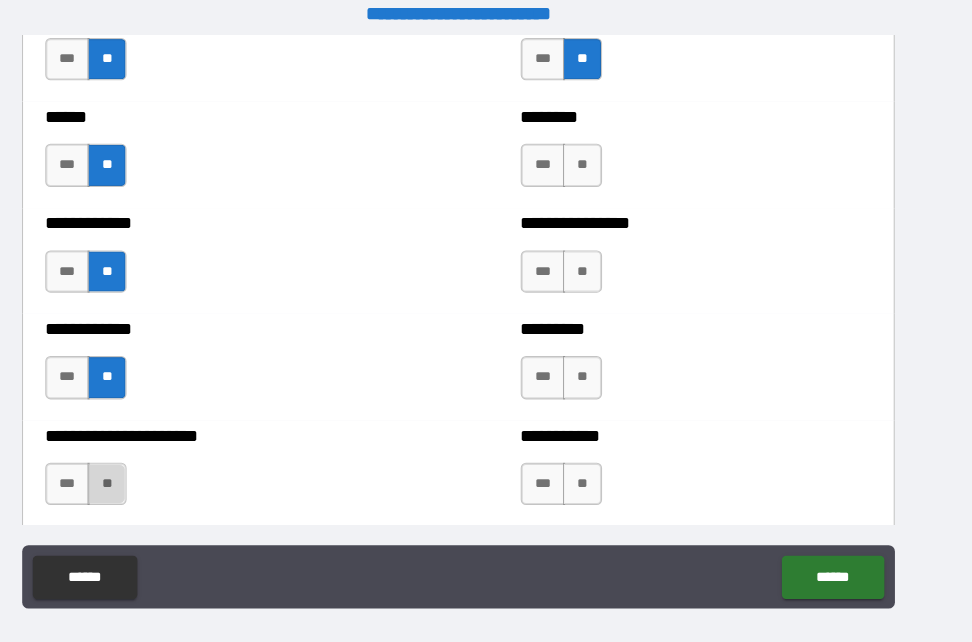 click on "**" at bounding box center [153, 475] 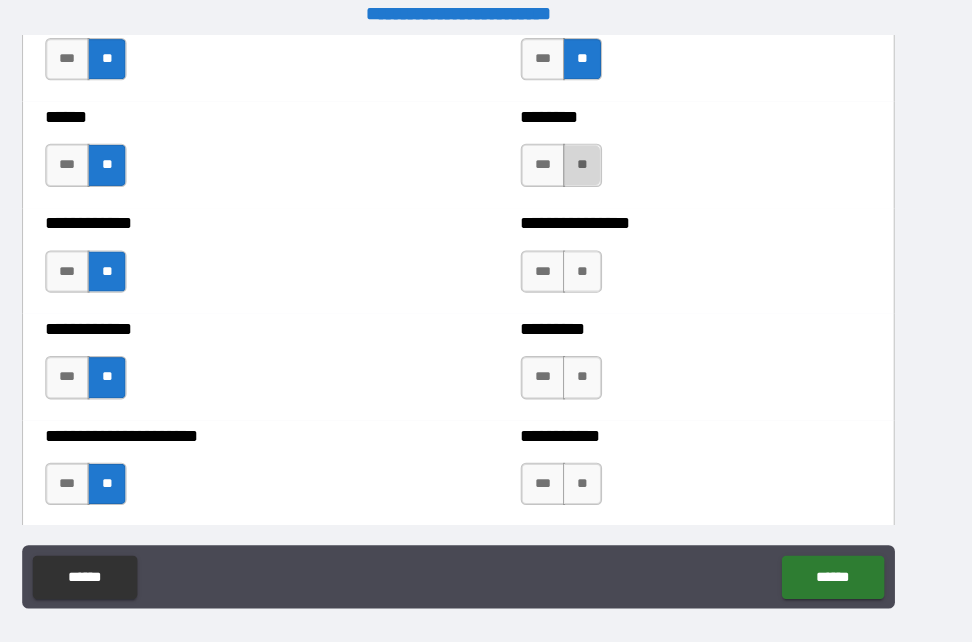 click on "**" at bounding box center [603, 173] 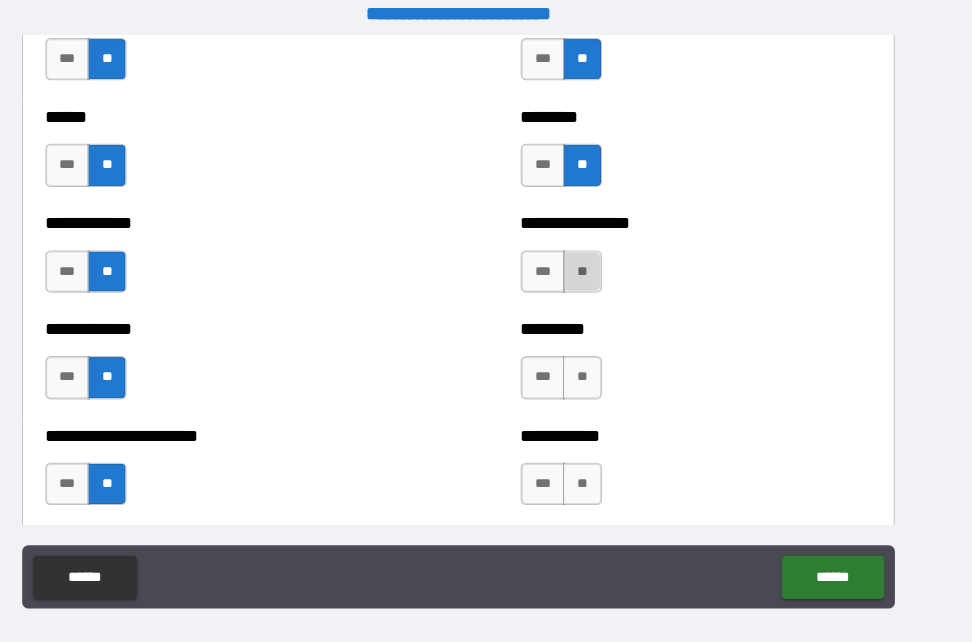 click on "**" at bounding box center (603, 274) 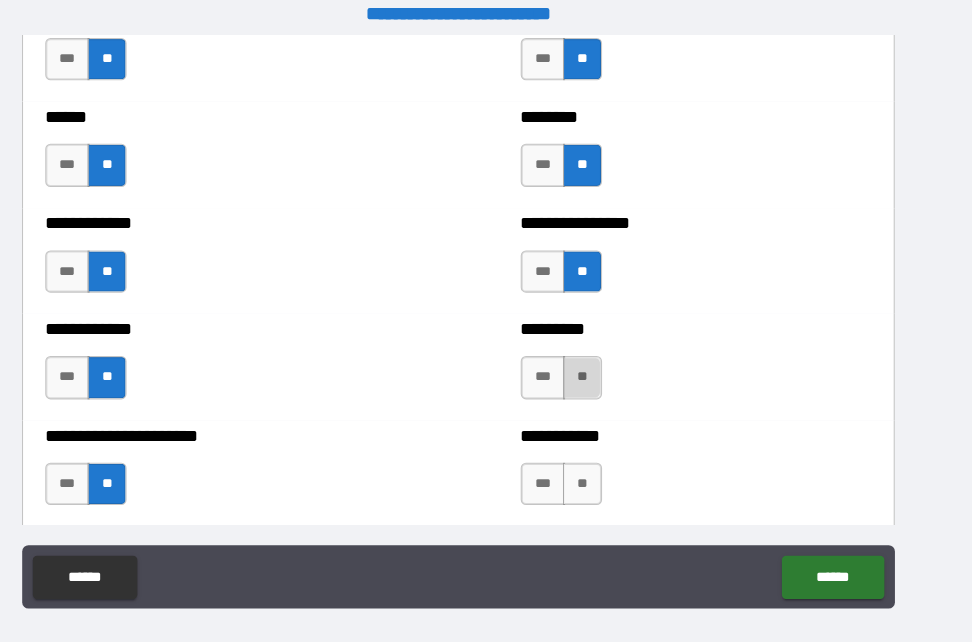 click on "**" at bounding box center [603, 374] 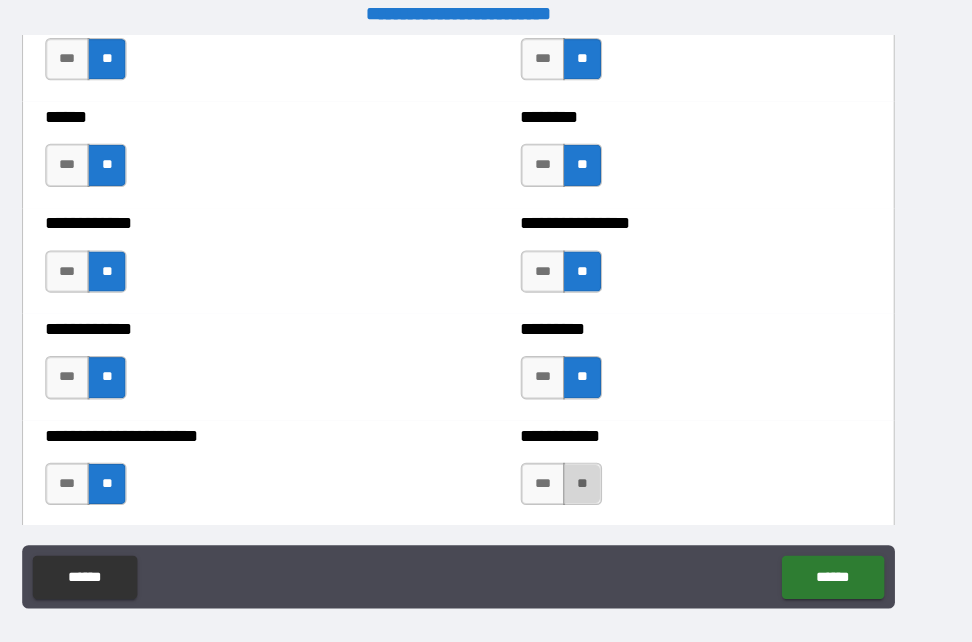 click on "**" at bounding box center [603, 475] 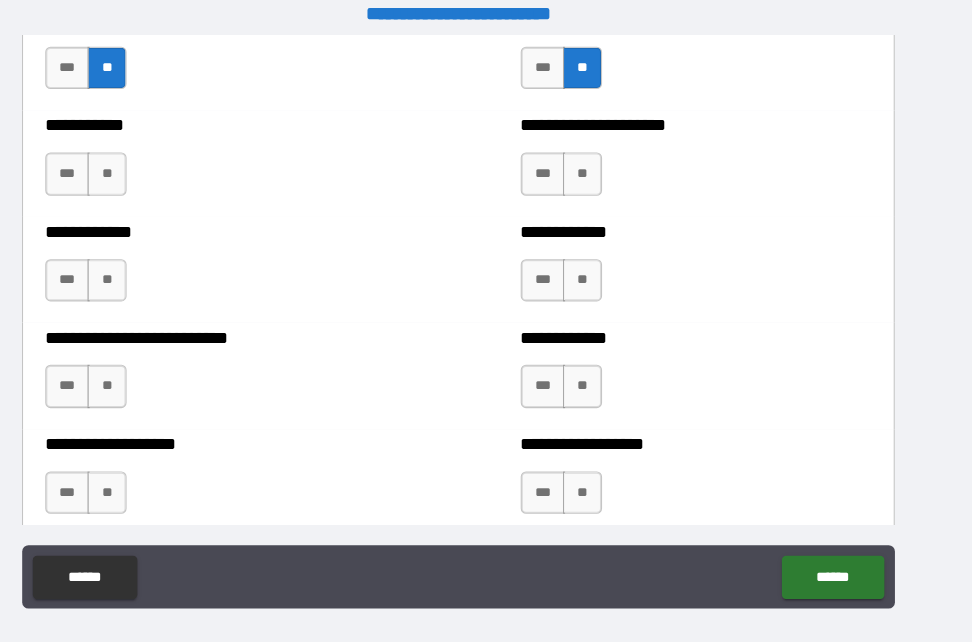 scroll, scrollTop: 5447, scrollLeft: 0, axis: vertical 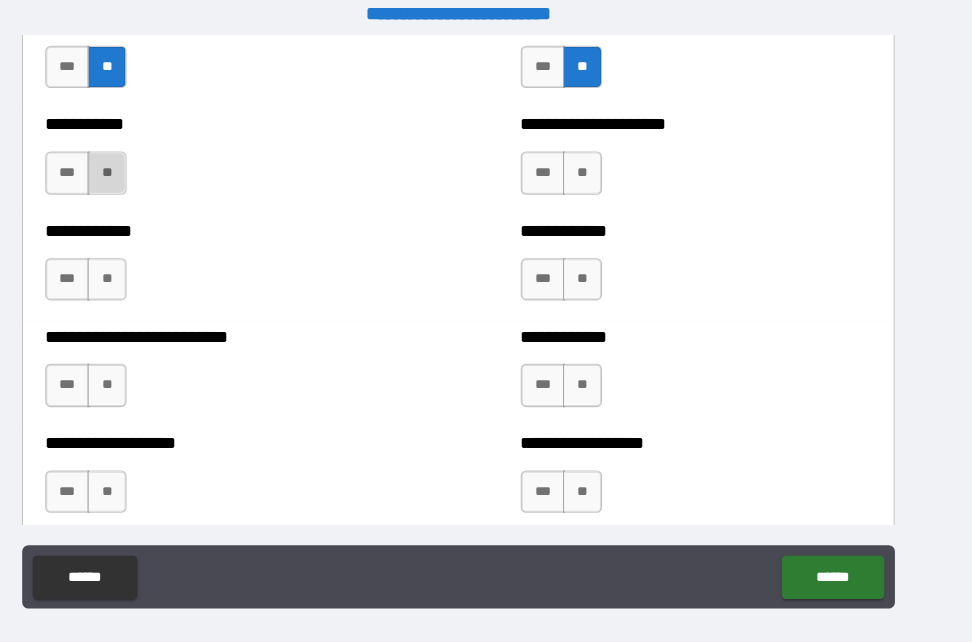 click on "**" at bounding box center [153, 180] 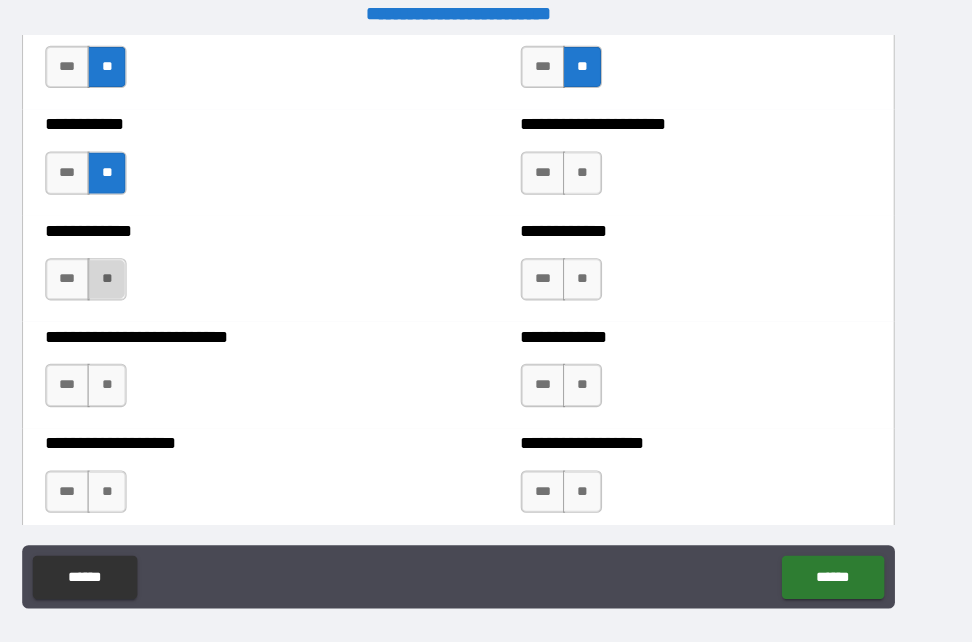 click on "**" at bounding box center (153, 281) 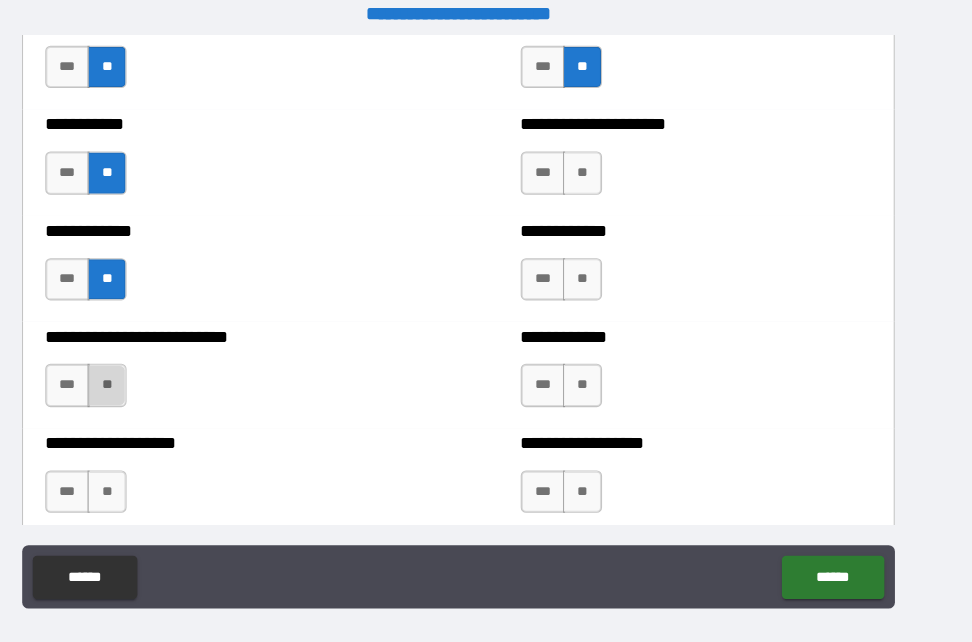 click on "**" at bounding box center [153, 381] 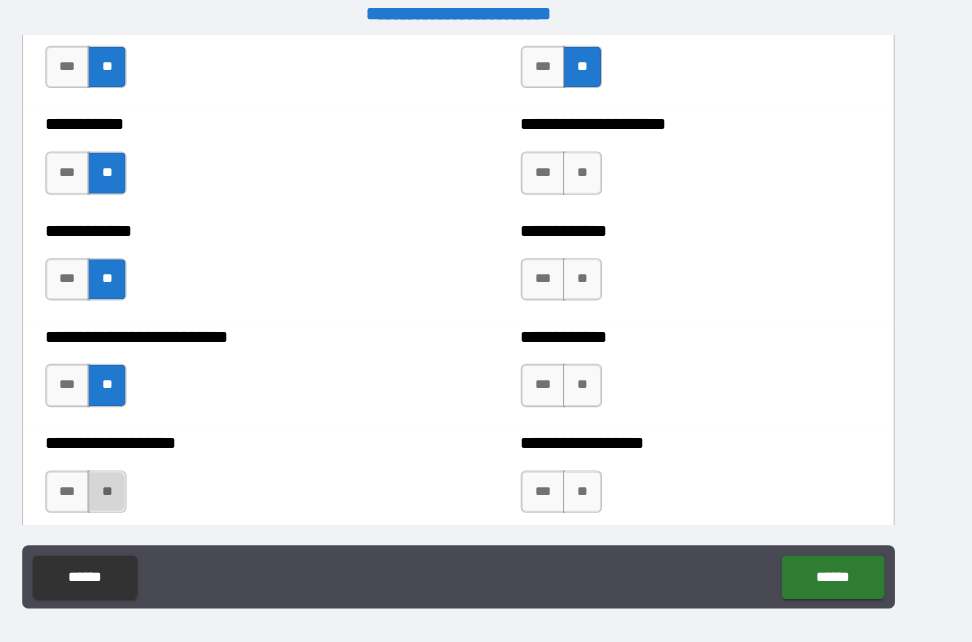 click on "**" at bounding box center (153, 482) 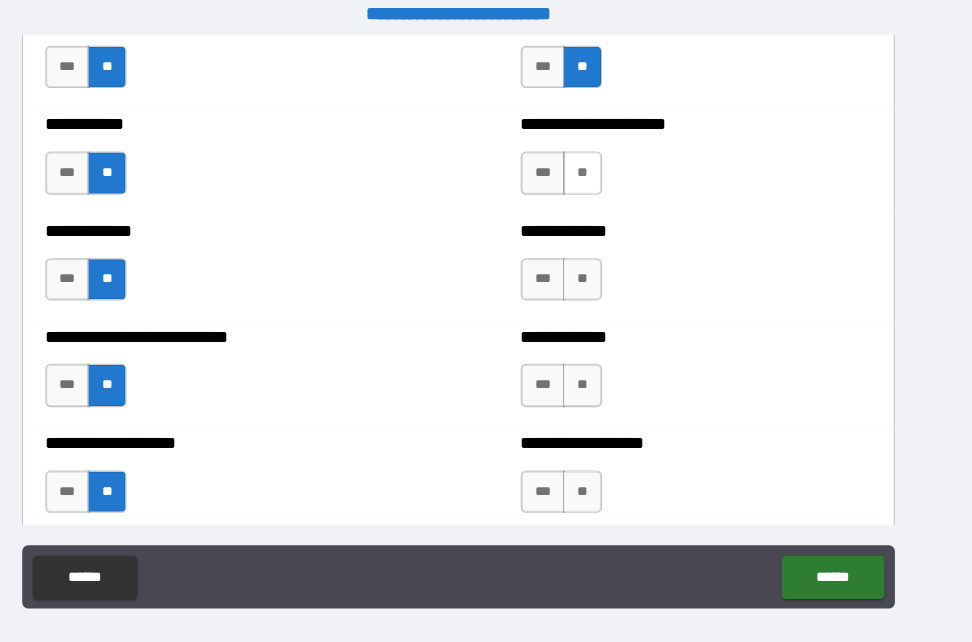 click on "**" at bounding box center (603, 180) 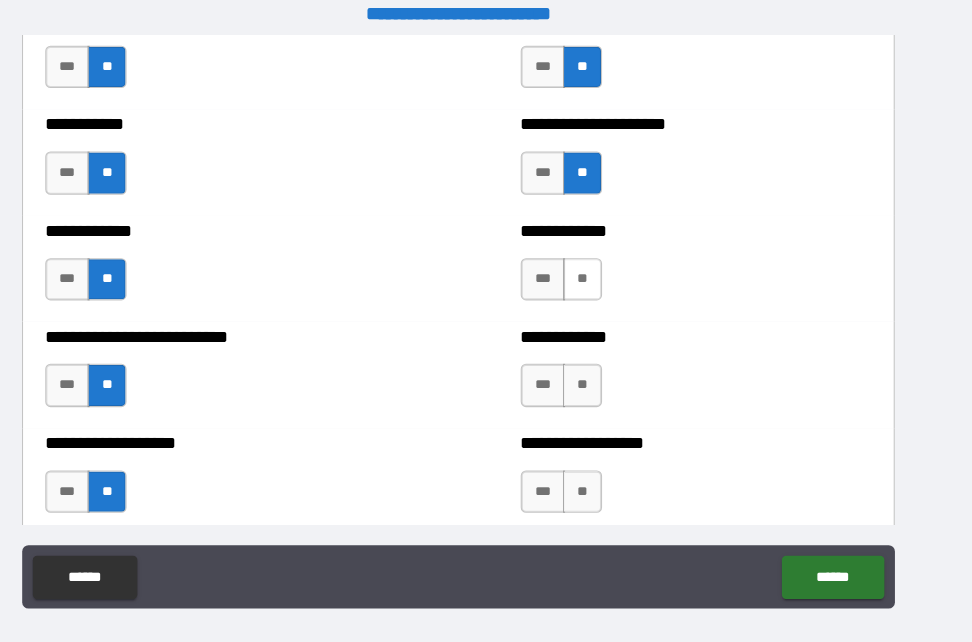 click on "**" at bounding box center (603, 281) 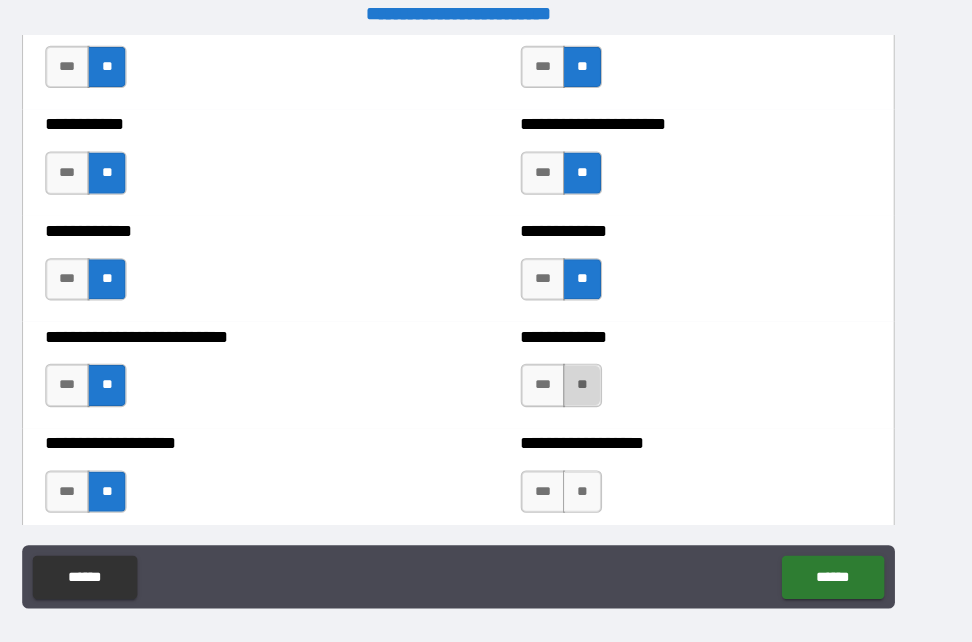 click on "**" at bounding box center (603, 381) 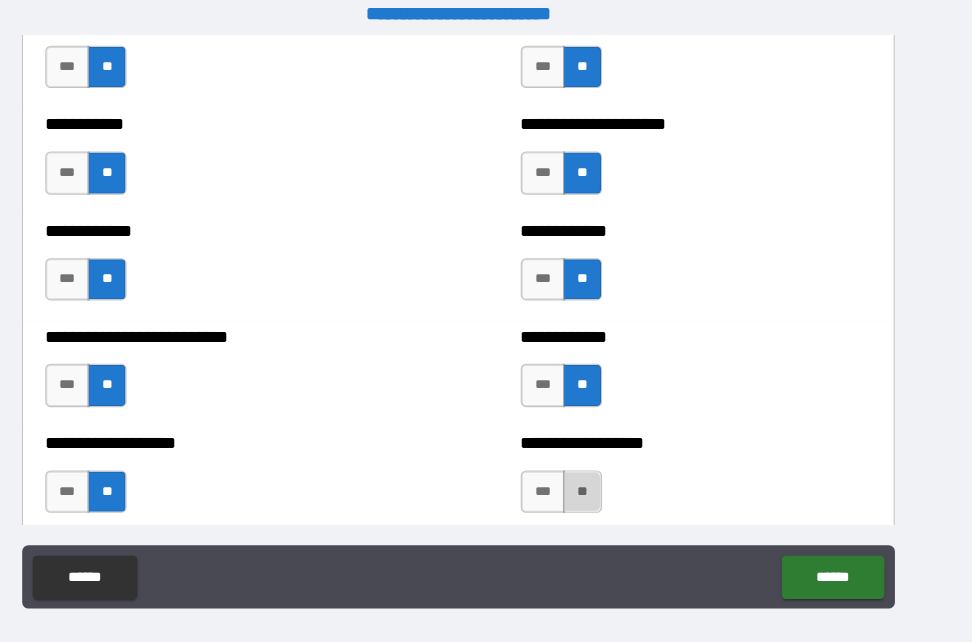 click on "**" at bounding box center [603, 482] 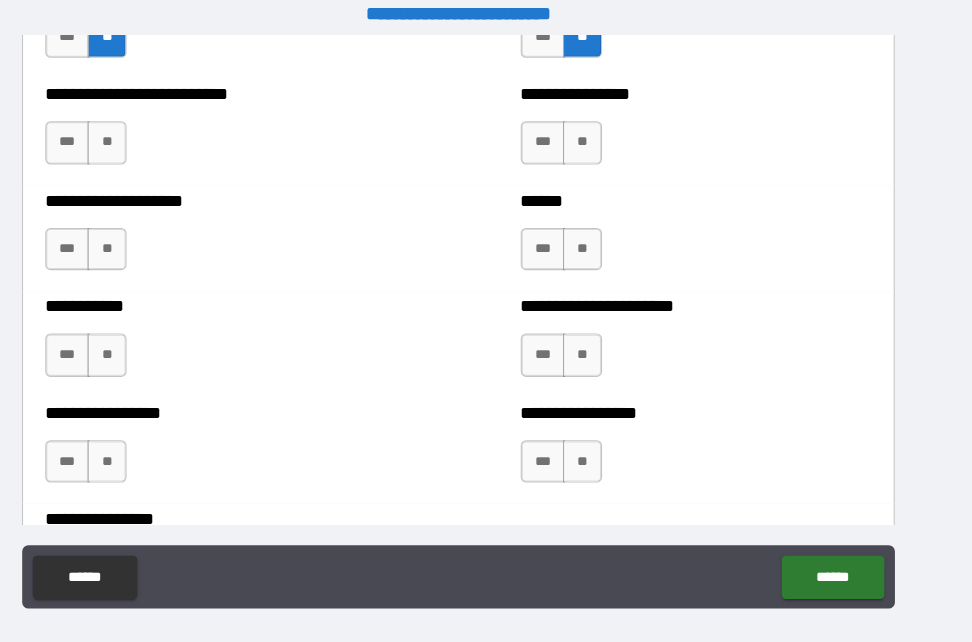 scroll, scrollTop: 5878, scrollLeft: 0, axis: vertical 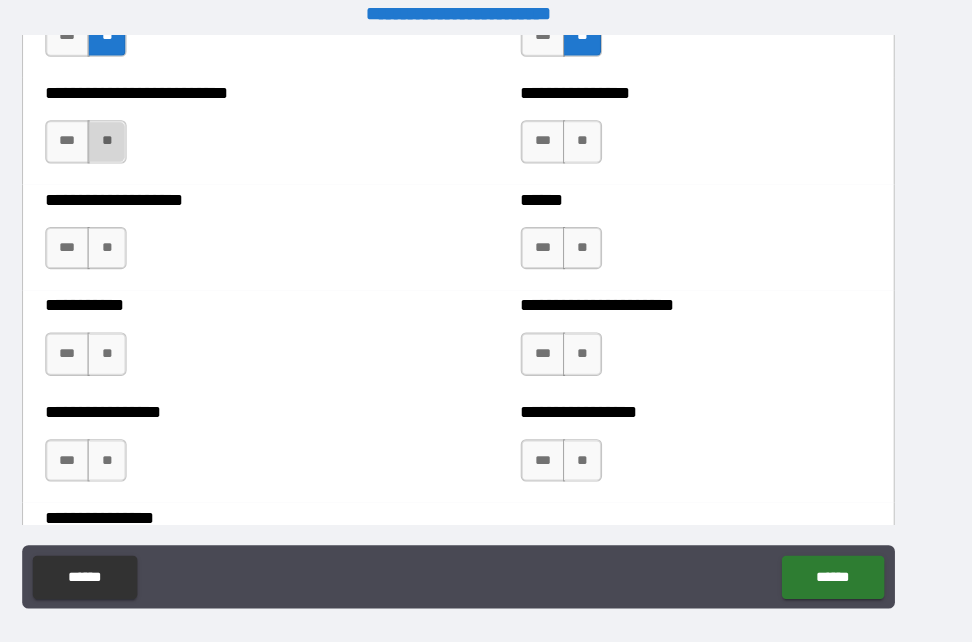 click on "**" at bounding box center (153, 151) 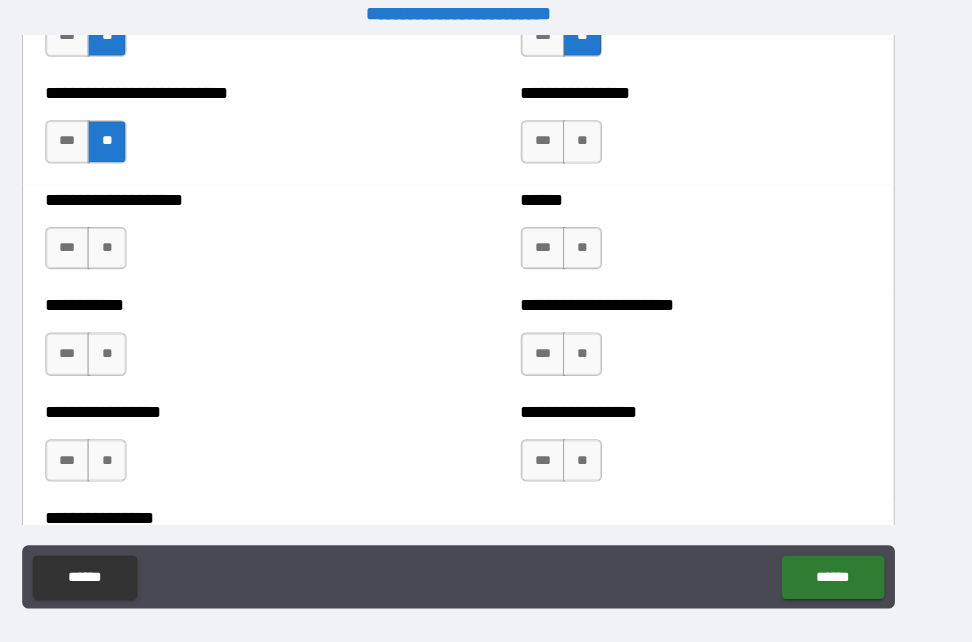 click on "*** **" at bounding box center (133, 252) 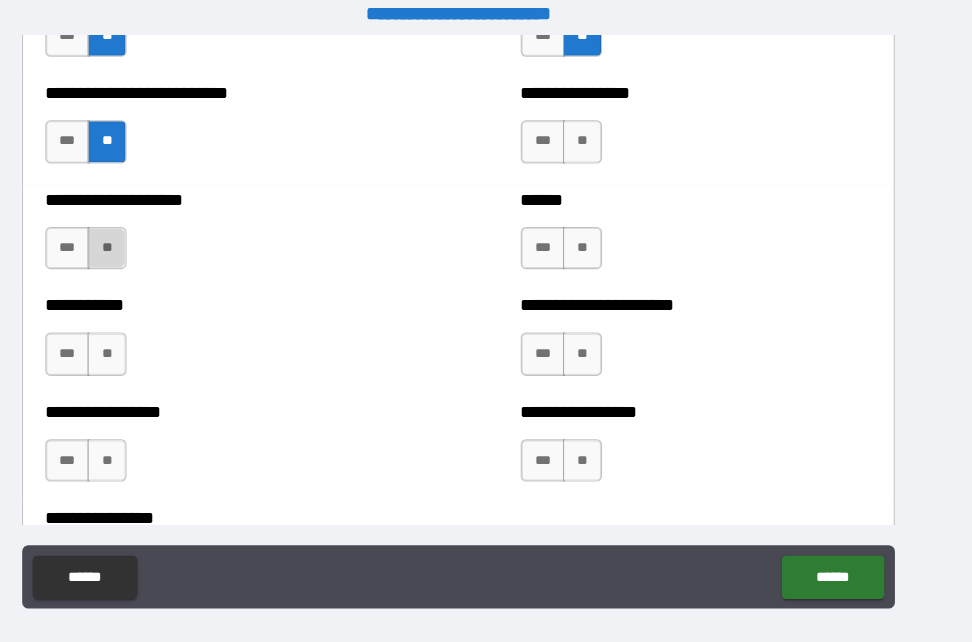 click on "**" at bounding box center (153, 252) 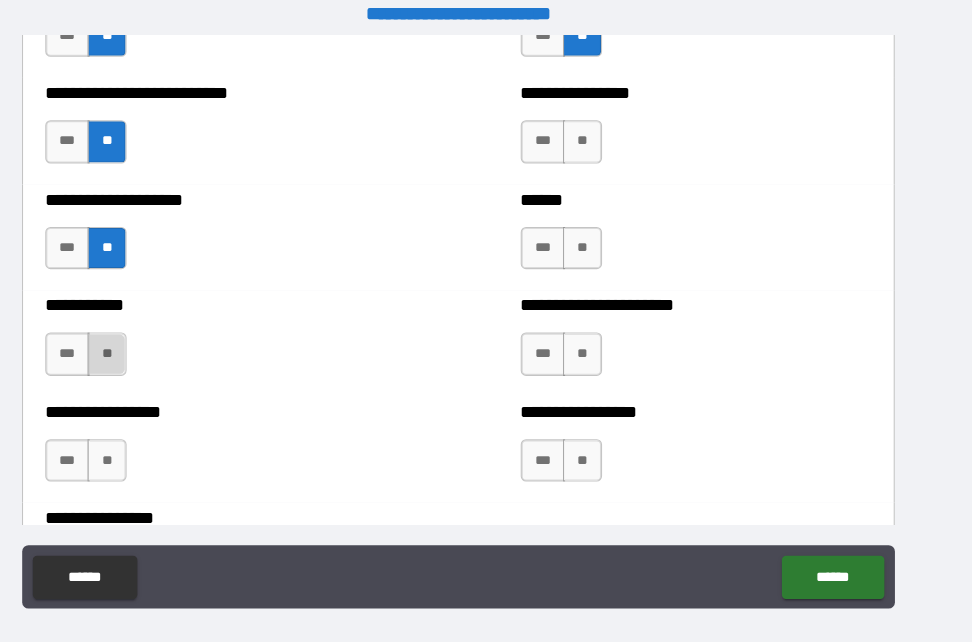 click on "**" at bounding box center [153, 352] 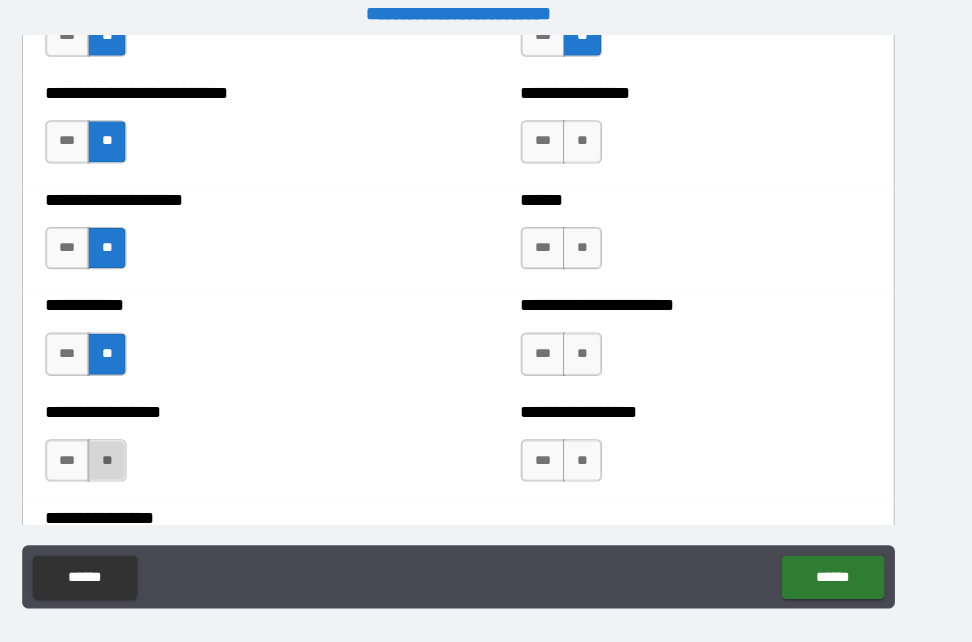 click on "**" at bounding box center [153, 453] 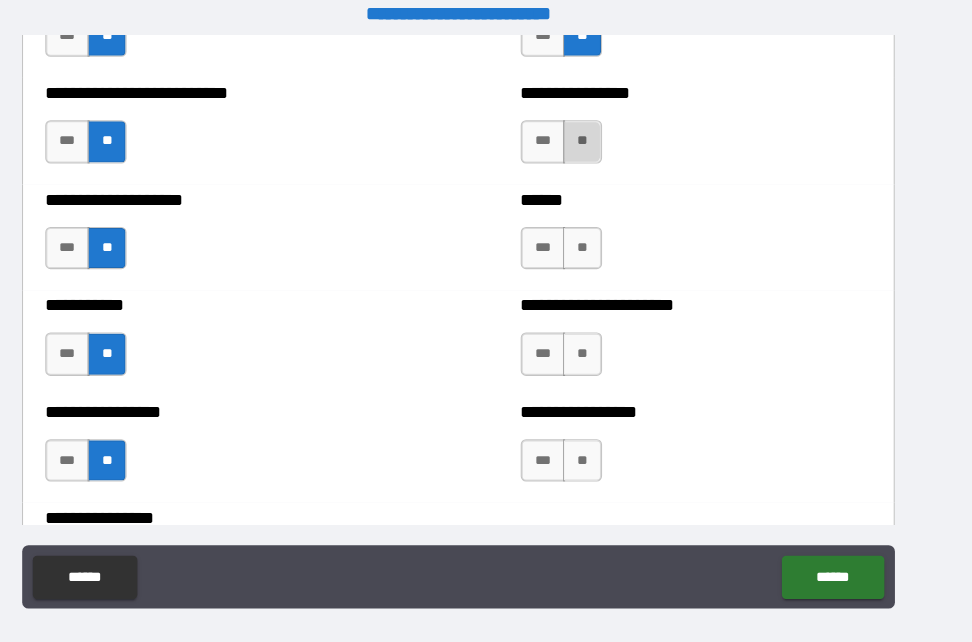 click on "**" at bounding box center (603, 151) 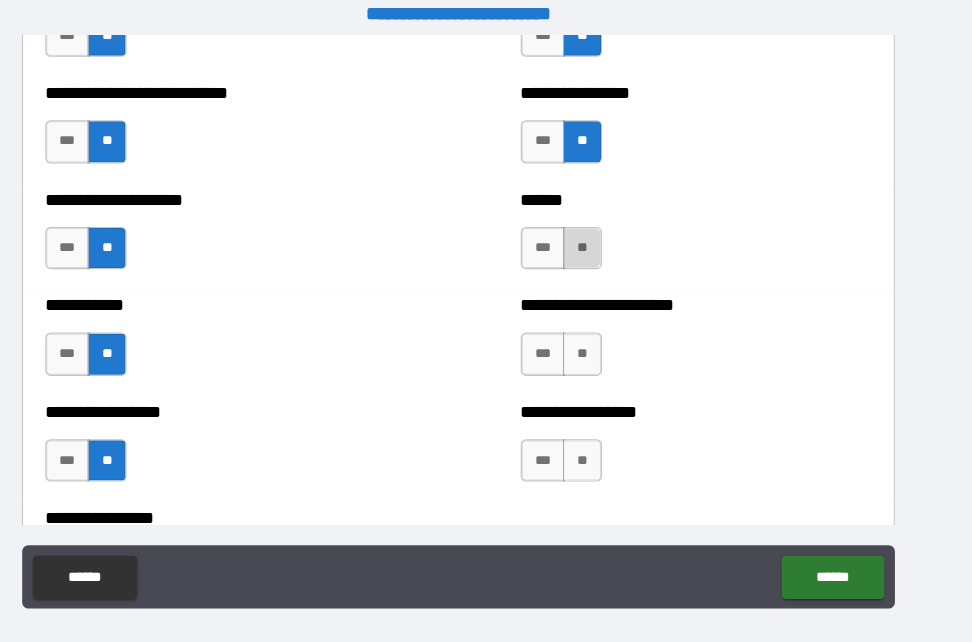 click on "**" at bounding box center (603, 252) 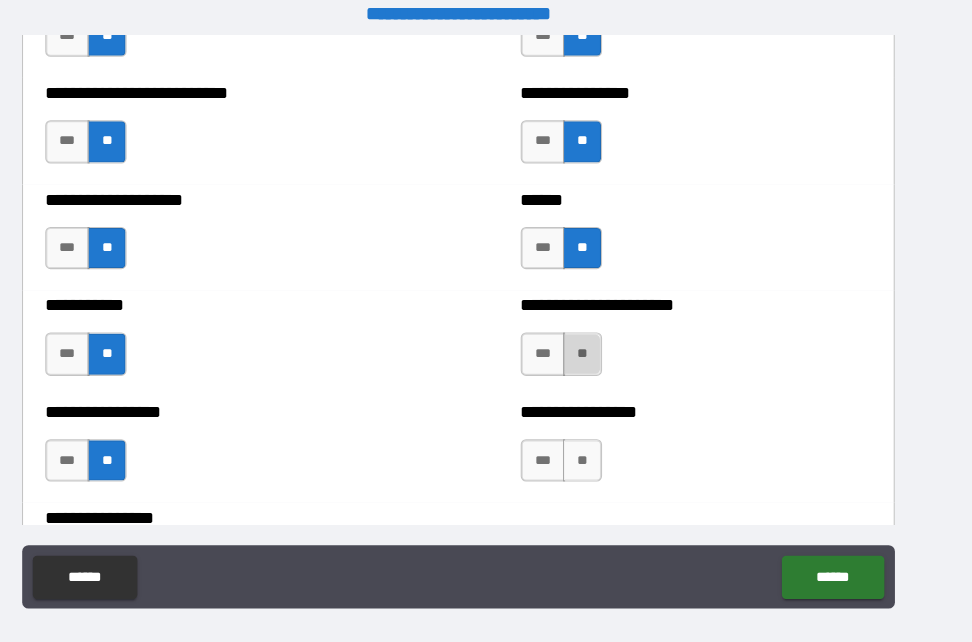 click on "**" at bounding box center [603, 352] 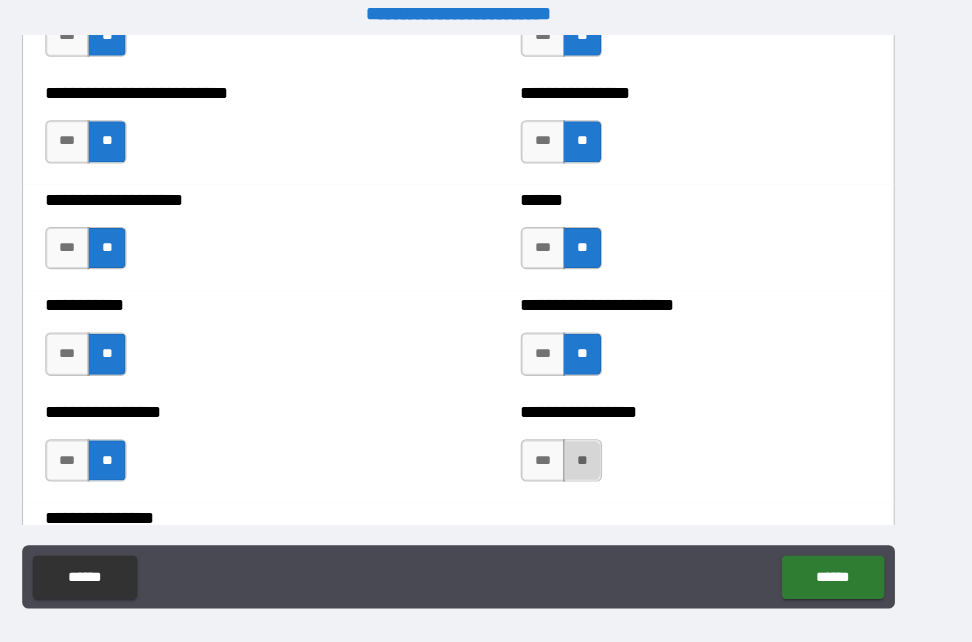 click on "**" at bounding box center (603, 453) 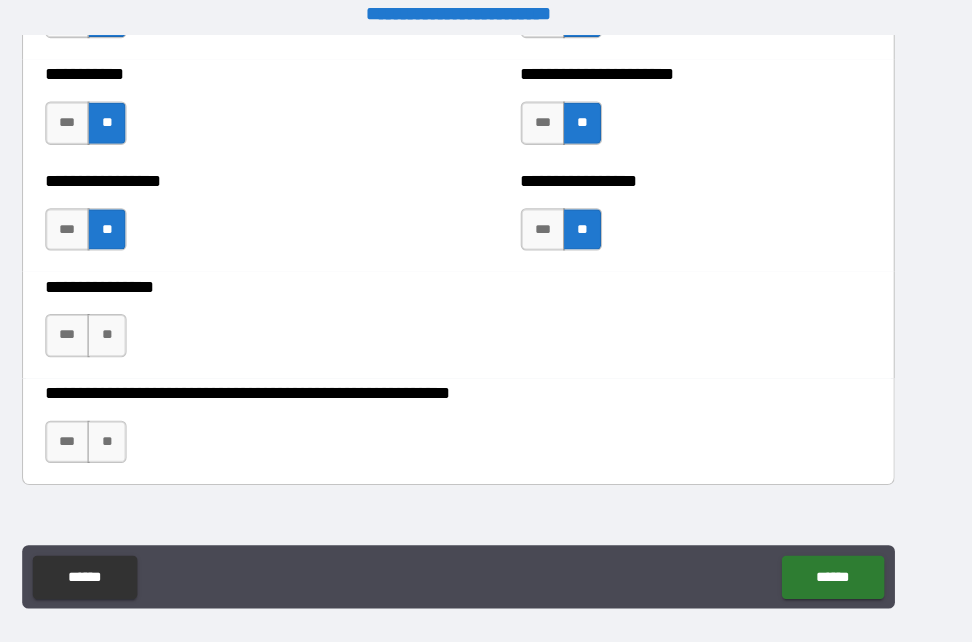 scroll, scrollTop: 6103, scrollLeft: 0, axis: vertical 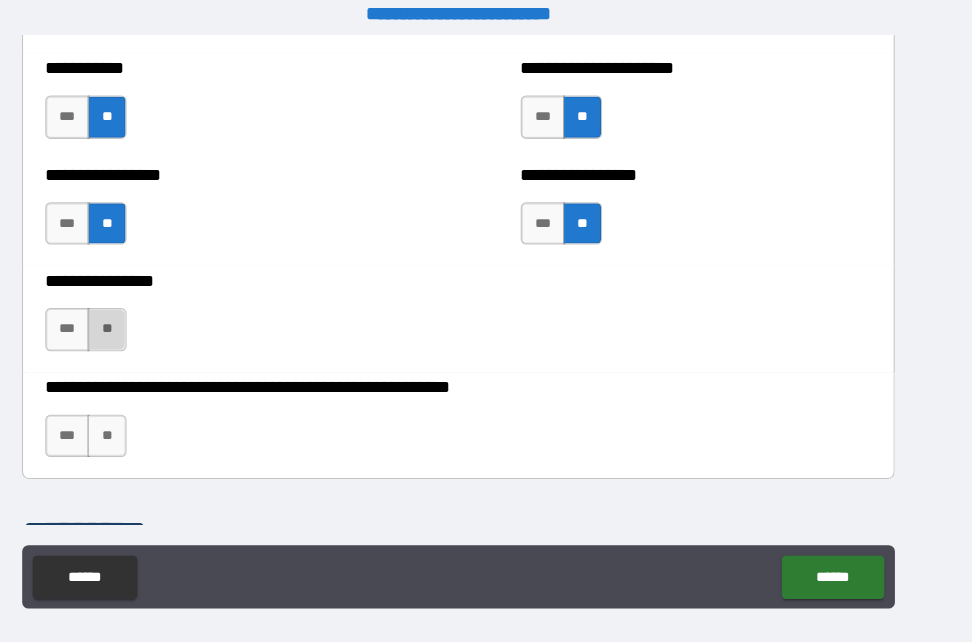 click on "**" at bounding box center [153, 328] 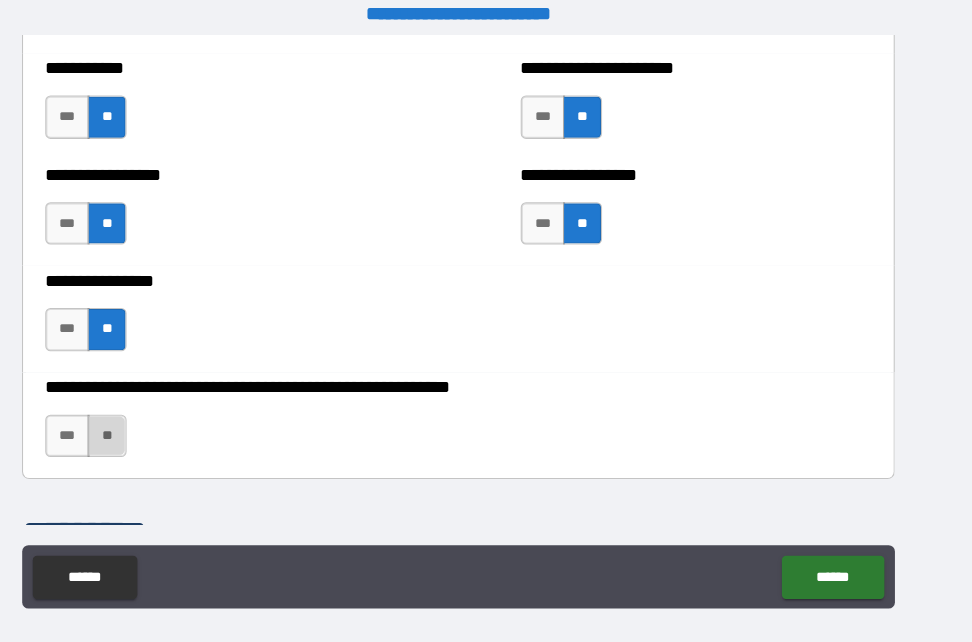 click on "**" at bounding box center [153, 429] 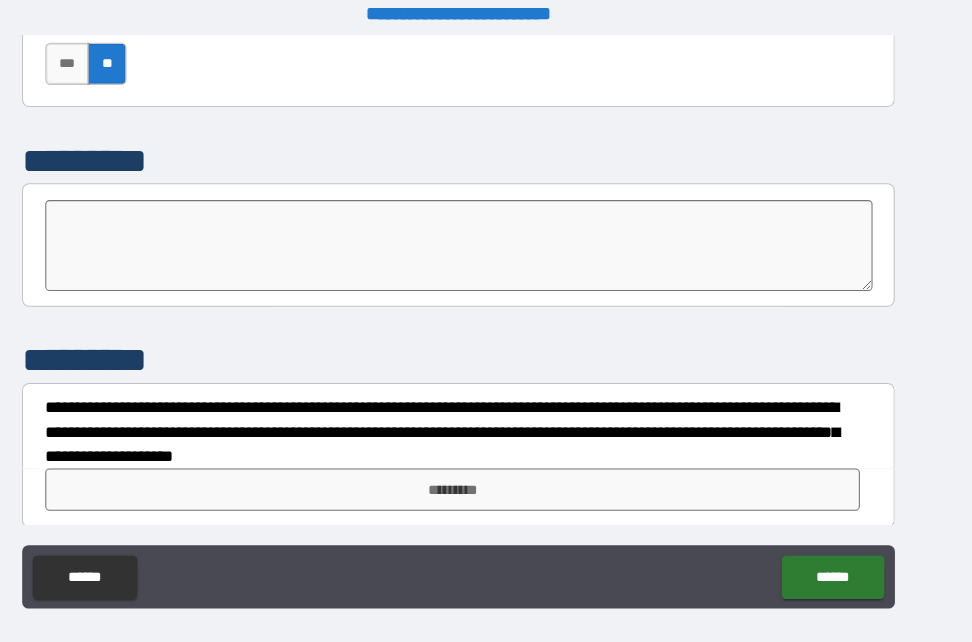 scroll, scrollTop: 6461, scrollLeft: 0, axis: vertical 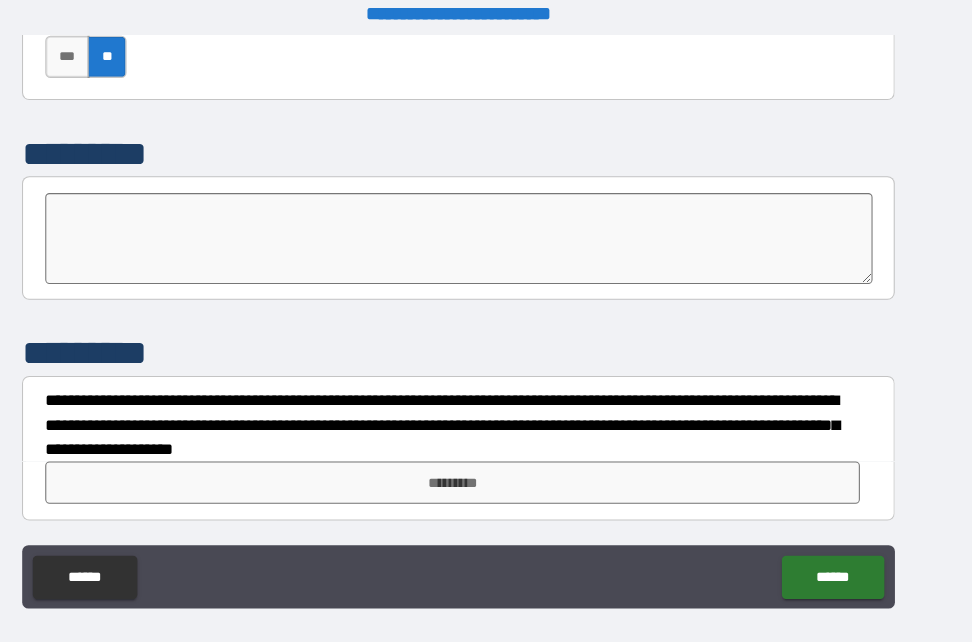 click at bounding box center (487, 243) 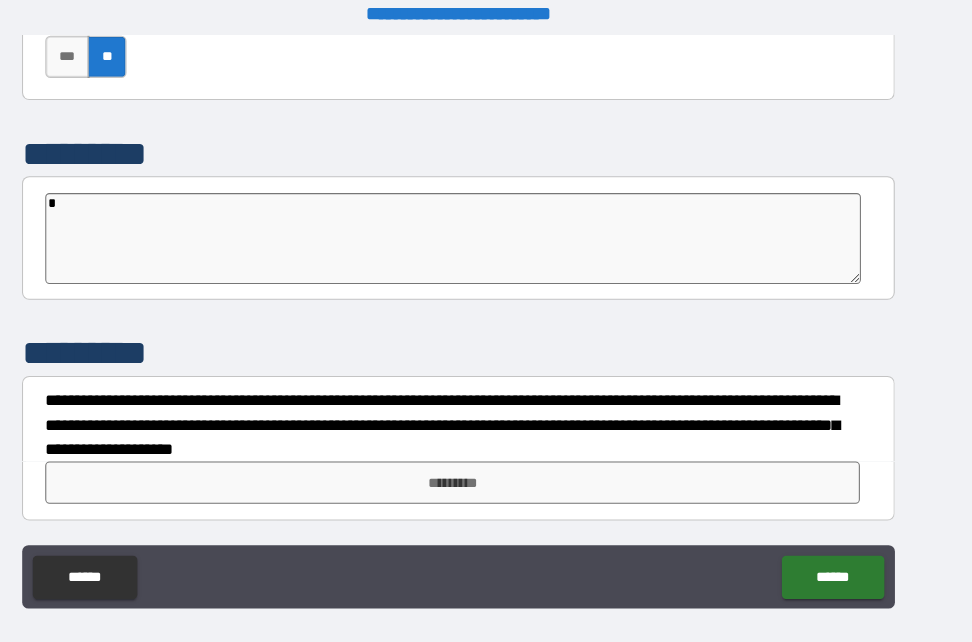 type on "*" 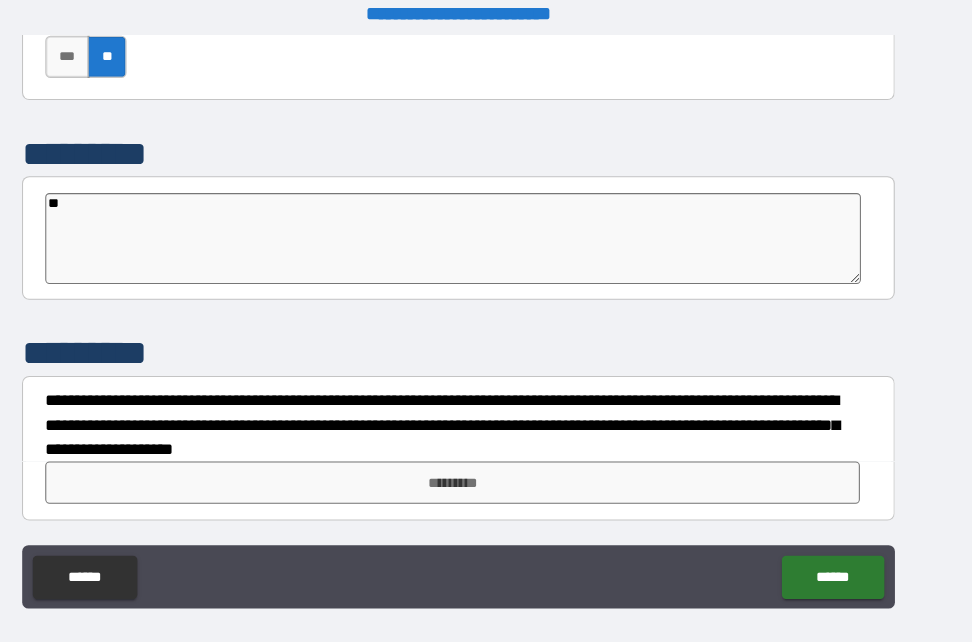 type on "*" 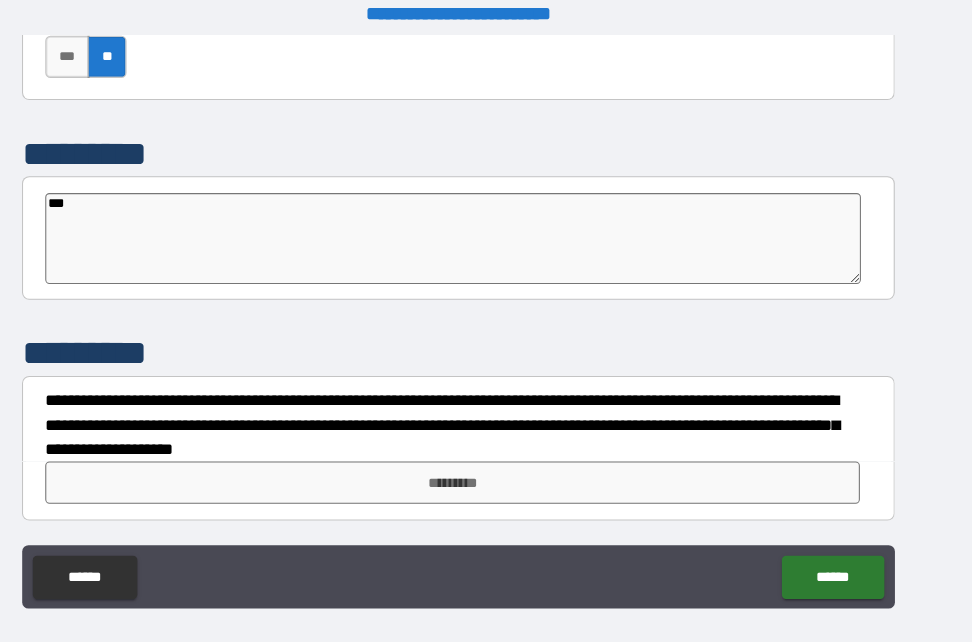 type on "*" 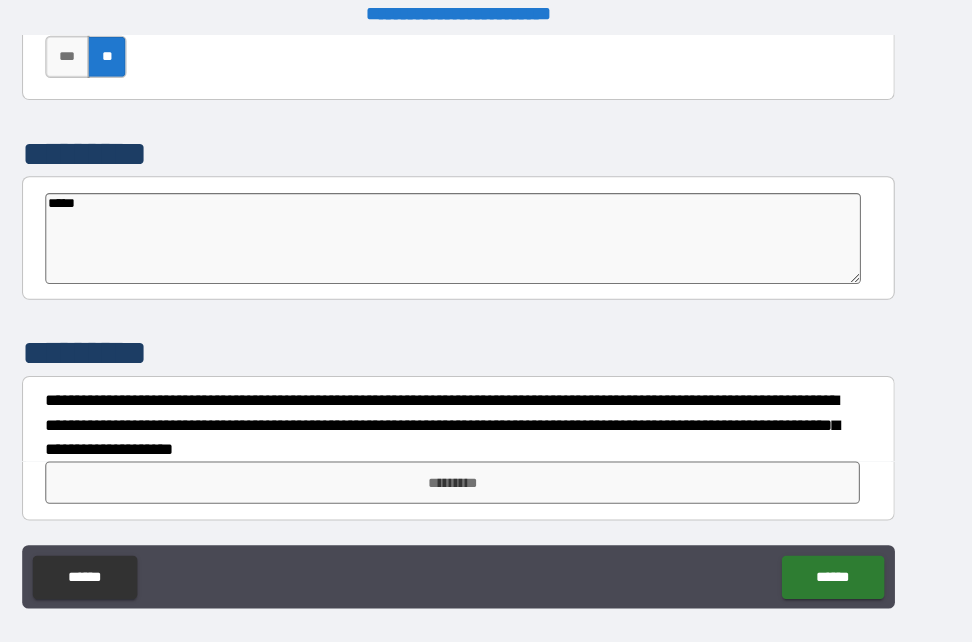 type on "******" 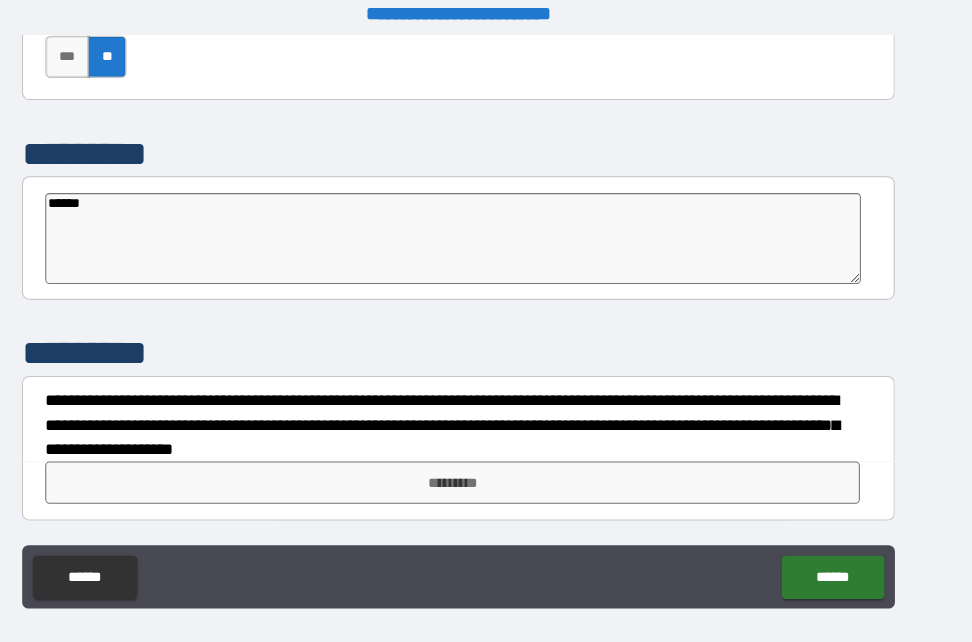 type on "*" 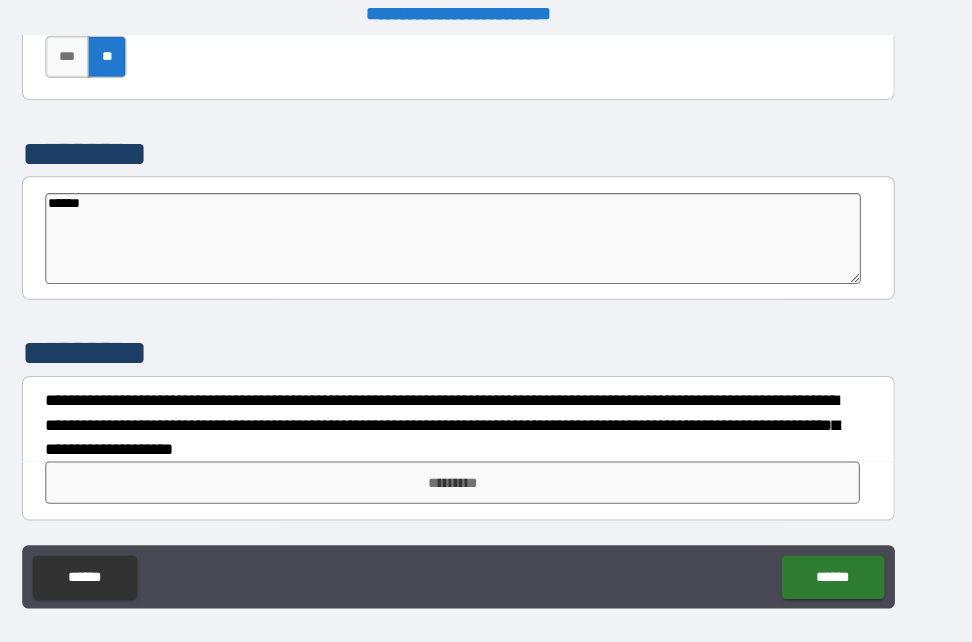 type on "*******" 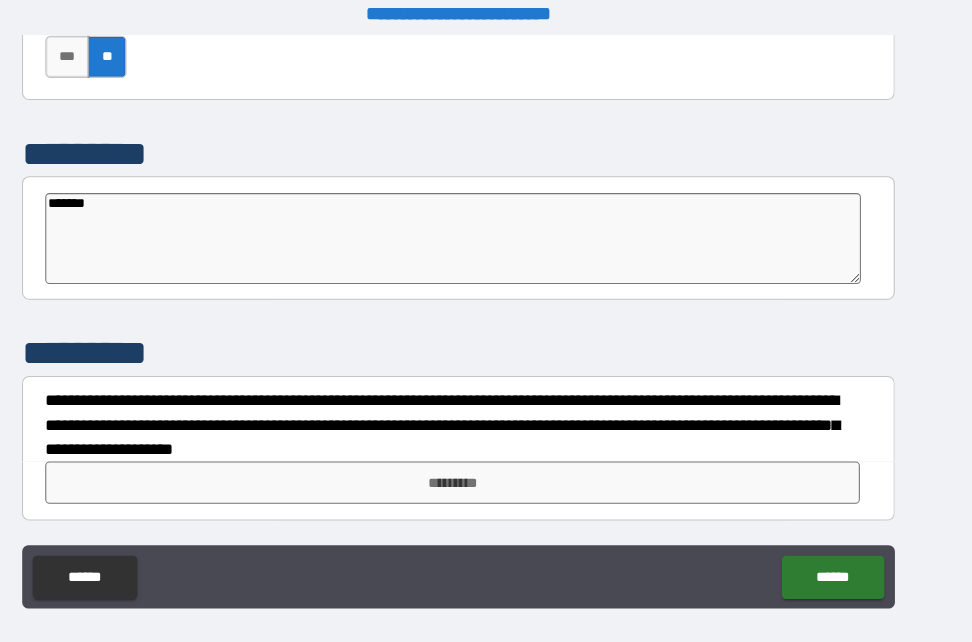 type on "*" 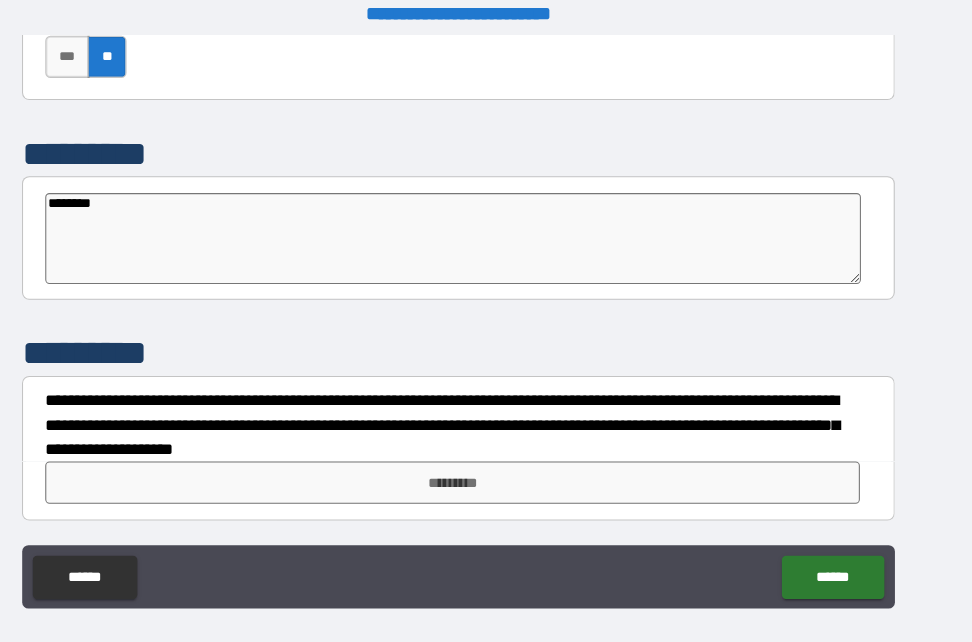 type on "*" 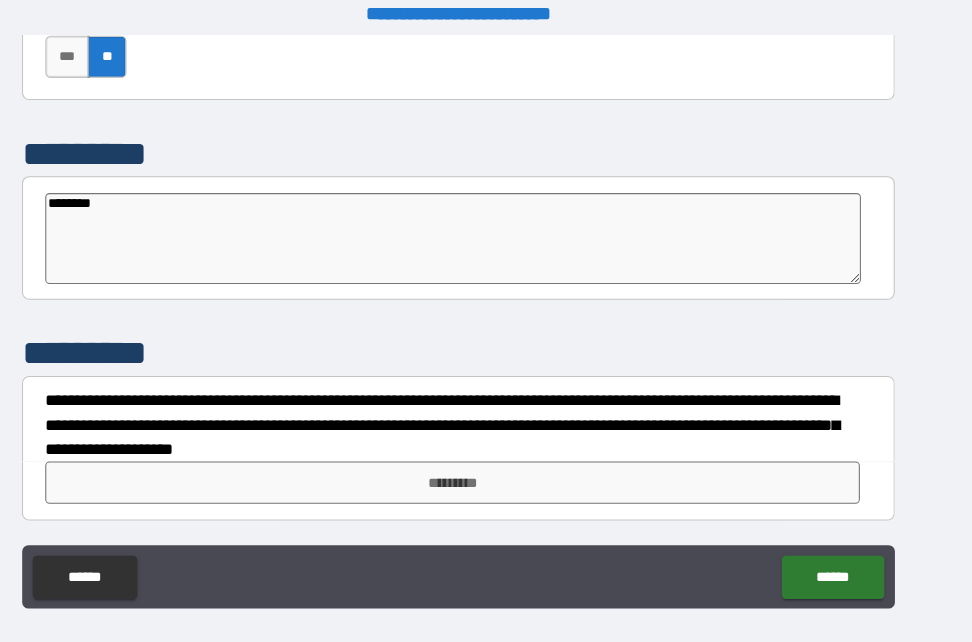 type on "*******" 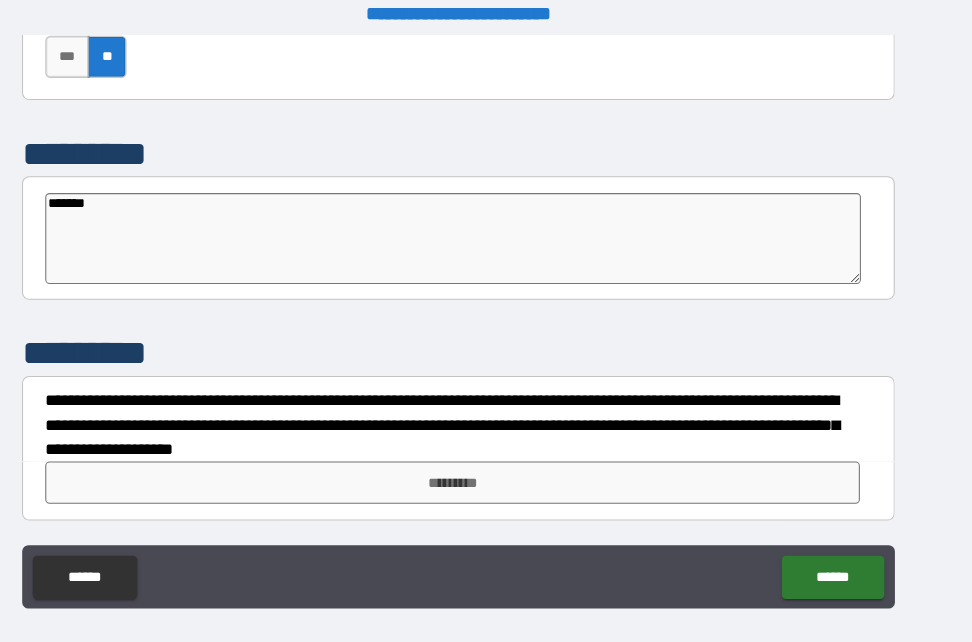 type on "*" 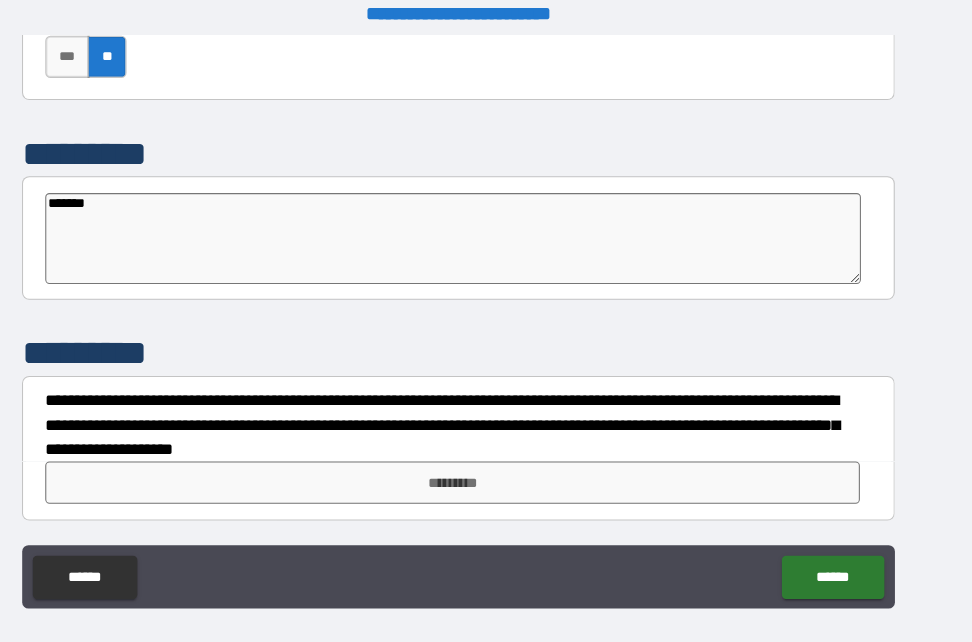 type on "******" 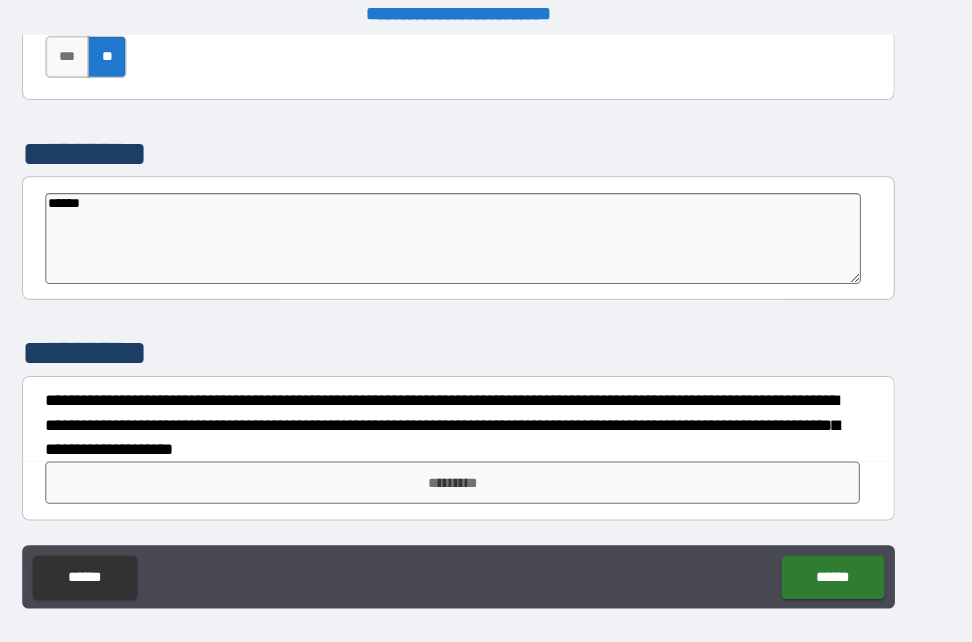 type on "*****" 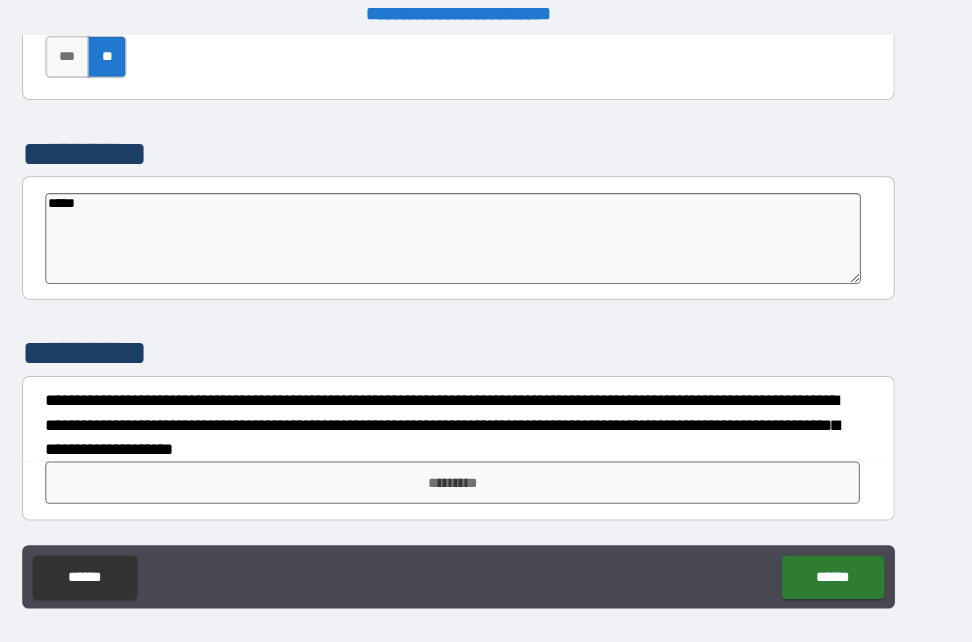 type on "*" 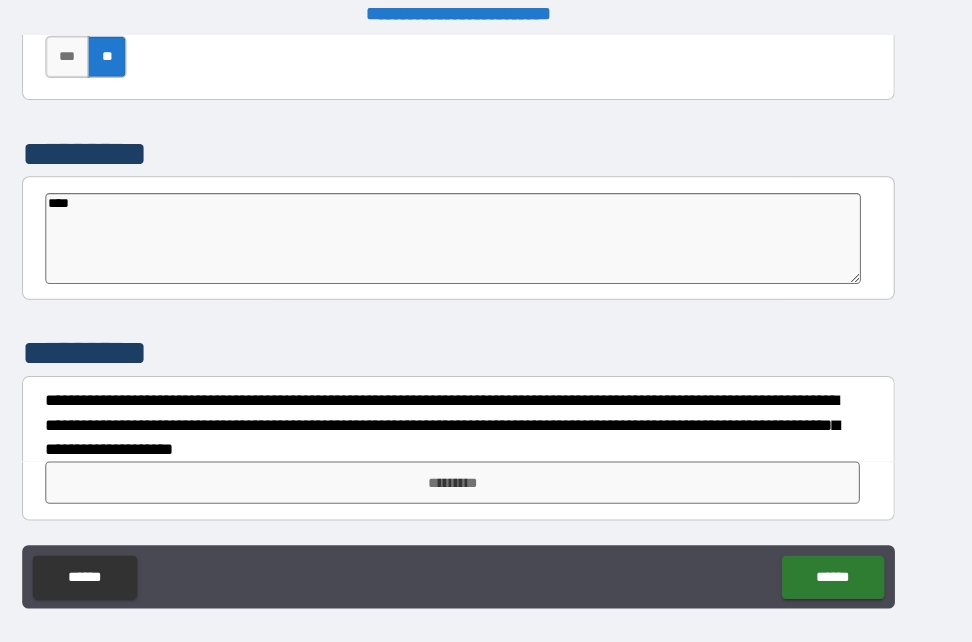 type on "*" 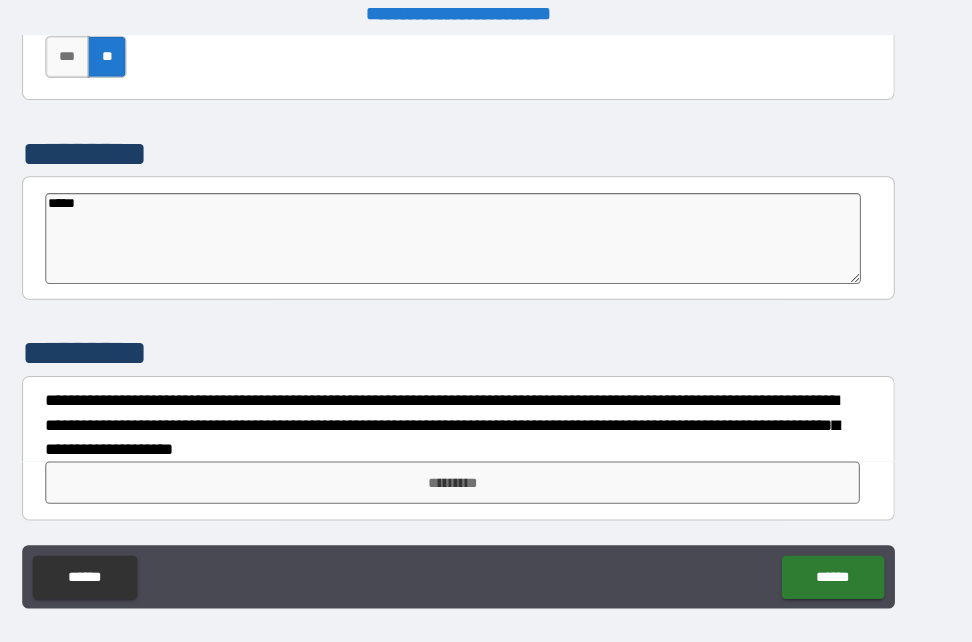 type on "*" 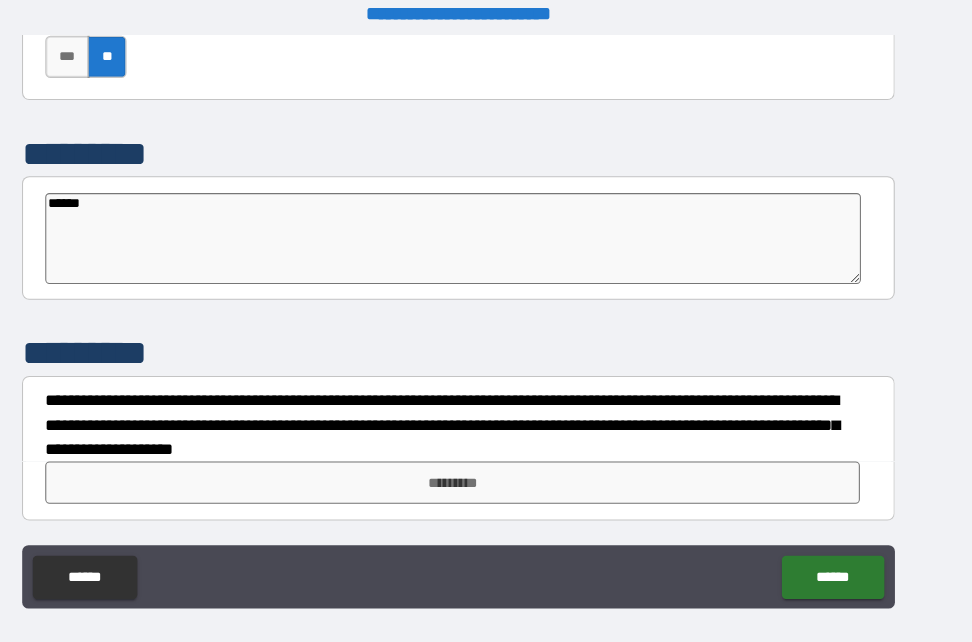 type on "*" 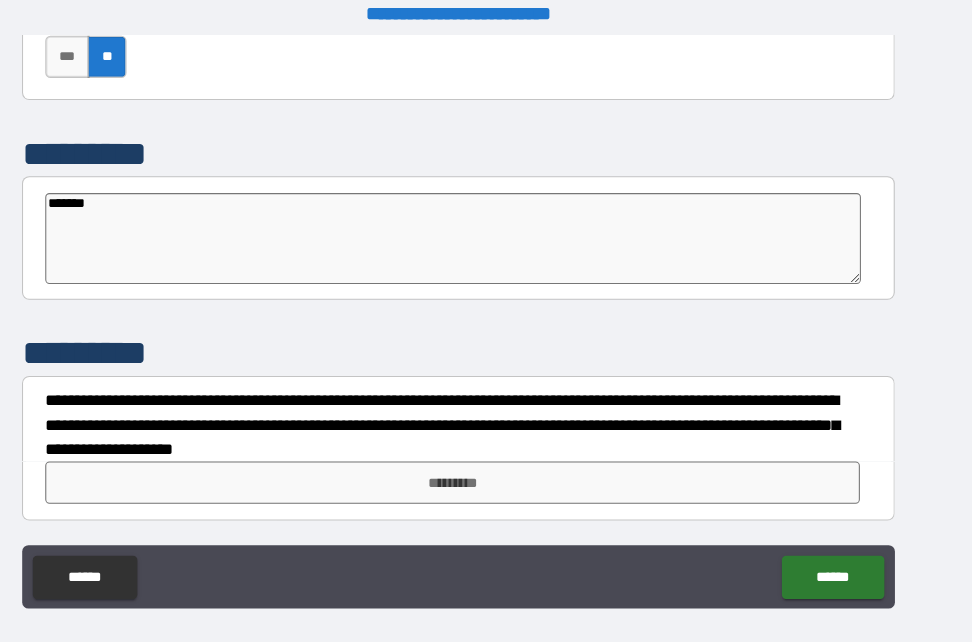 type on "*" 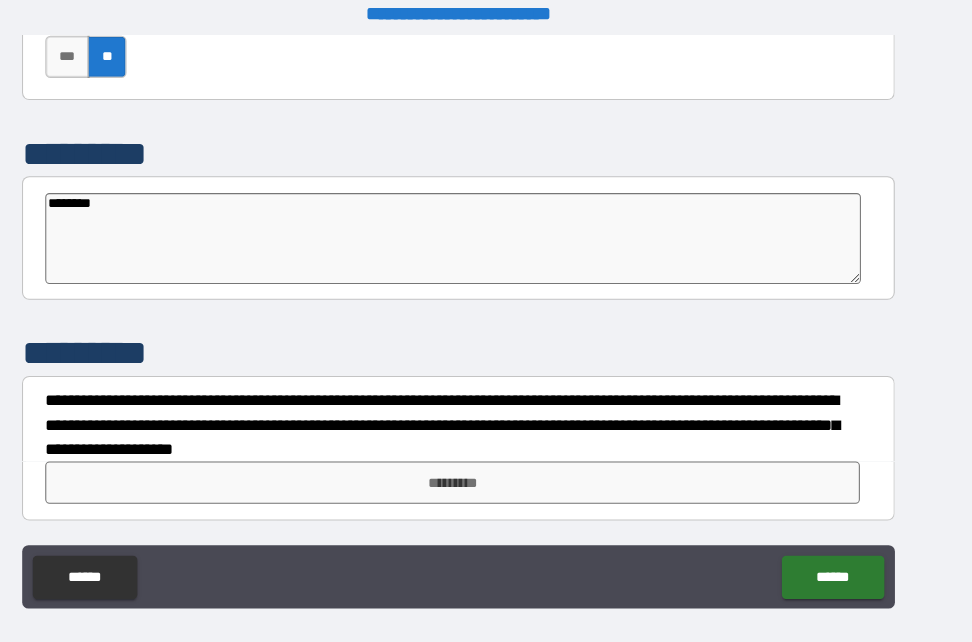 type on "********" 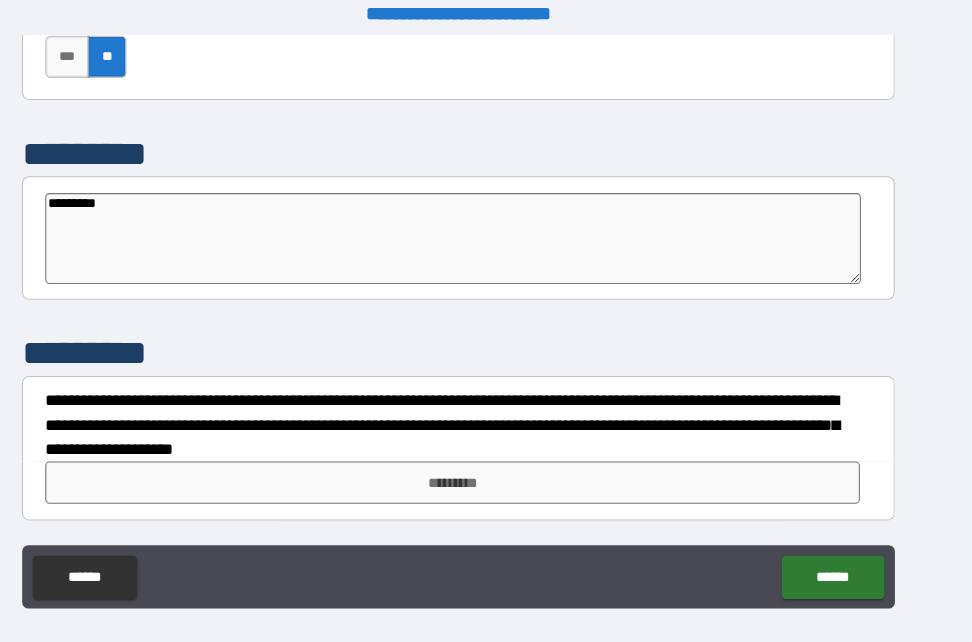 type on "*" 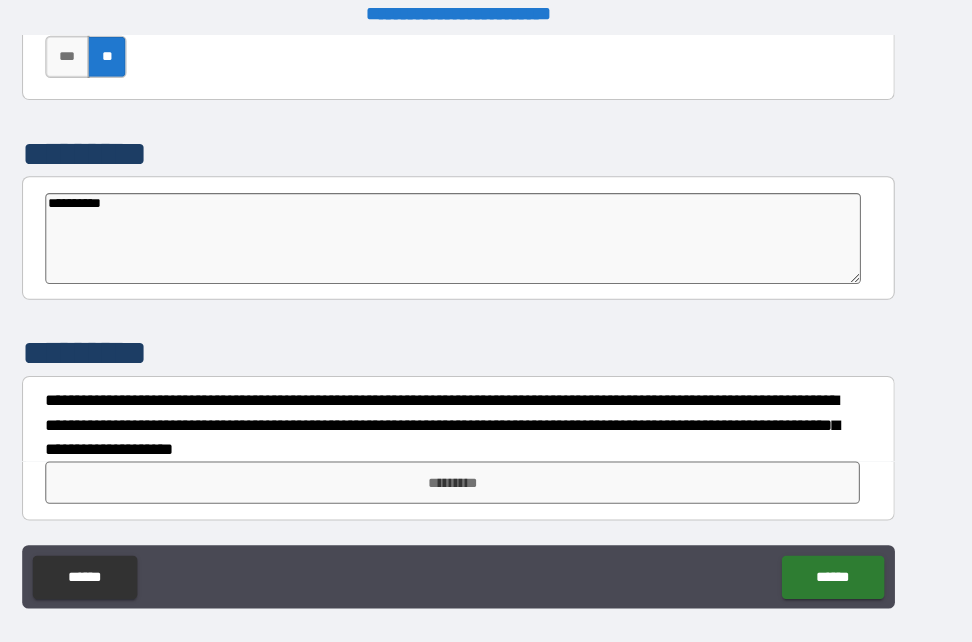 type on "*" 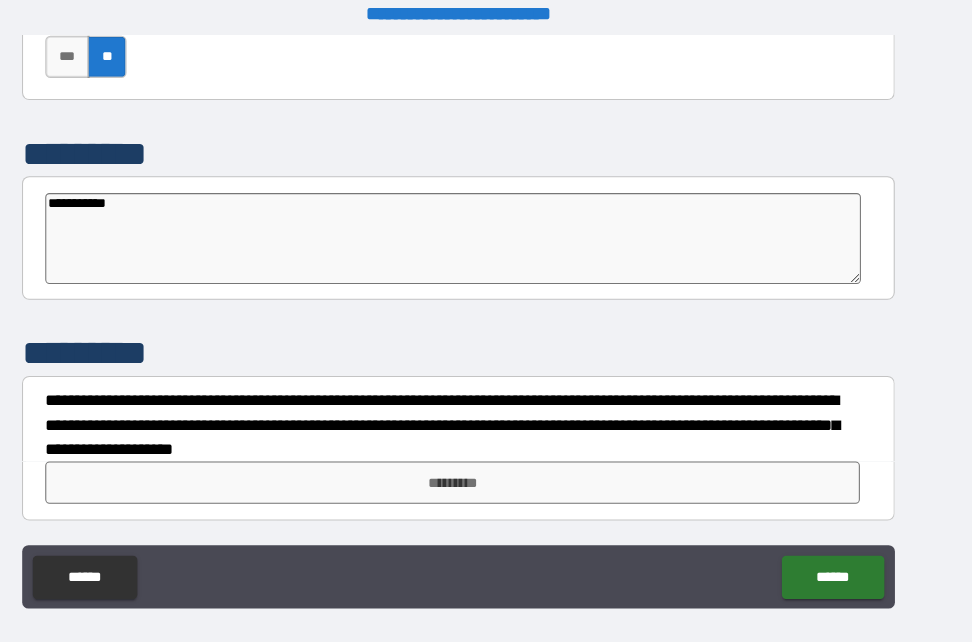 type on "*" 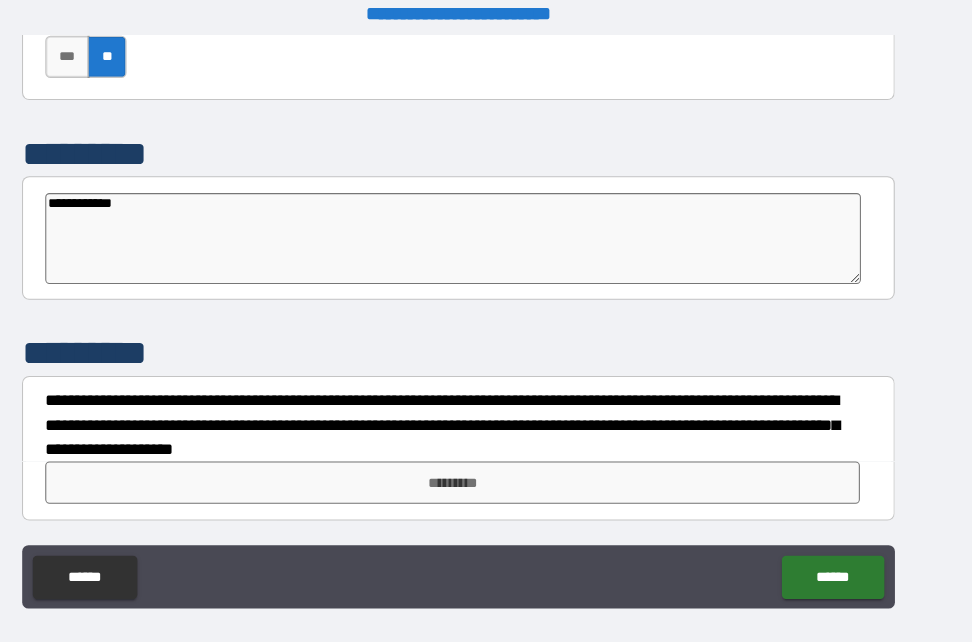 type on "**********" 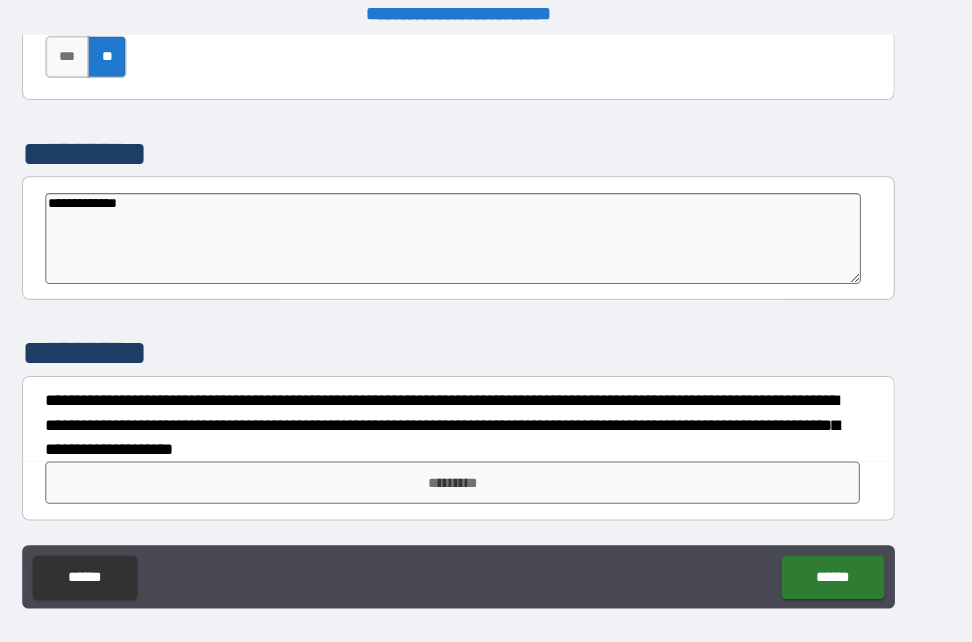 type on "*" 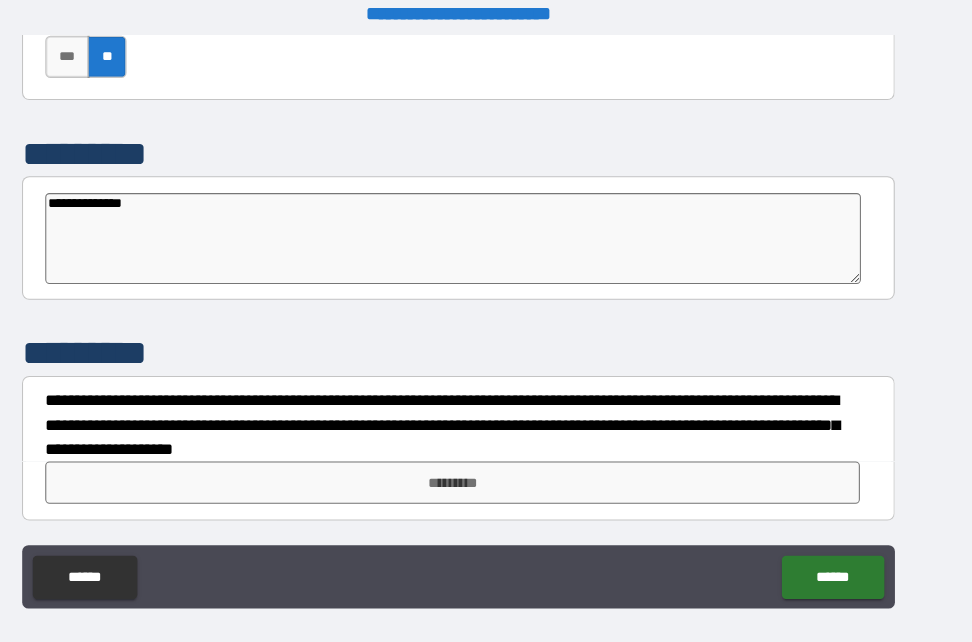 type on "**********" 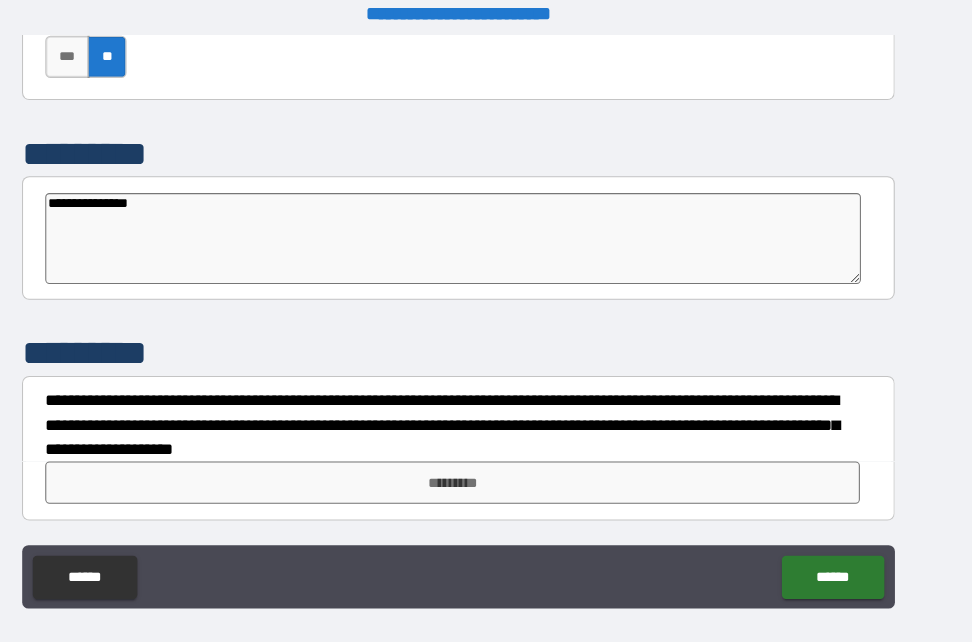 type on "**********" 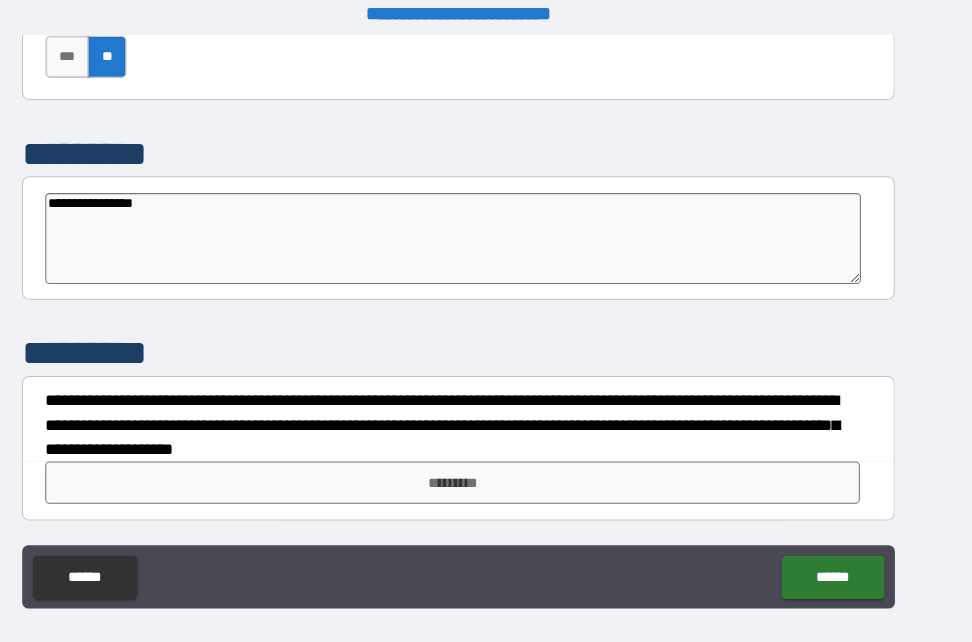 type on "*" 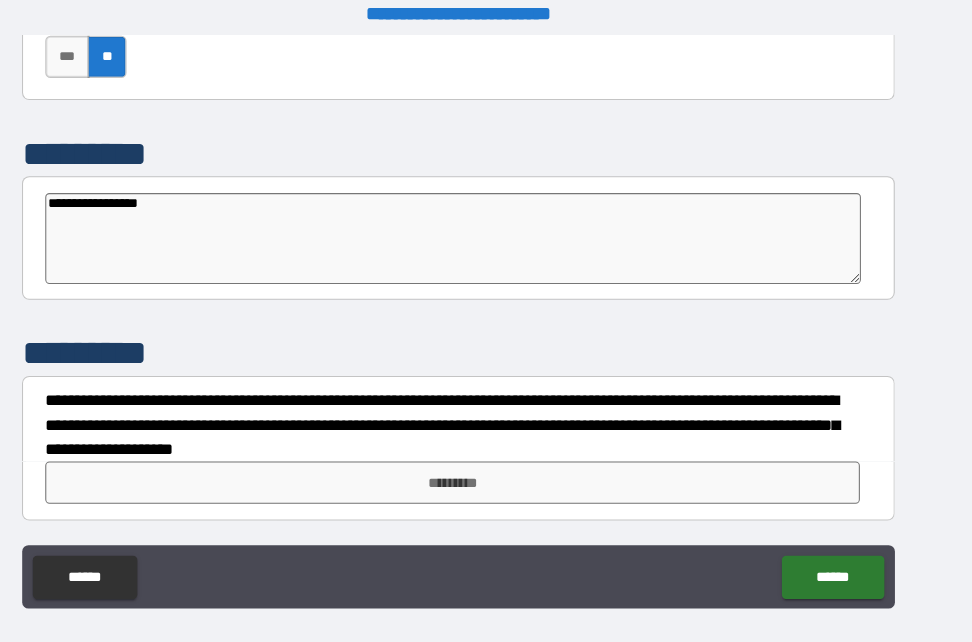type on "*" 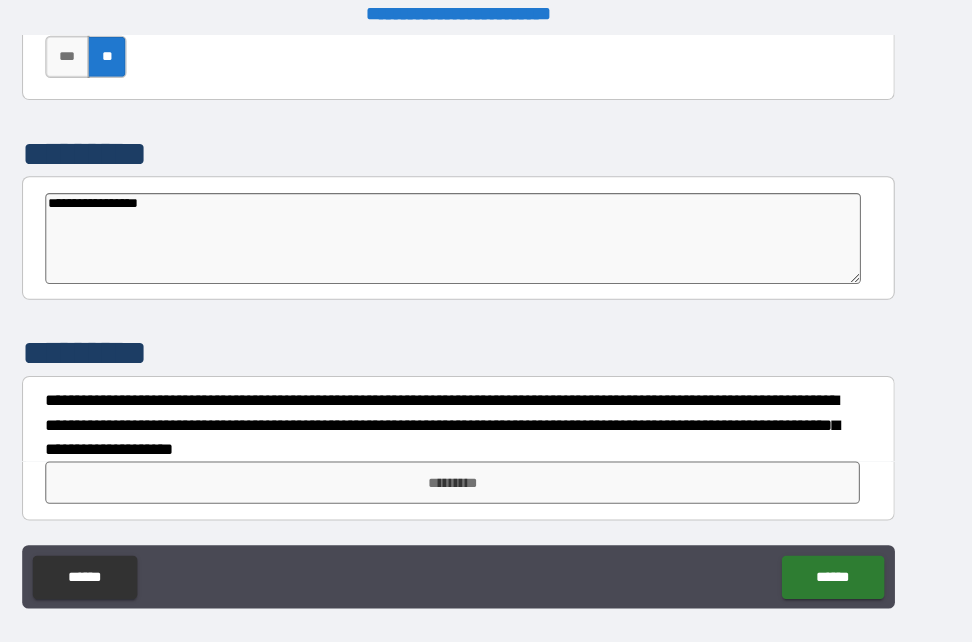 type on "**********" 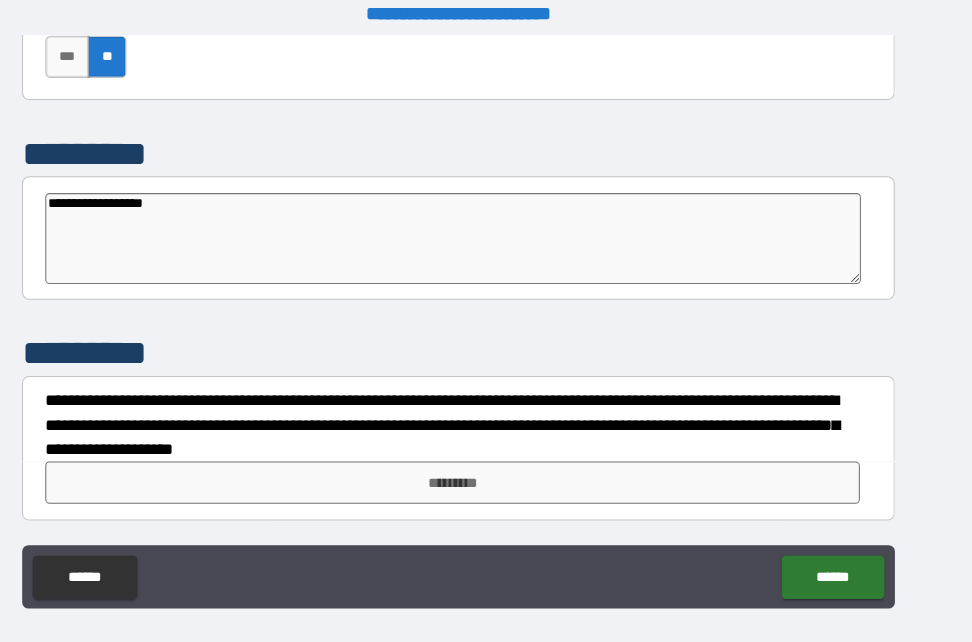 type on "*" 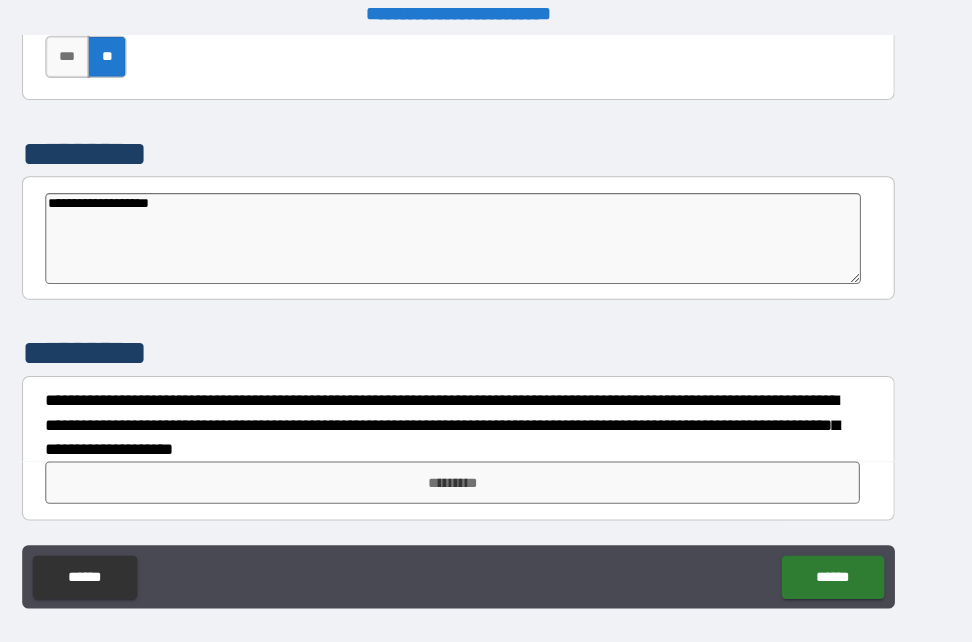 type on "**********" 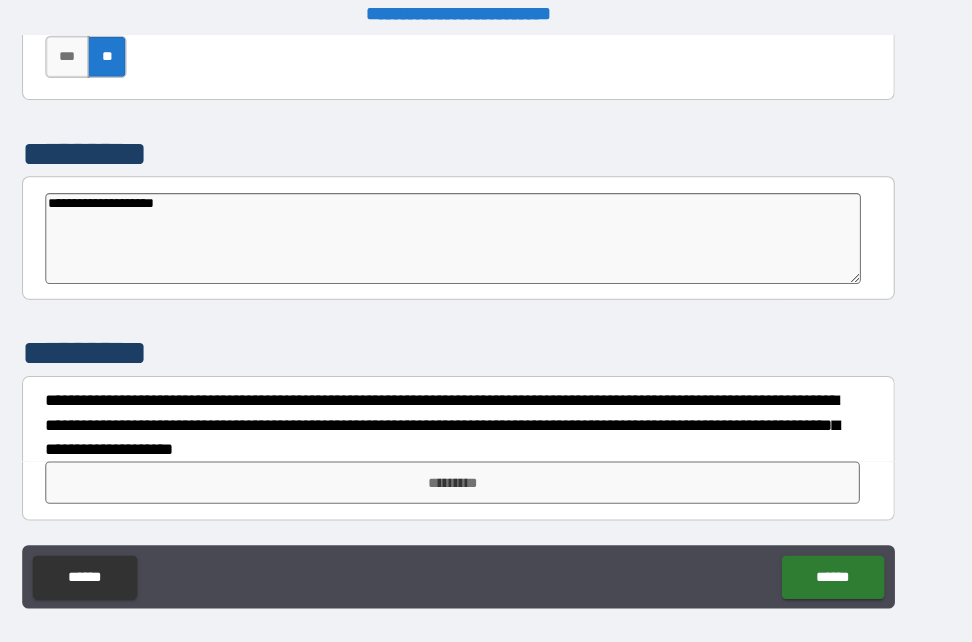 type on "*" 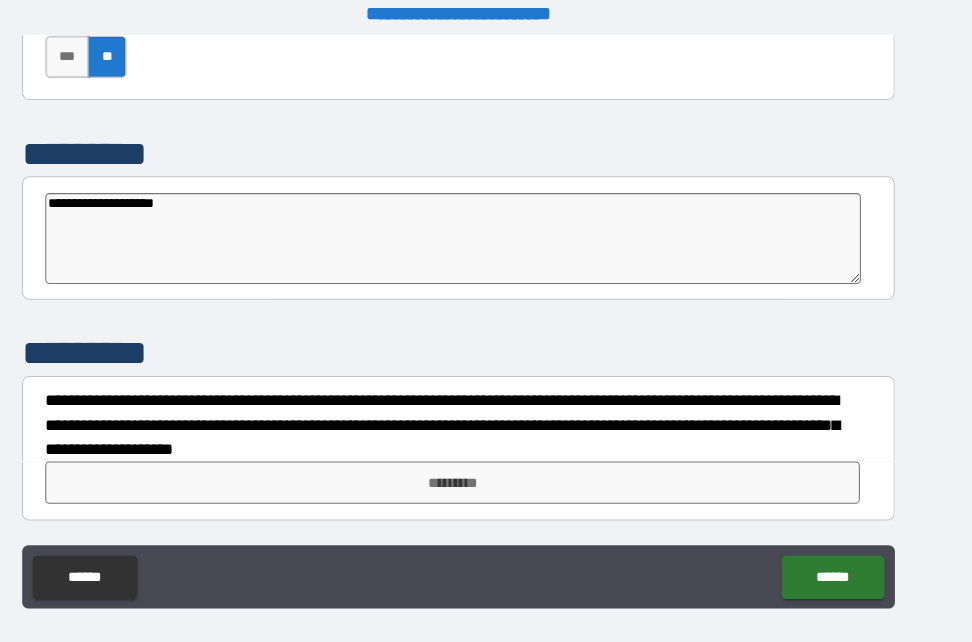 type on "**********" 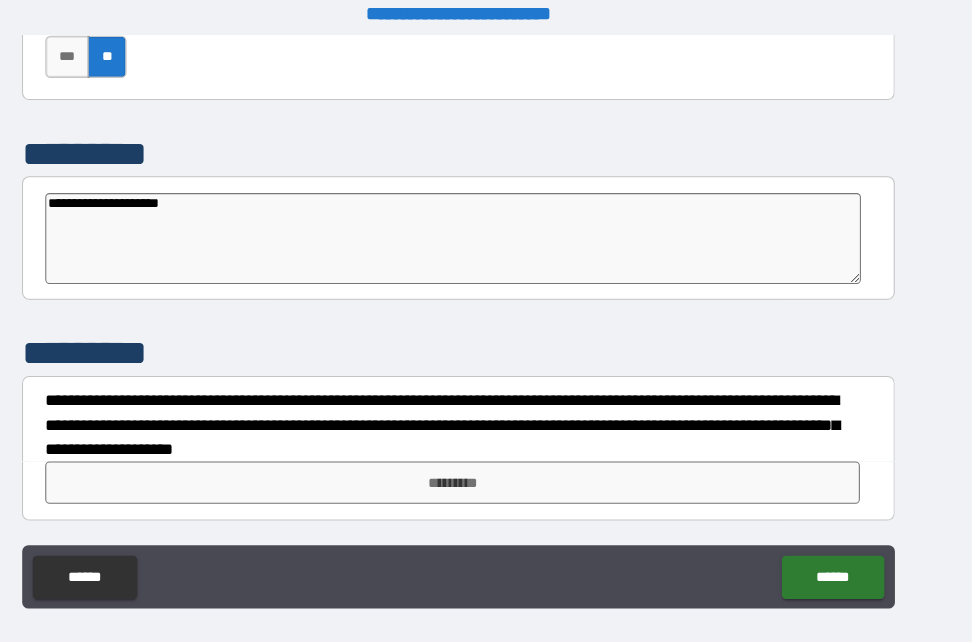 type on "*" 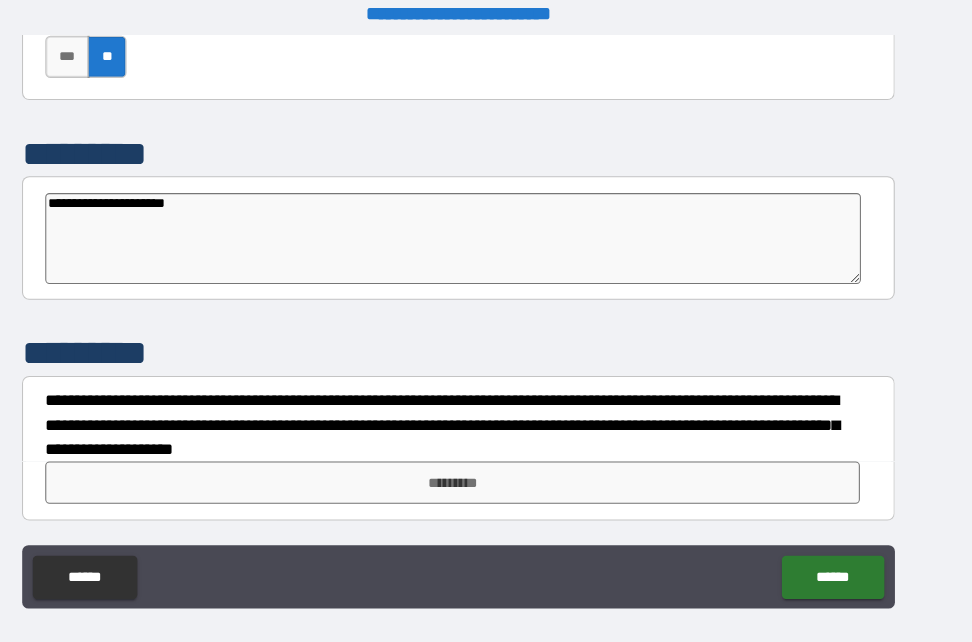 type on "*" 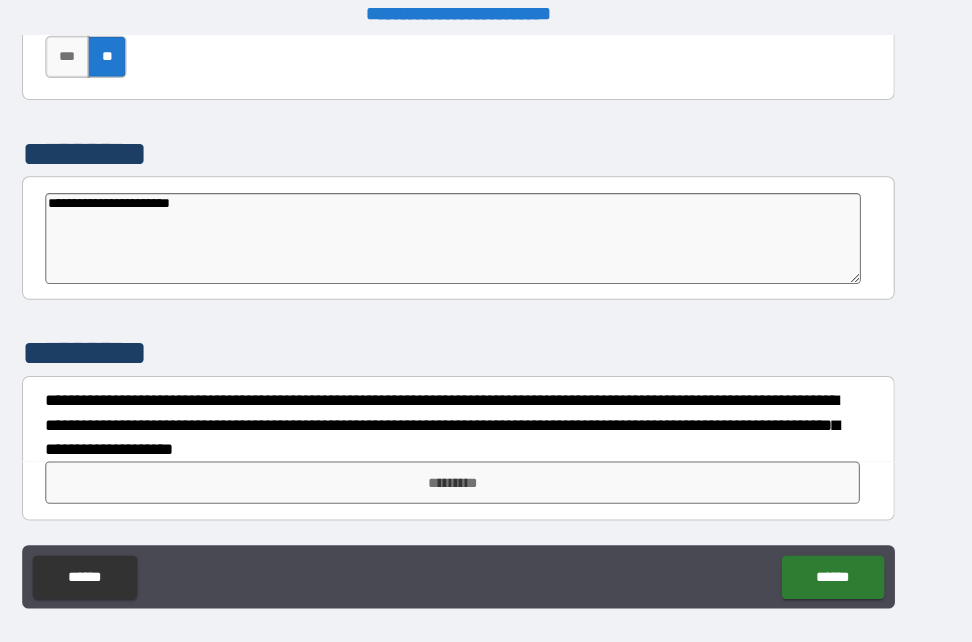 type on "*" 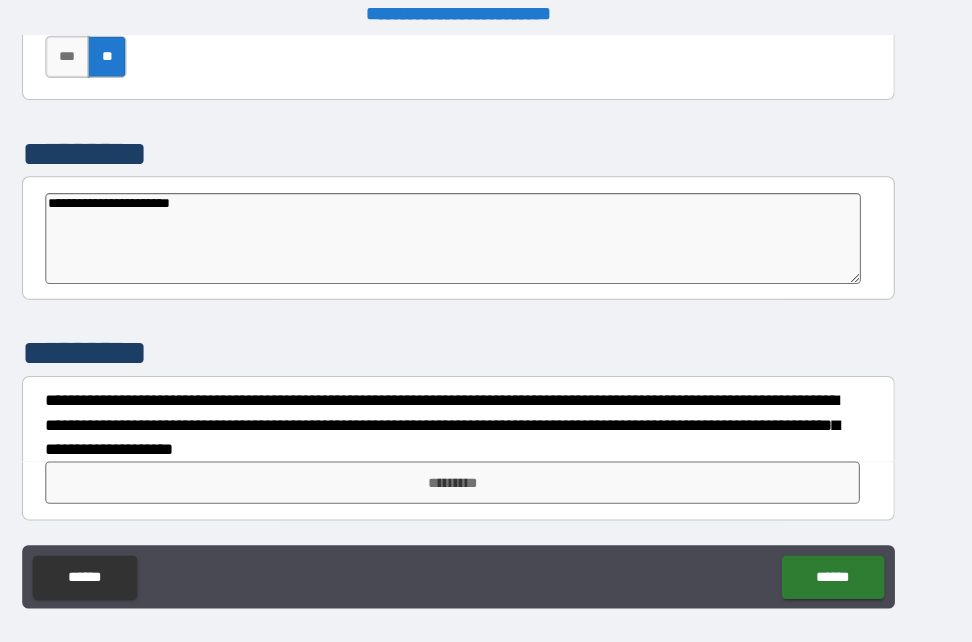 type on "**********" 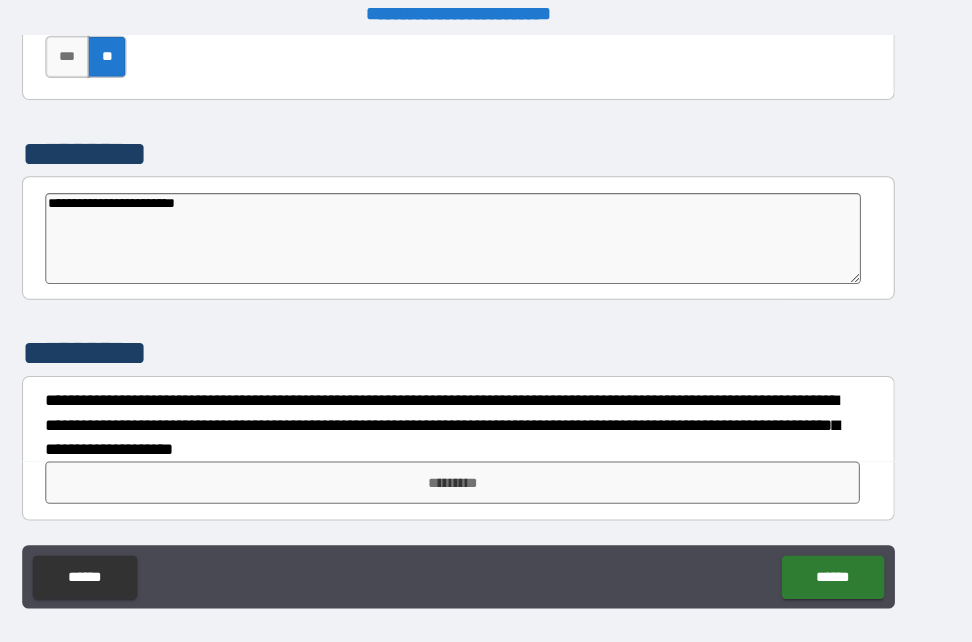 type on "*" 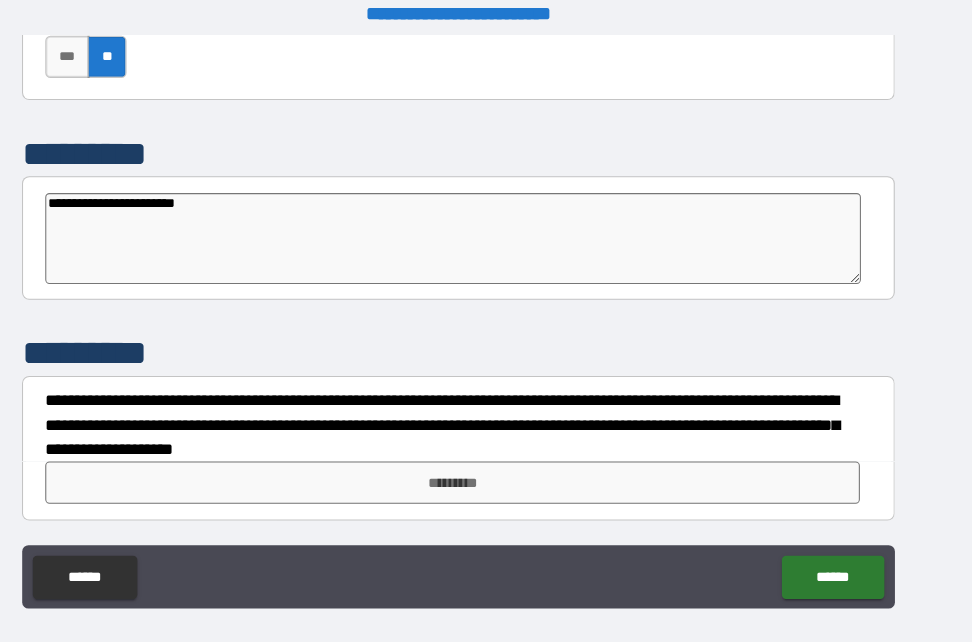 type on "**********" 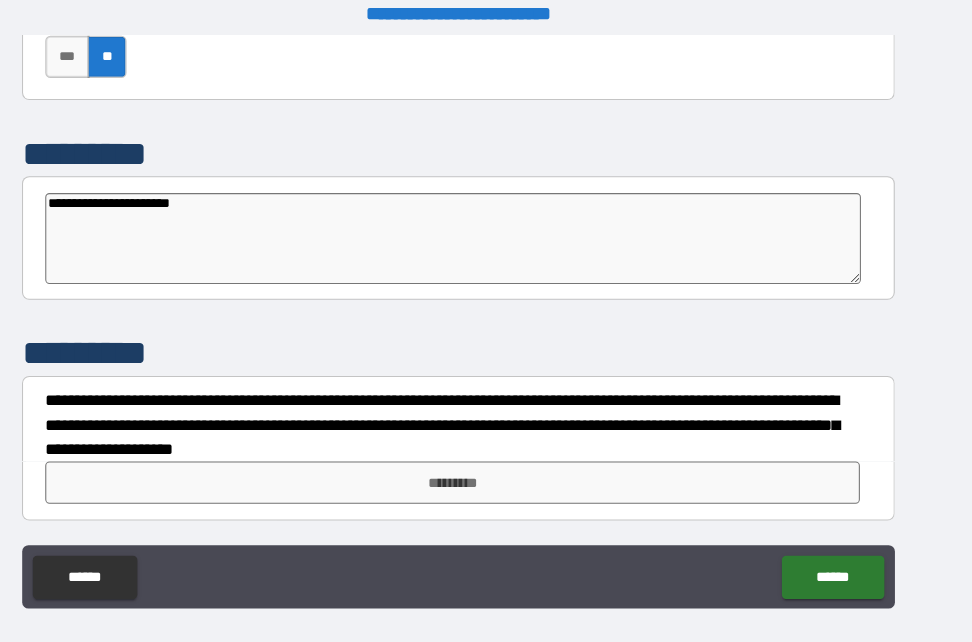 type on "*" 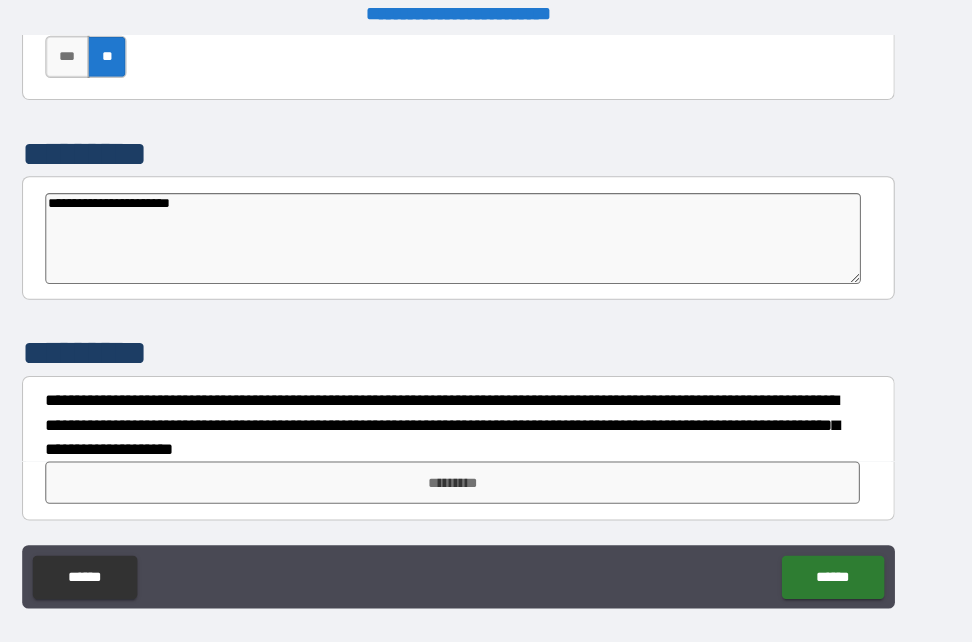 type on "**********" 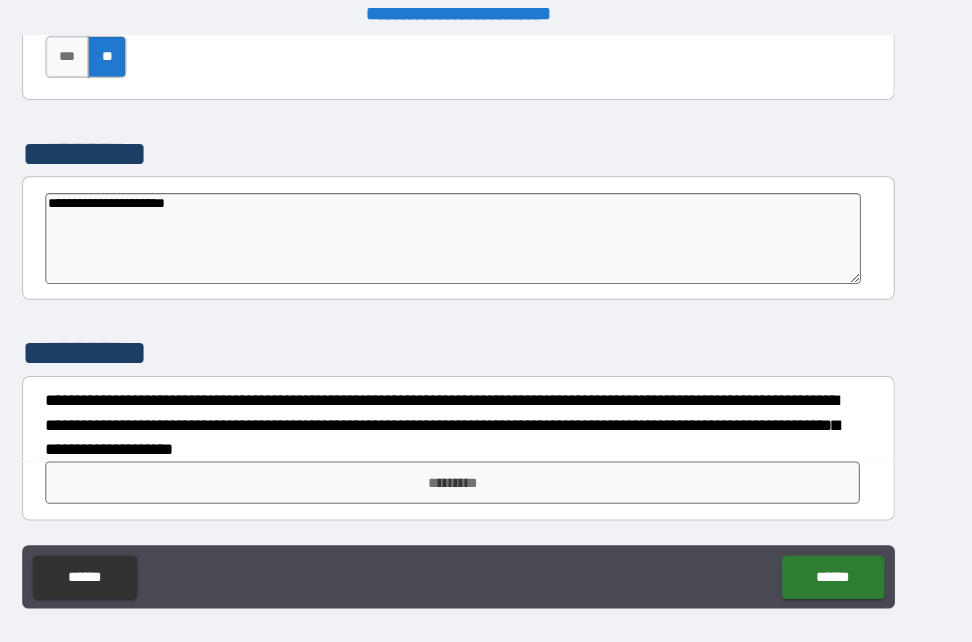 type on "*" 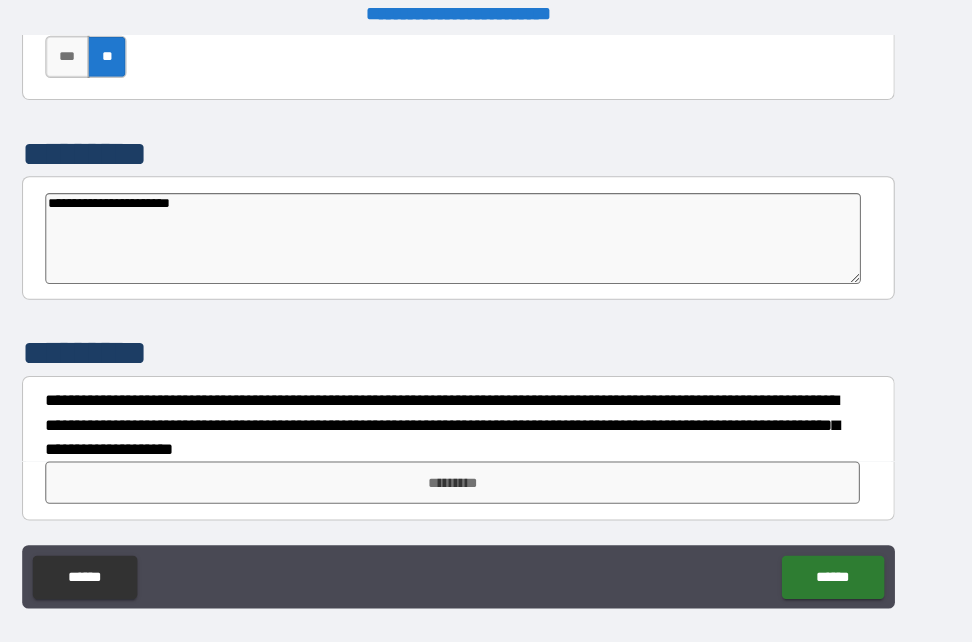 type on "*" 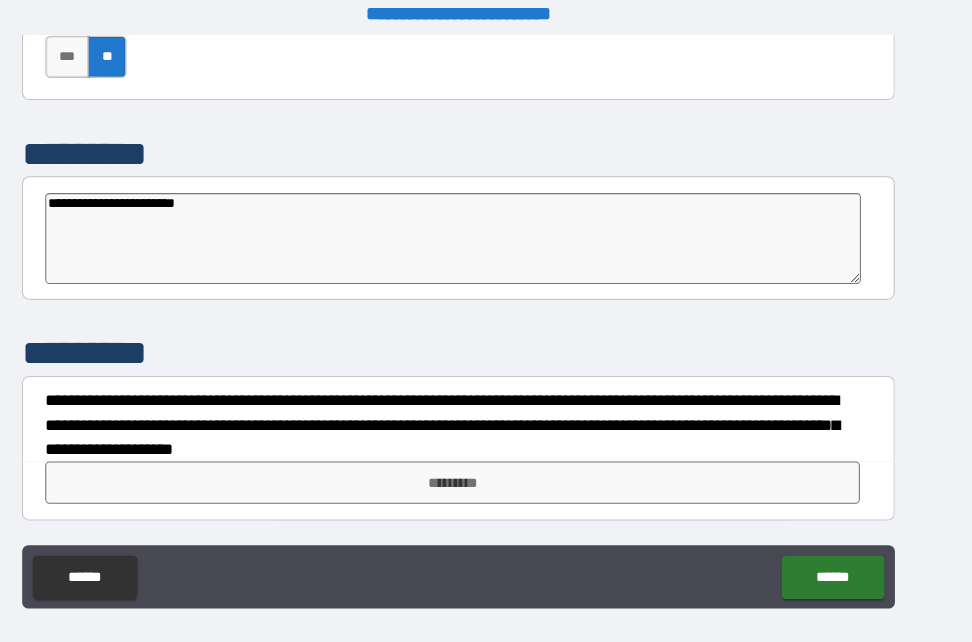 type on "*" 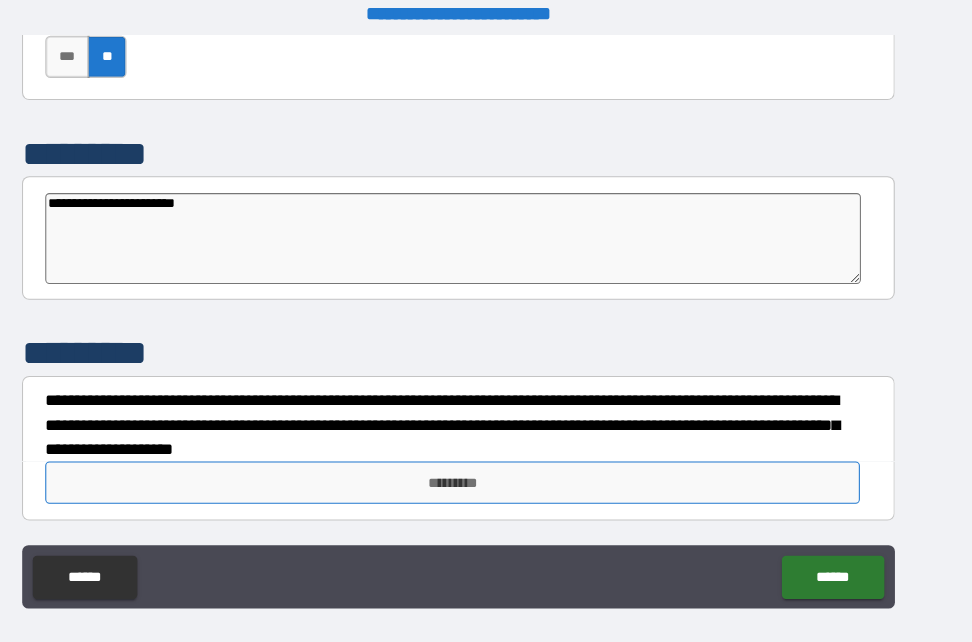 type on "**********" 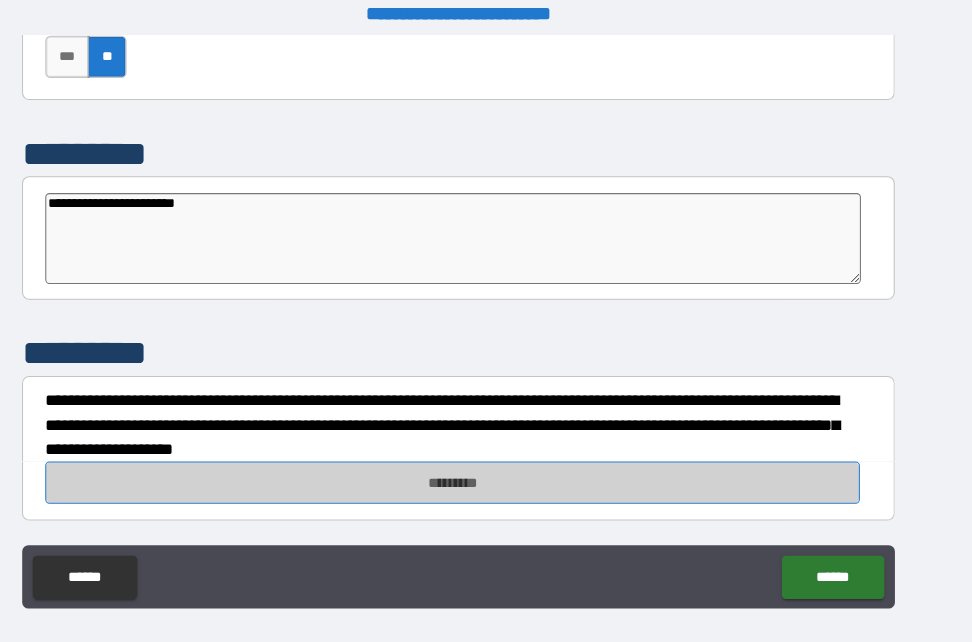click on "*********" at bounding box center (481, 474) 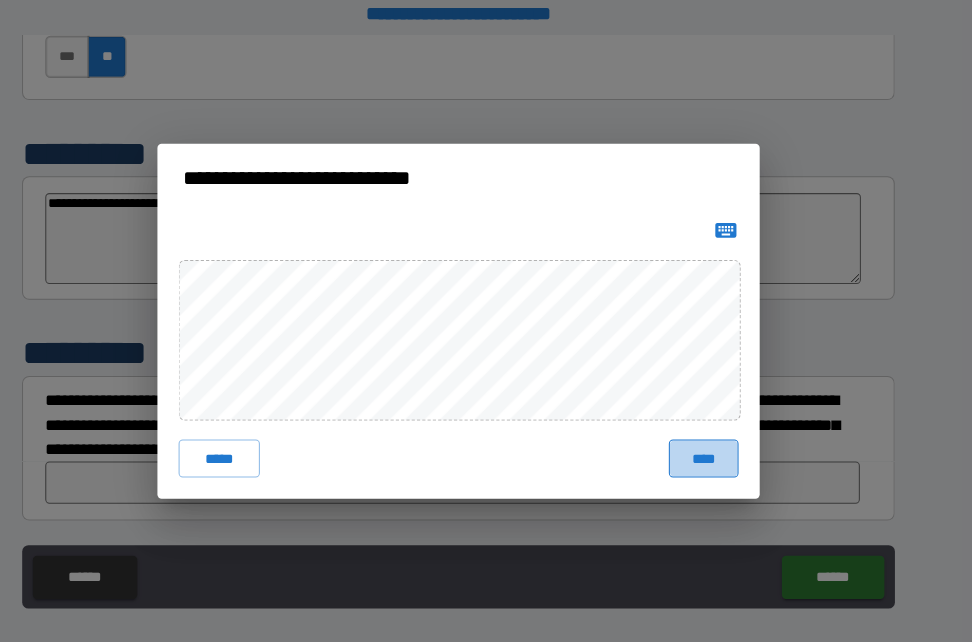 click on "****" at bounding box center [718, 451] 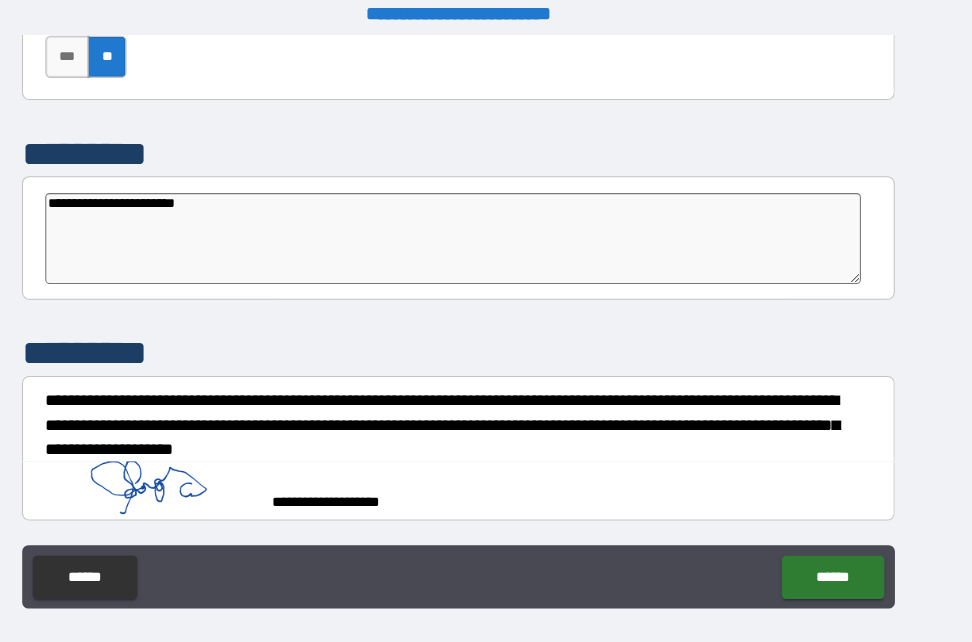 type on "*" 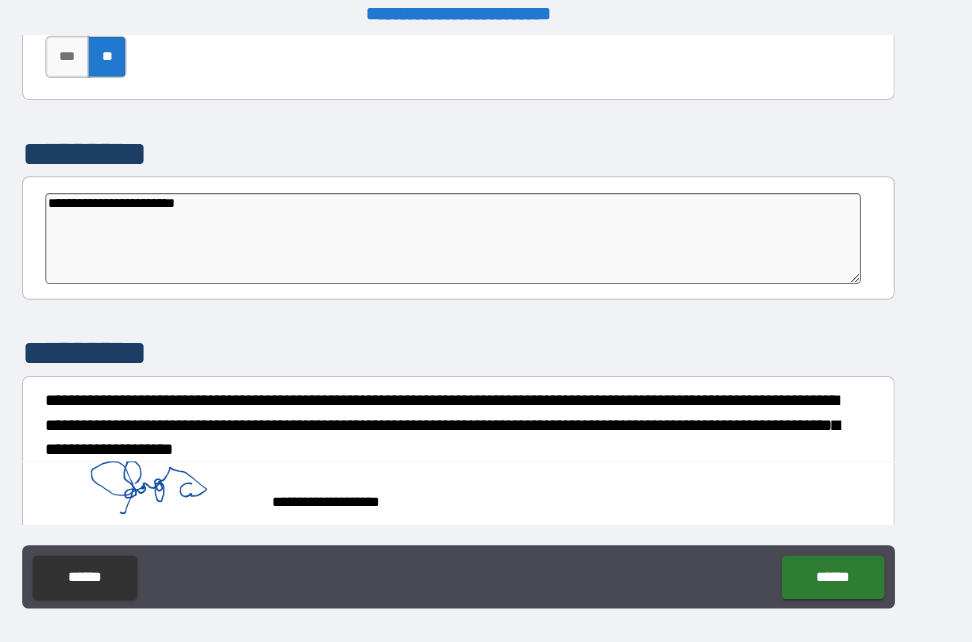 click on "**********" at bounding box center [481, 482] 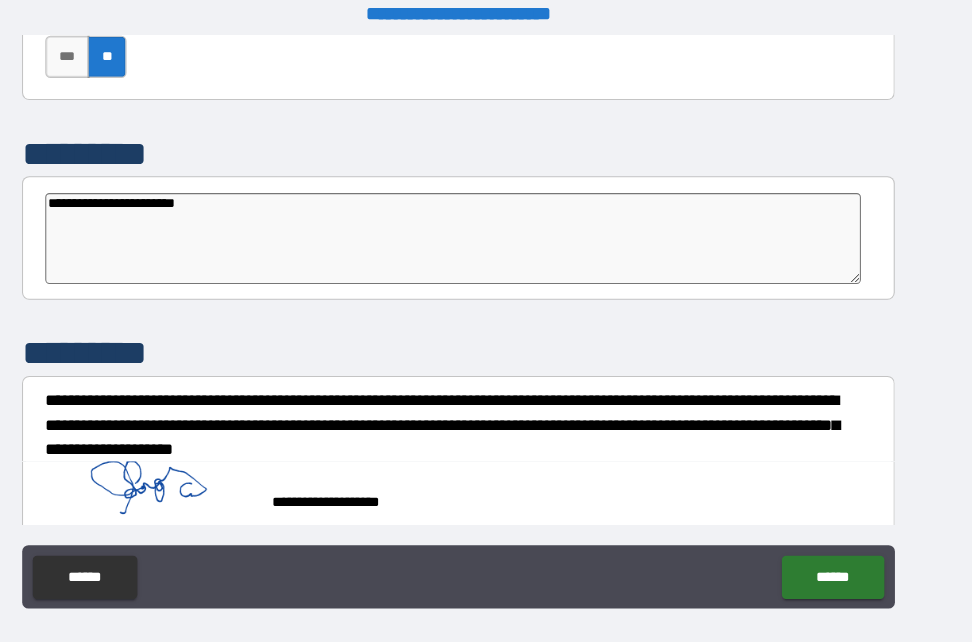 click on "**********" at bounding box center (481, 420) 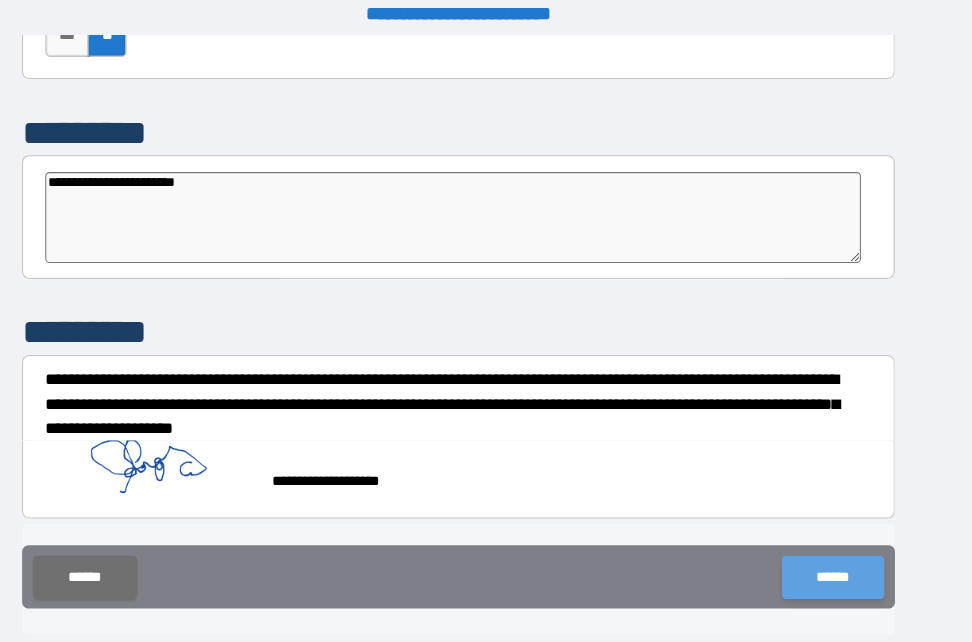click on "******" at bounding box center (840, 563) 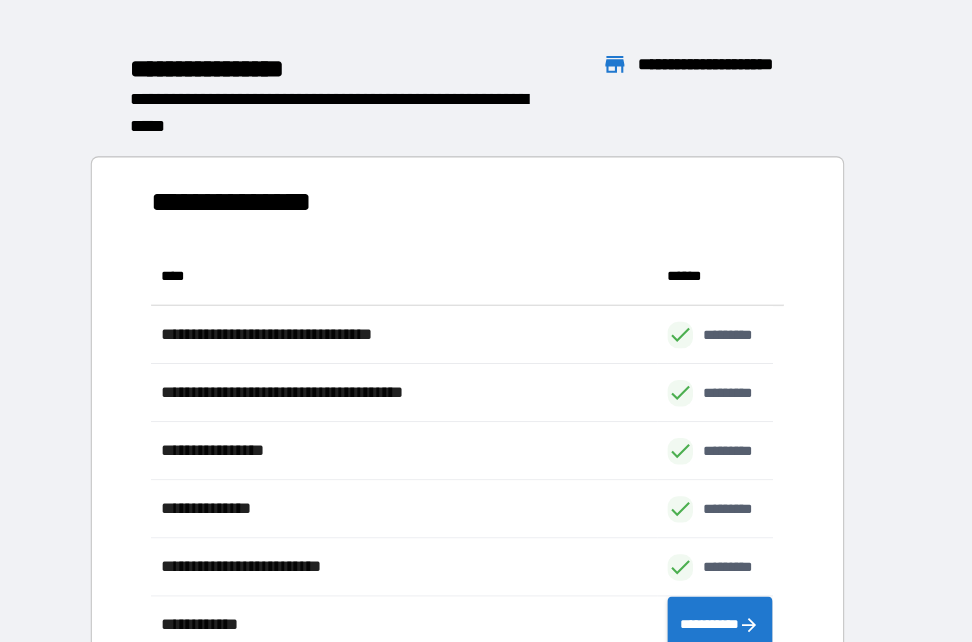 scroll, scrollTop: 16, scrollLeft: 16, axis: both 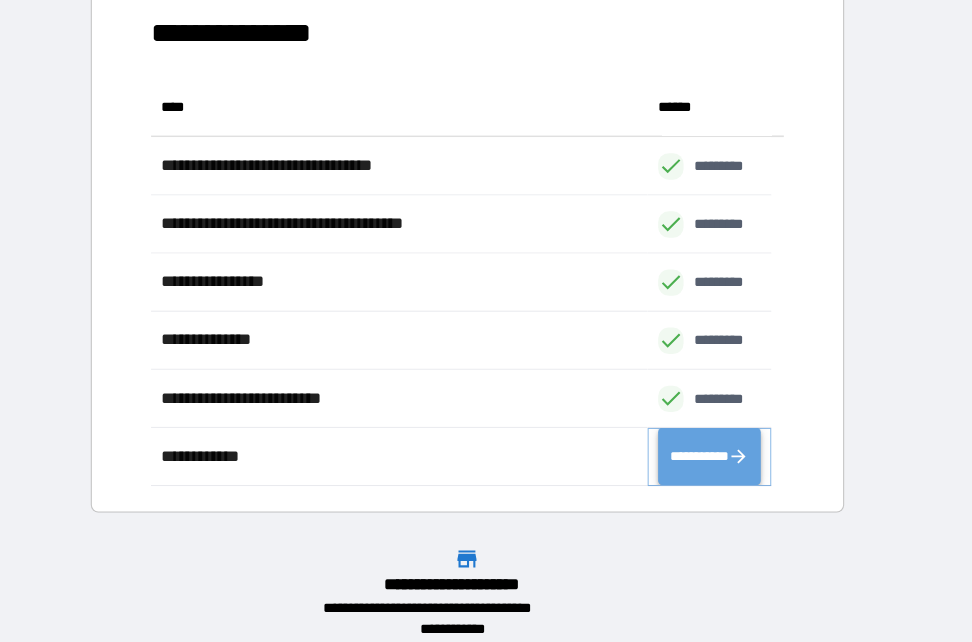 click on "**********" at bounding box center [724, 449] 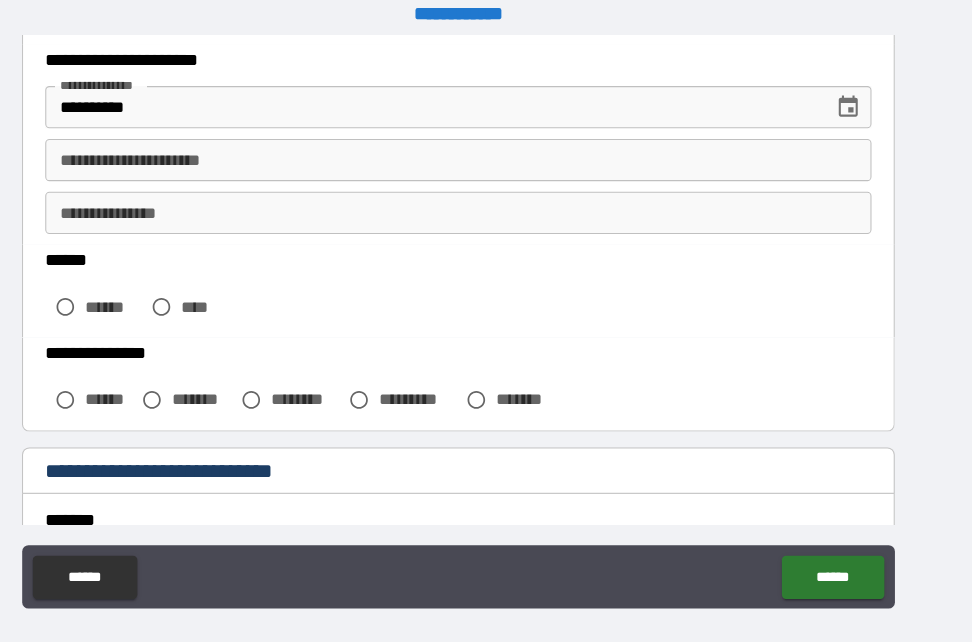 scroll, scrollTop: 366, scrollLeft: 0, axis: vertical 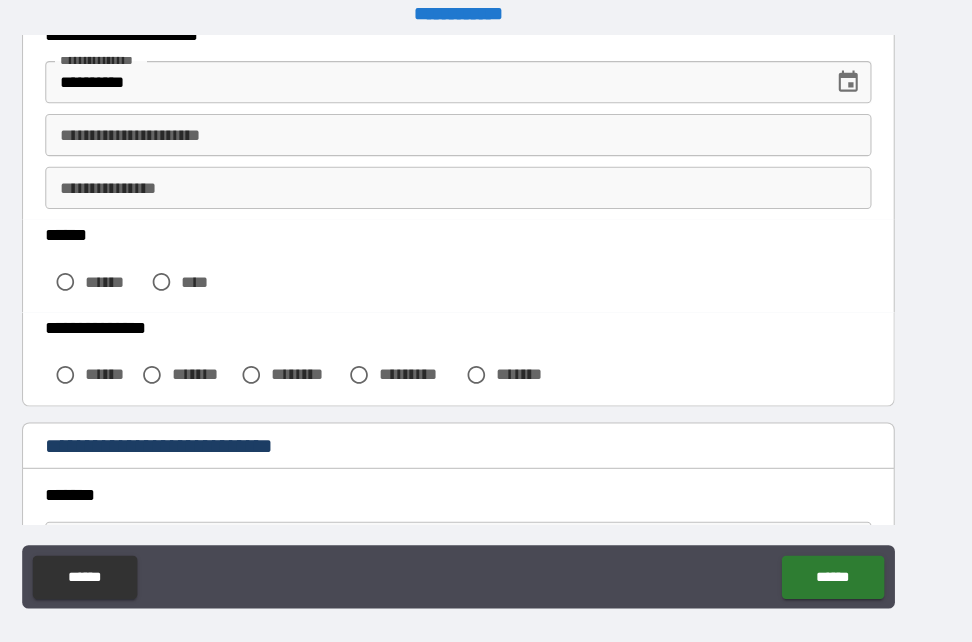 click on "**********" at bounding box center (486, 145) 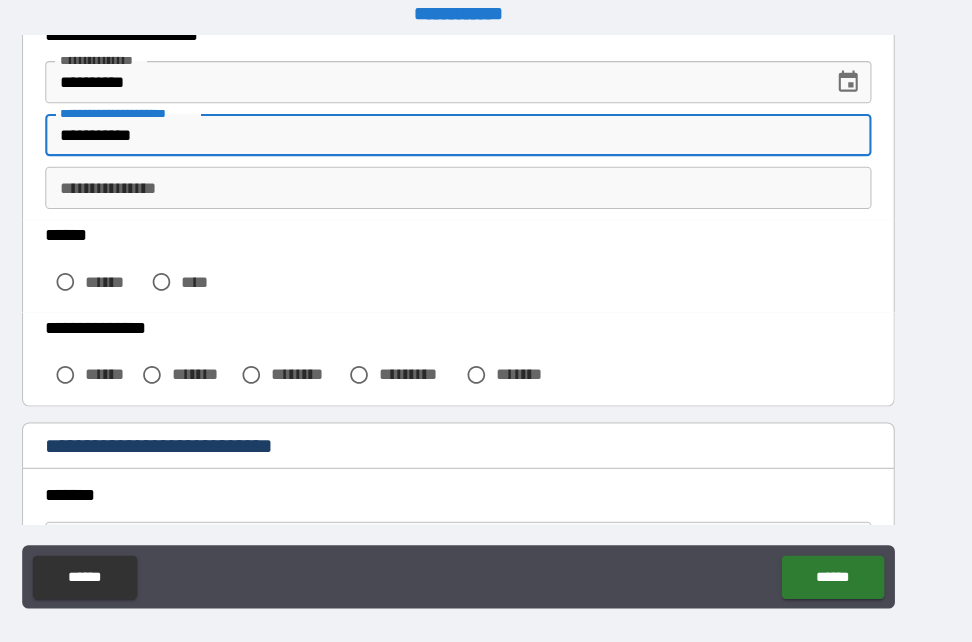 type on "**********" 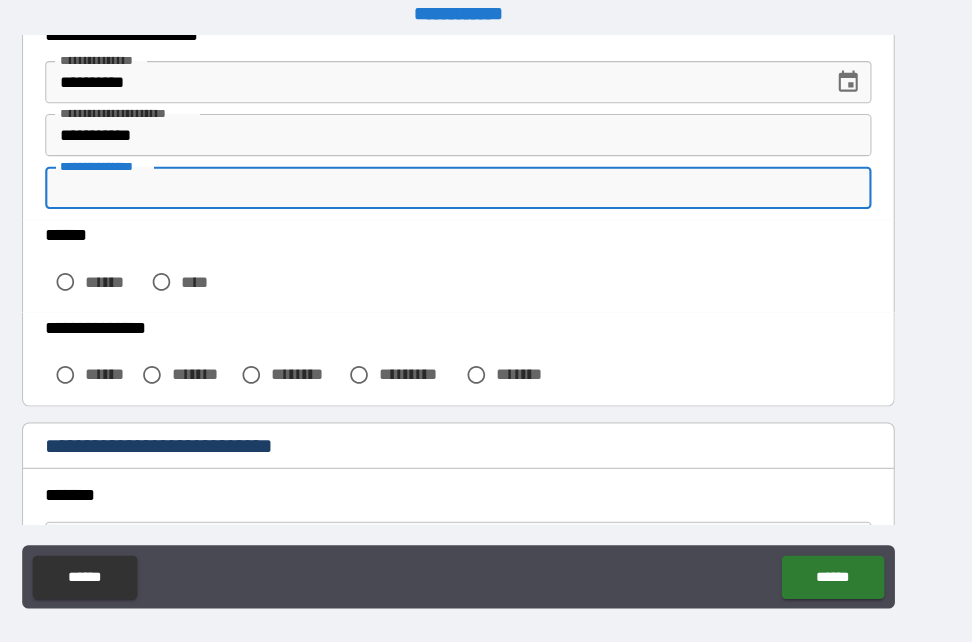 click on "**********" at bounding box center [486, 195] 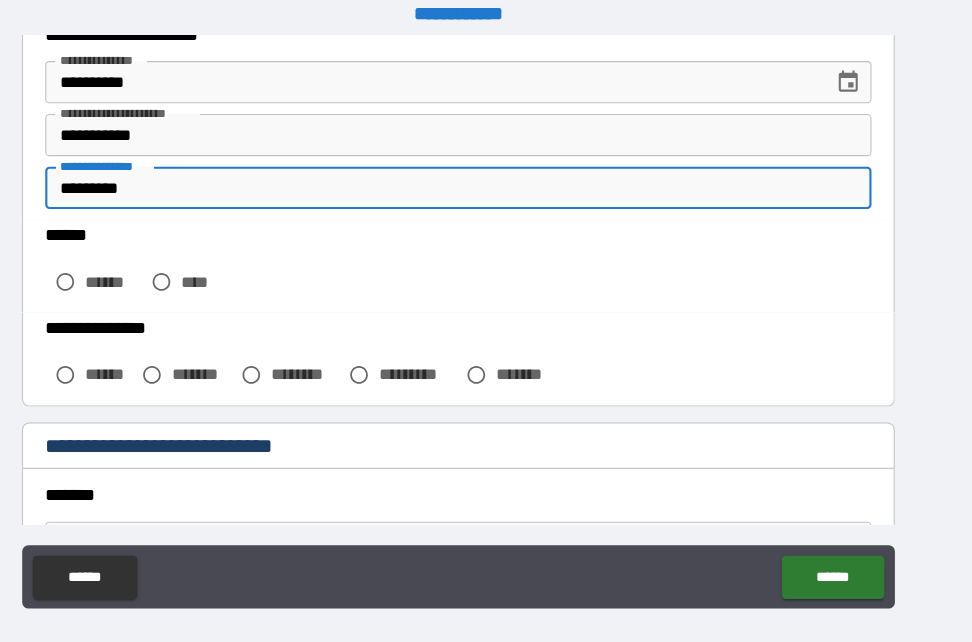 type on "*********" 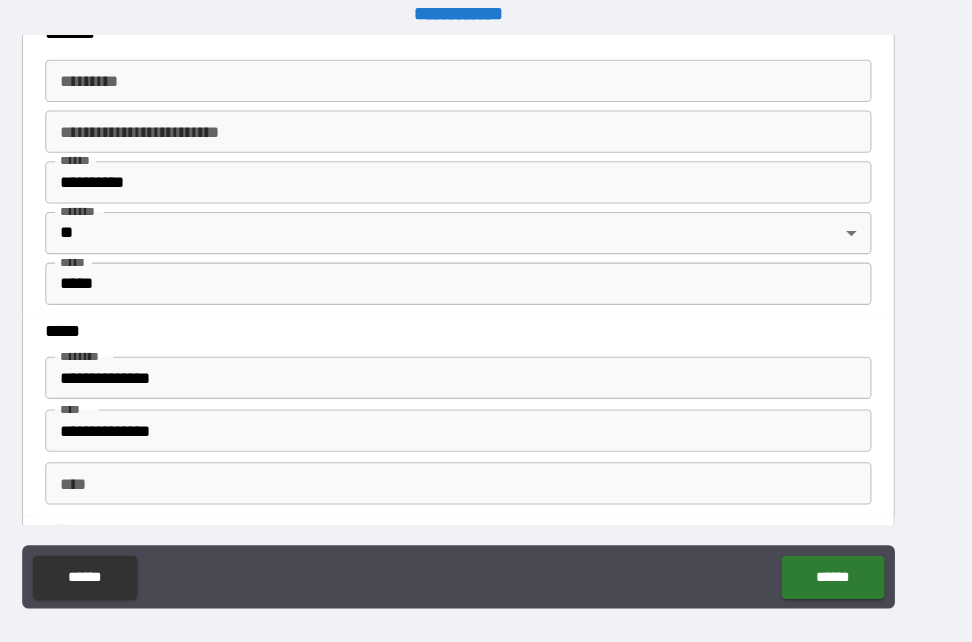 scroll, scrollTop: 733, scrollLeft: 0, axis: vertical 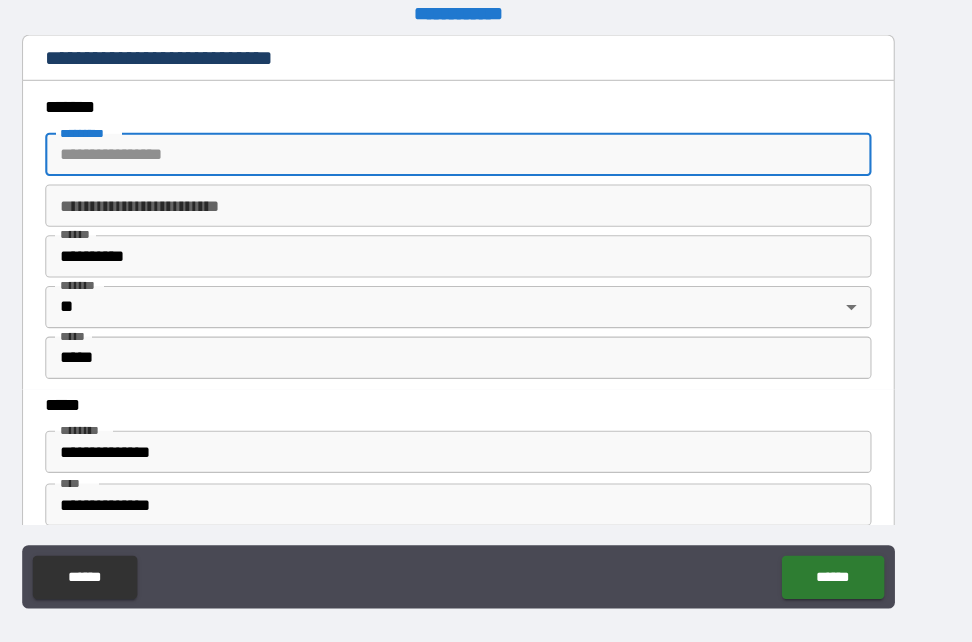 click on "*******   *" at bounding box center (486, 164) 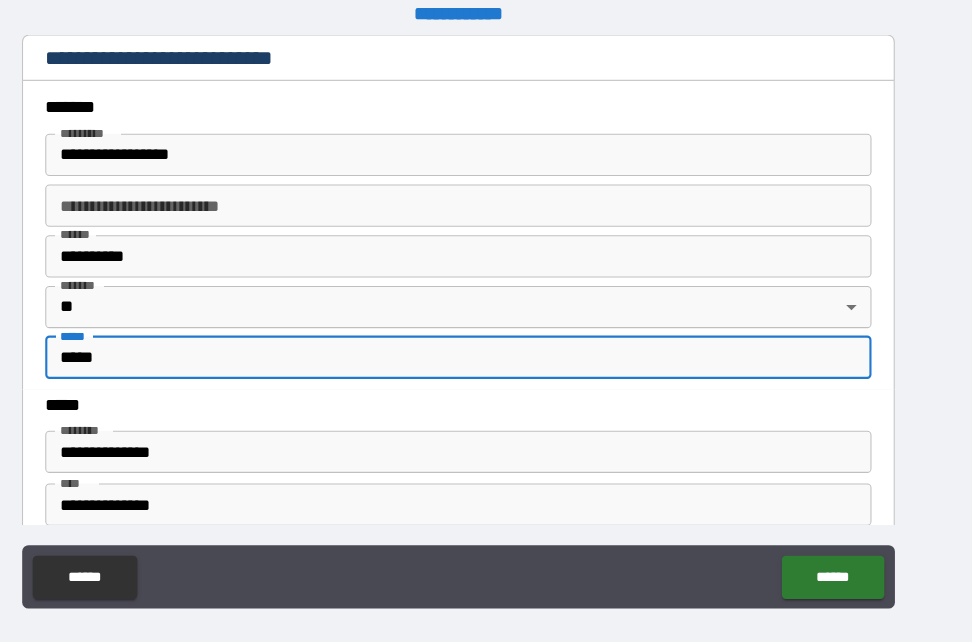 click on "*****" at bounding box center [486, 356] 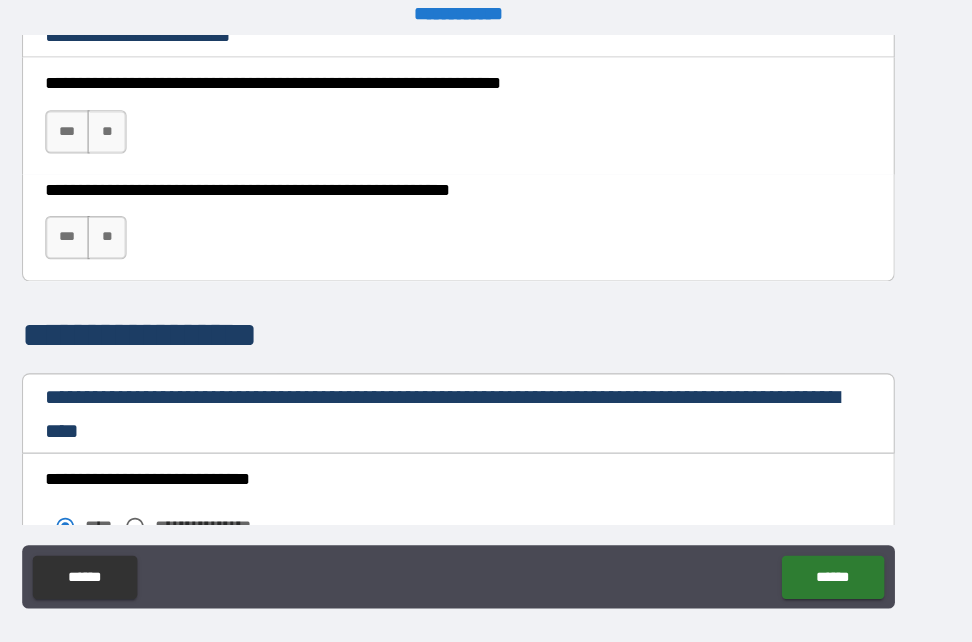scroll, scrollTop: 1442, scrollLeft: 0, axis: vertical 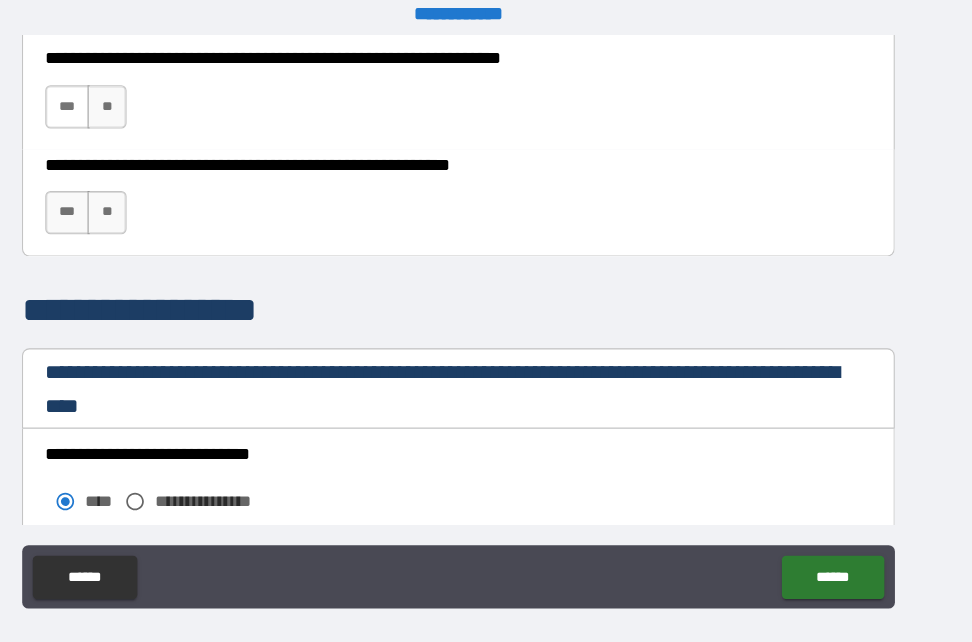 type on "*****" 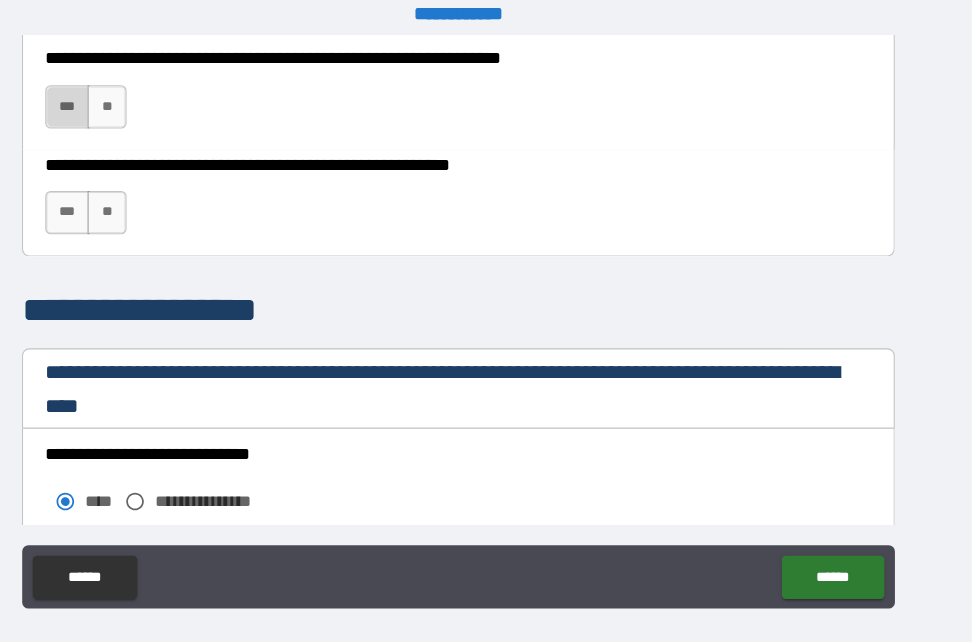 click on "***" at bounding box center (116, 118) 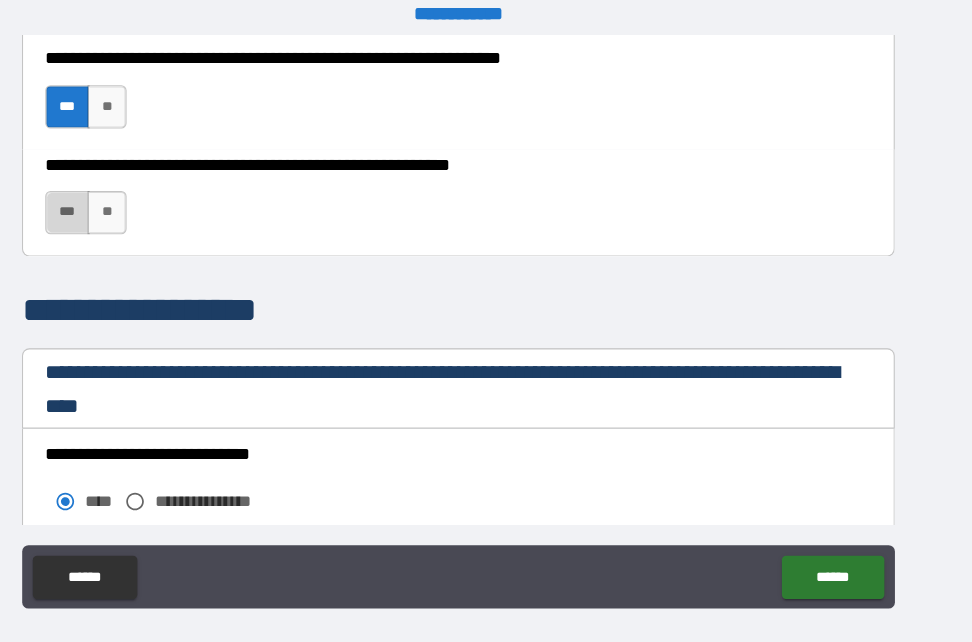 click on "***" at bounding box center [116, 218] 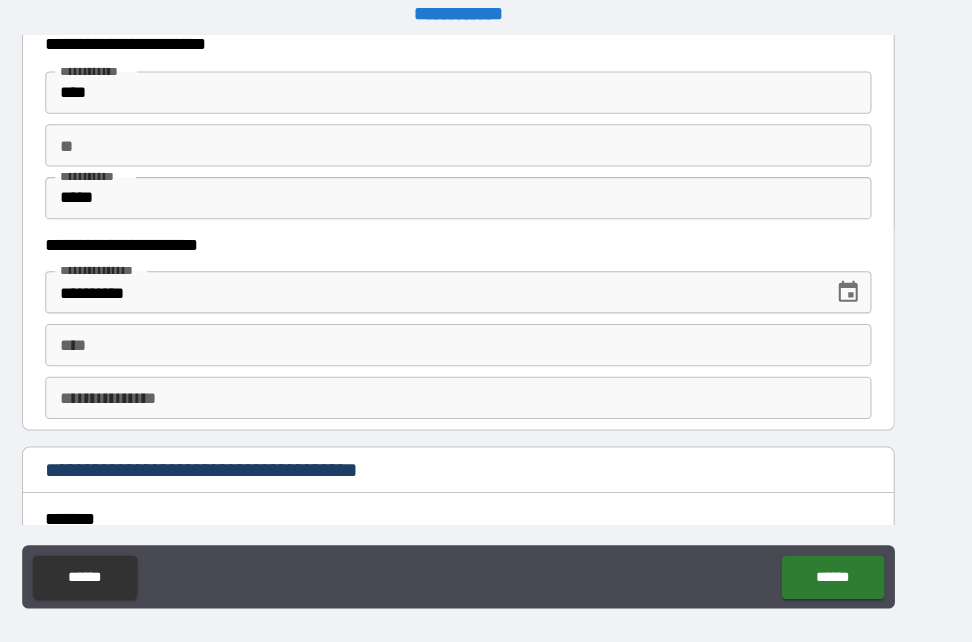 scroll, scrollTop: 2019, scrollLeft: 0, axis: vertical 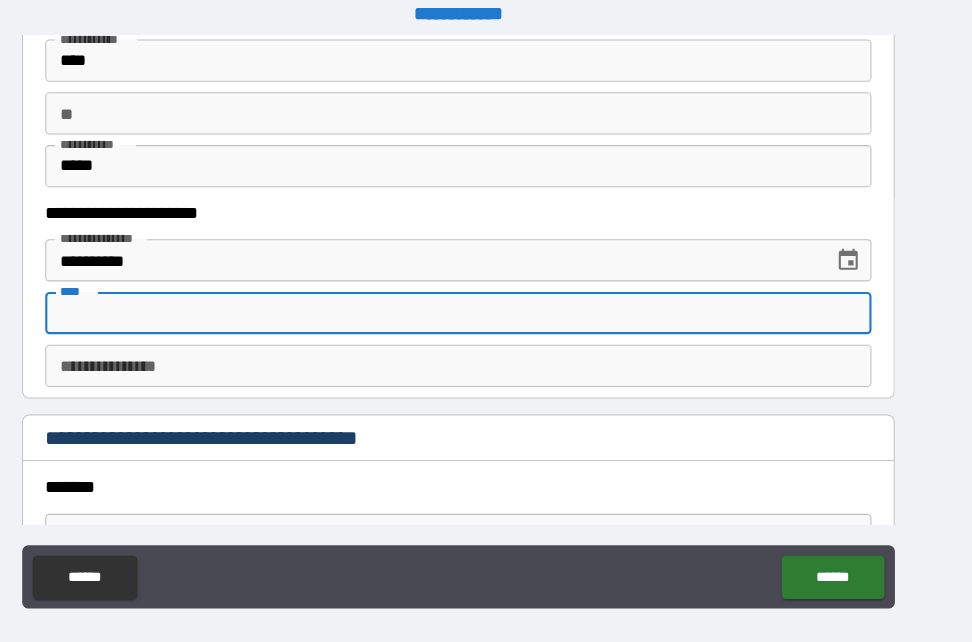 click on "****" at bounding box center [486, 313] 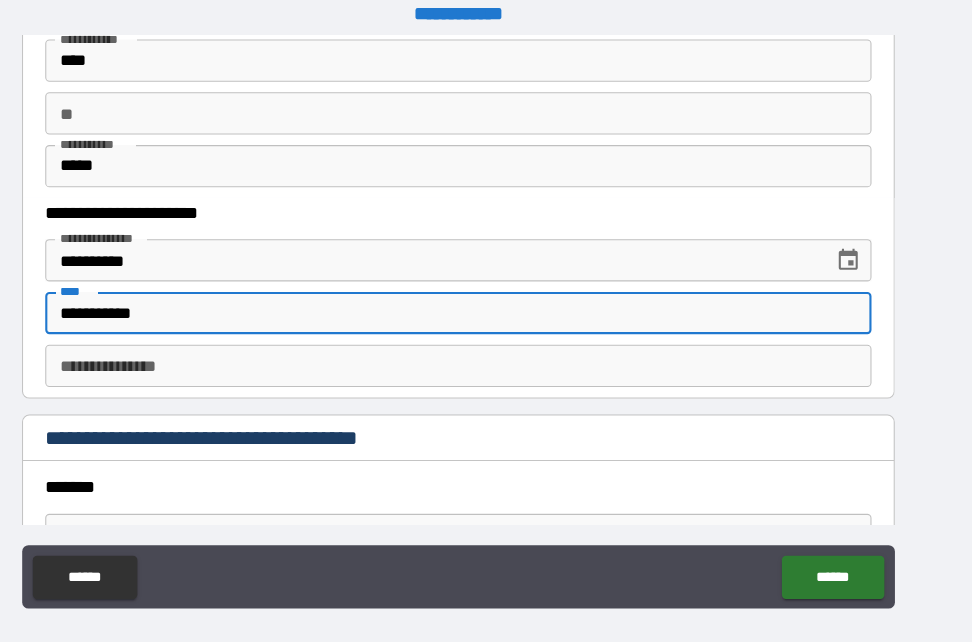 type on "**********" 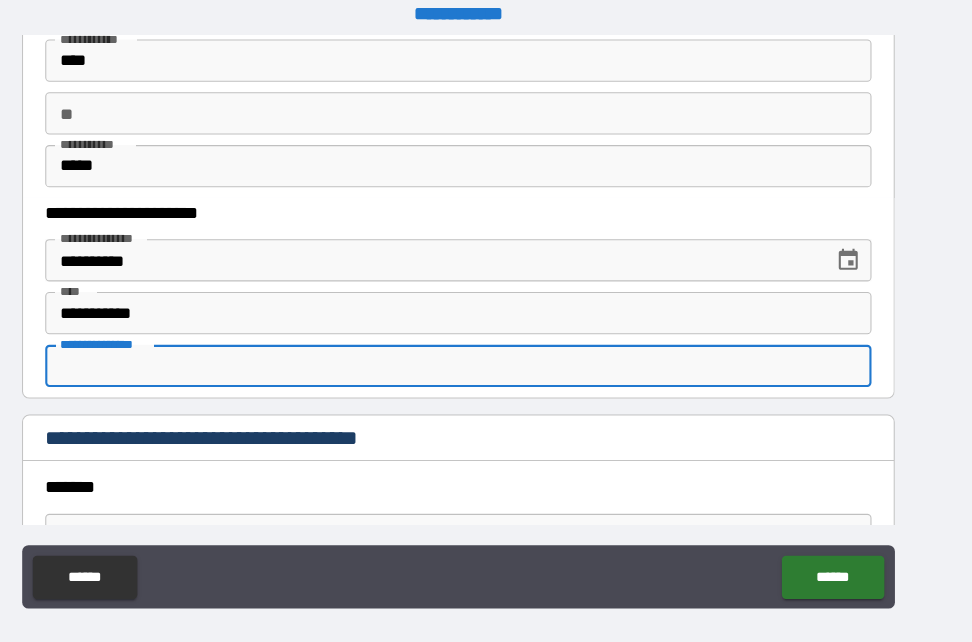 click on "**********" at bounding box center (486, 363) 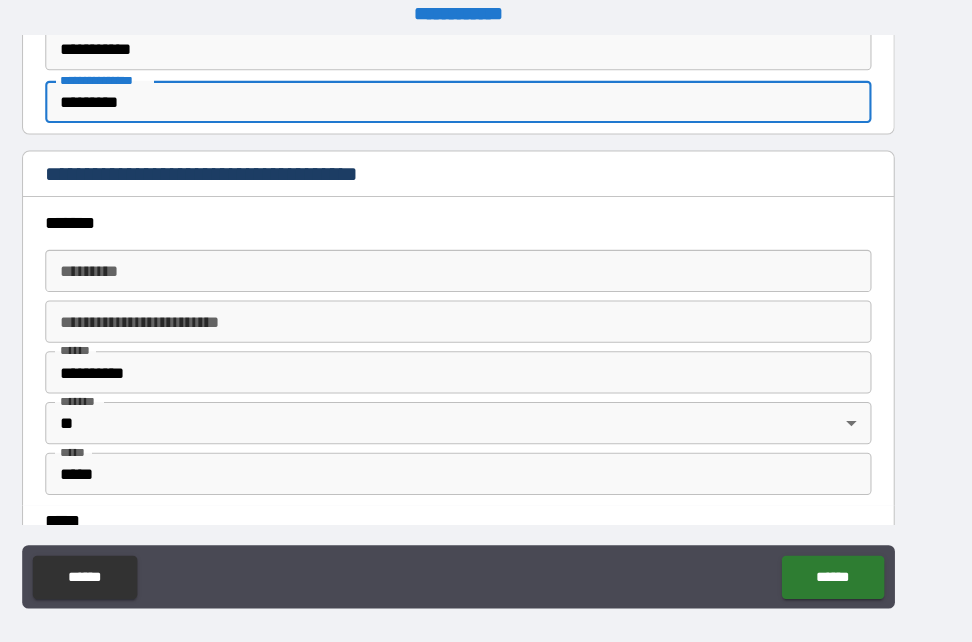 scroll, scrollTop: 2285, scrollLeft: 0, axis: vertical 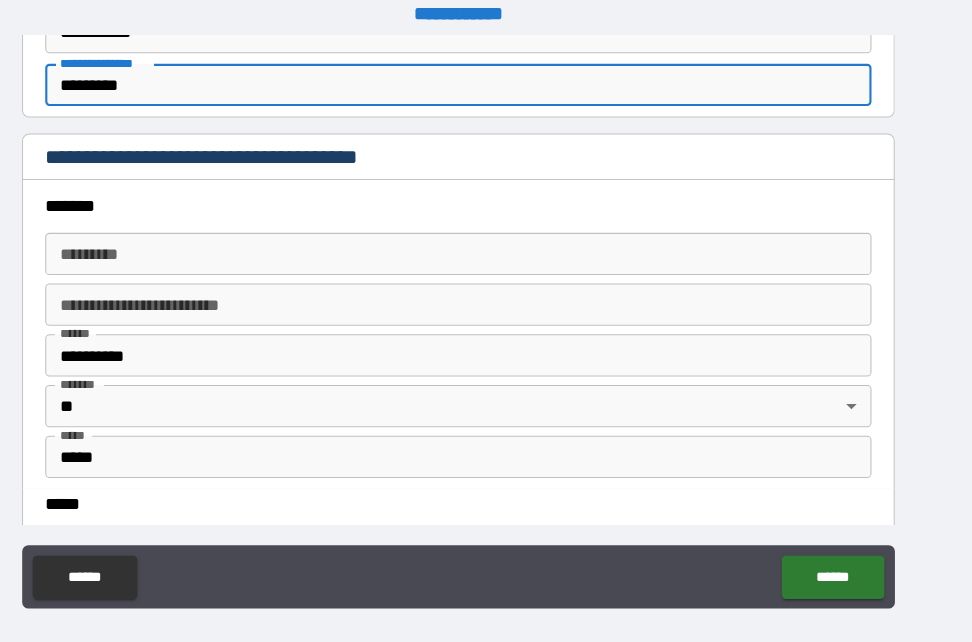 type on "*********" 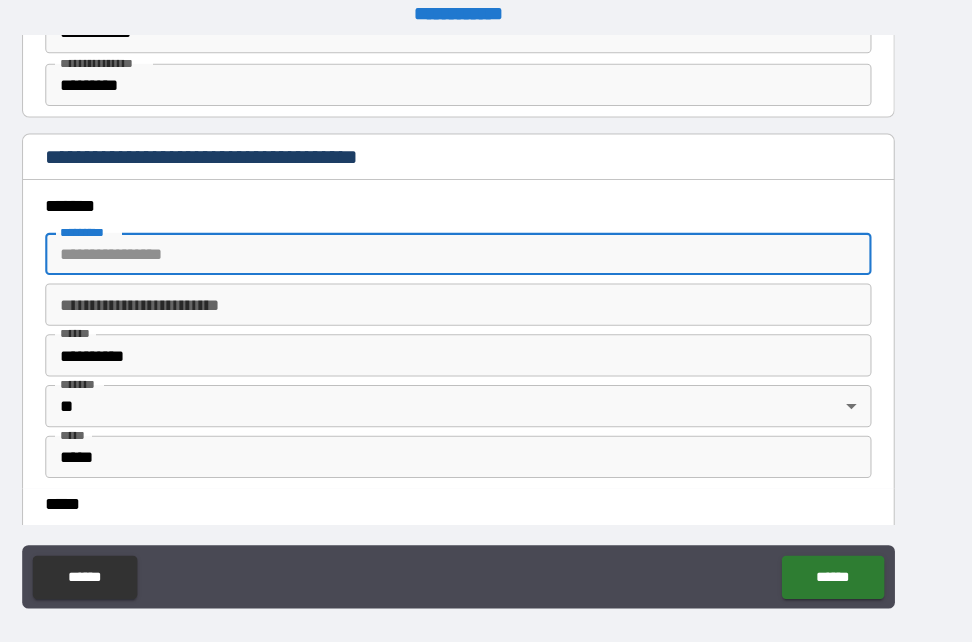 click on "*******   *" at bounding box center [486, 257] 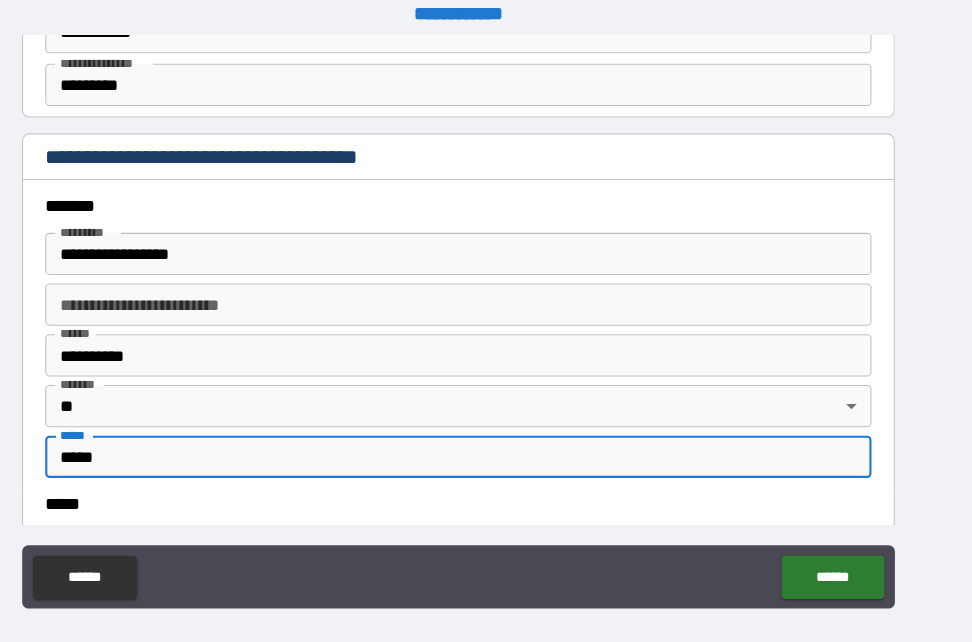 click on "*****" at bounding box center [486, 449] 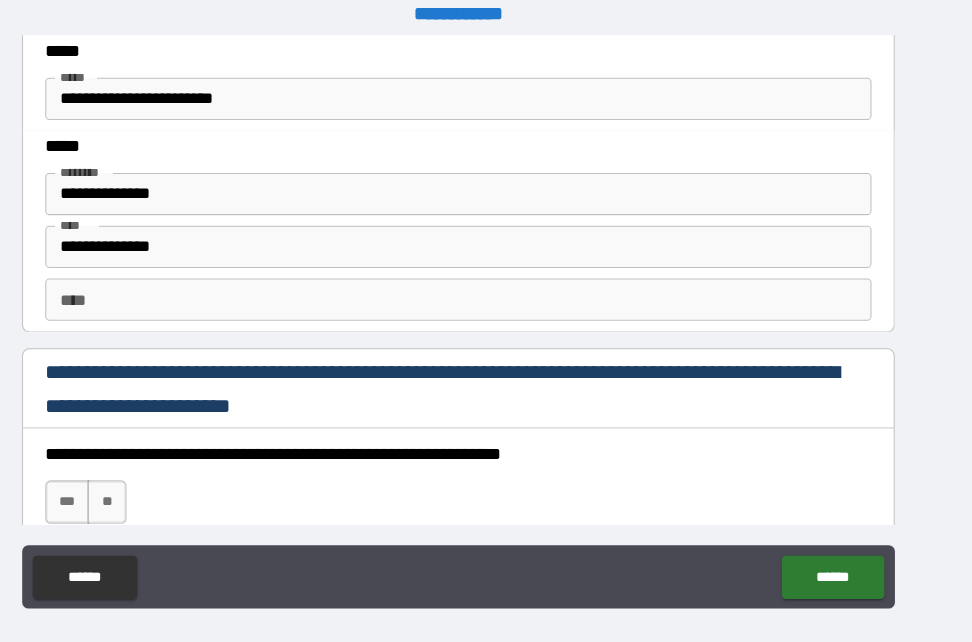 scroll, scrollTop: 2721, scrollLeft: 0, axis: vertical 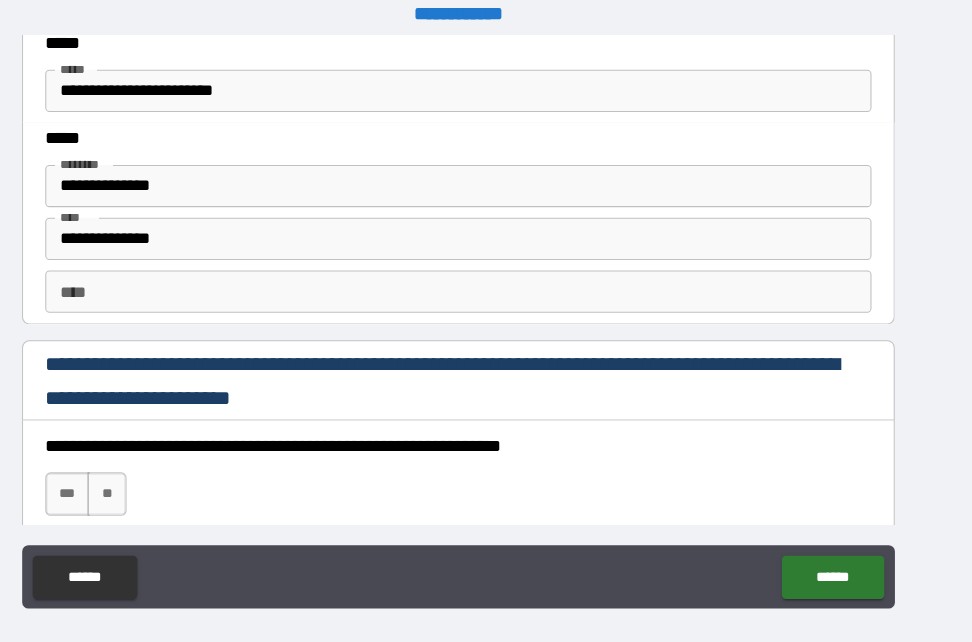 type on "*****" 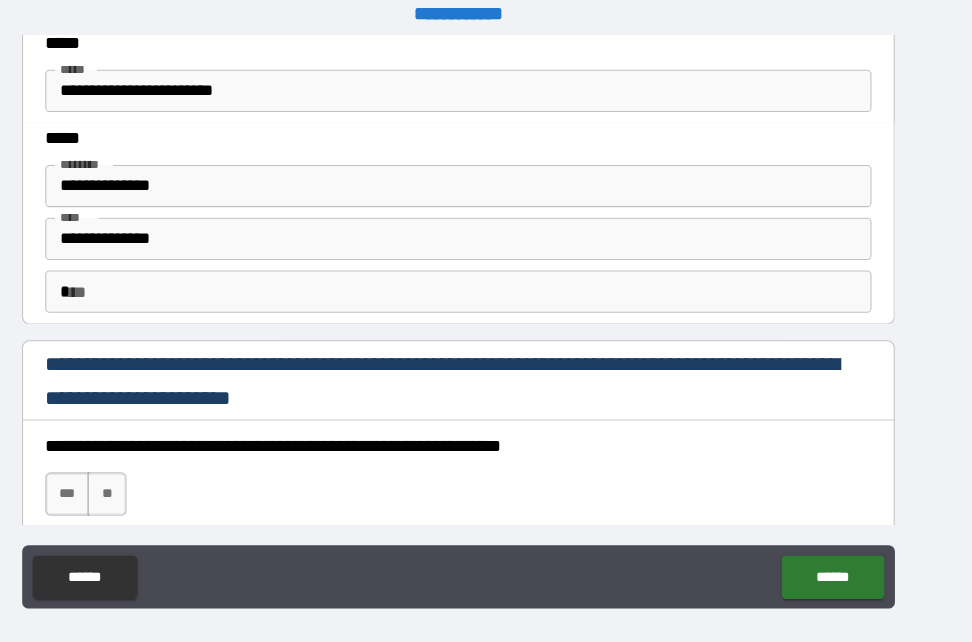 click on "*" at bounding box center (486, 293) 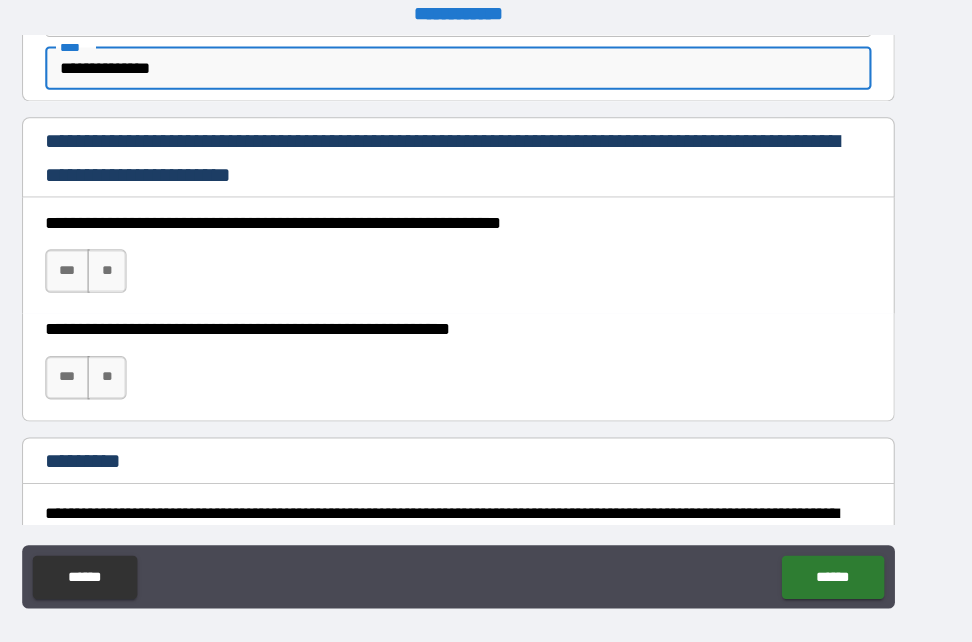 scroll, scrollTop: 2939, scrollLeft: 0, axis: vertical 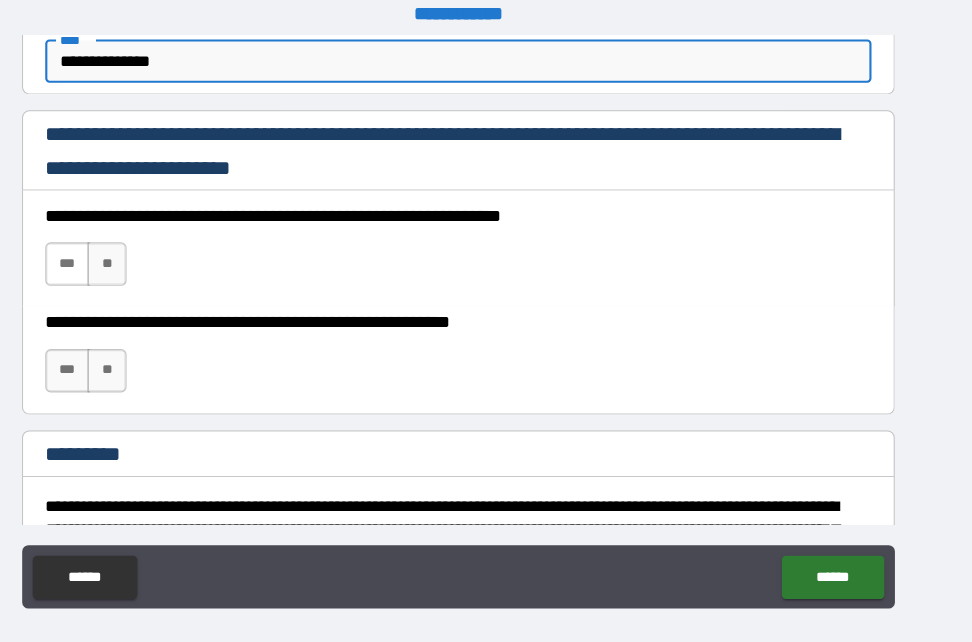 type on "**********" 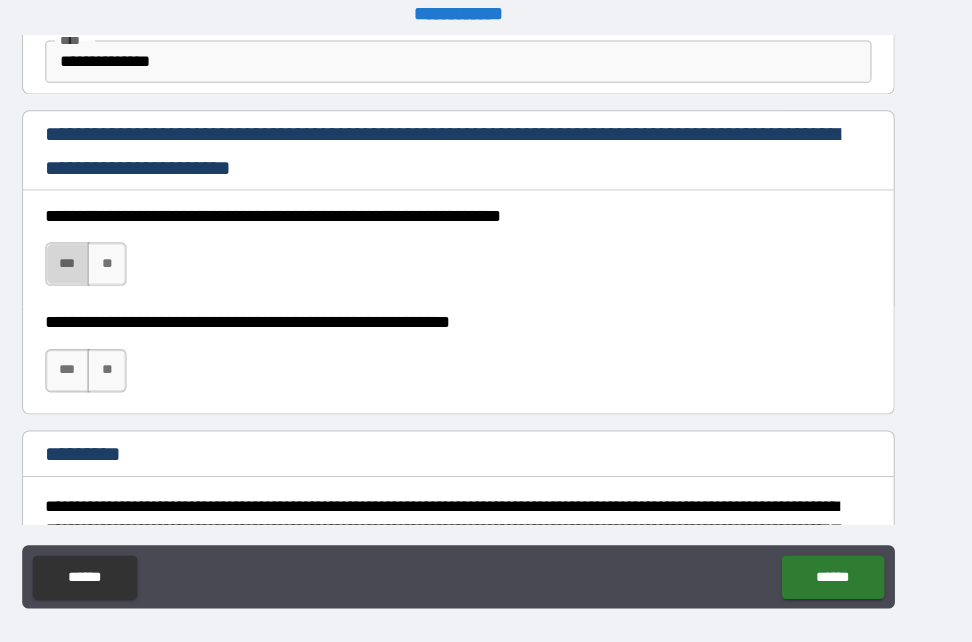 click on "***" at bounding box center (116, 266) 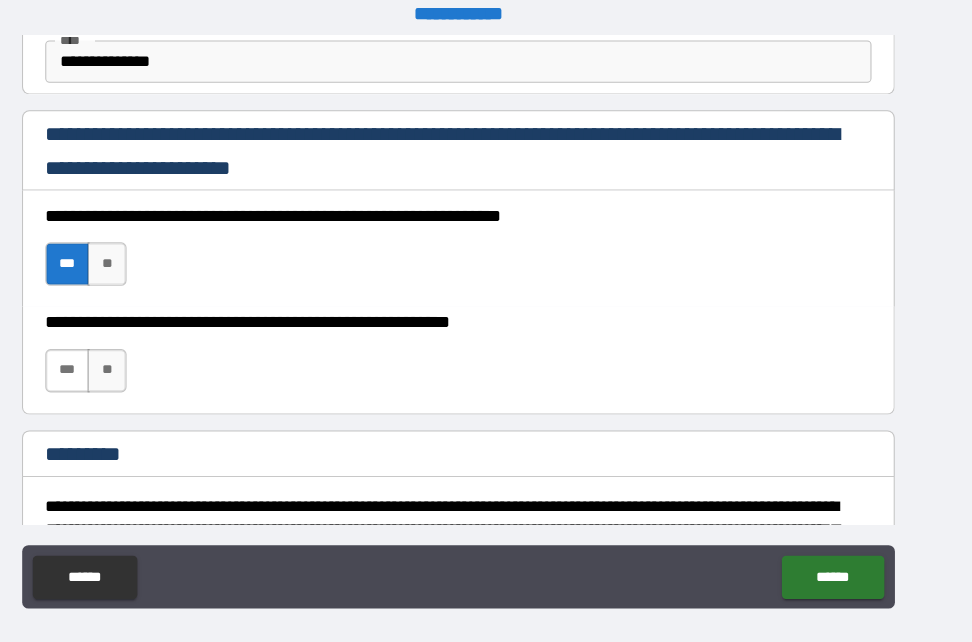 click on "***" at bounding box center (116, 367) 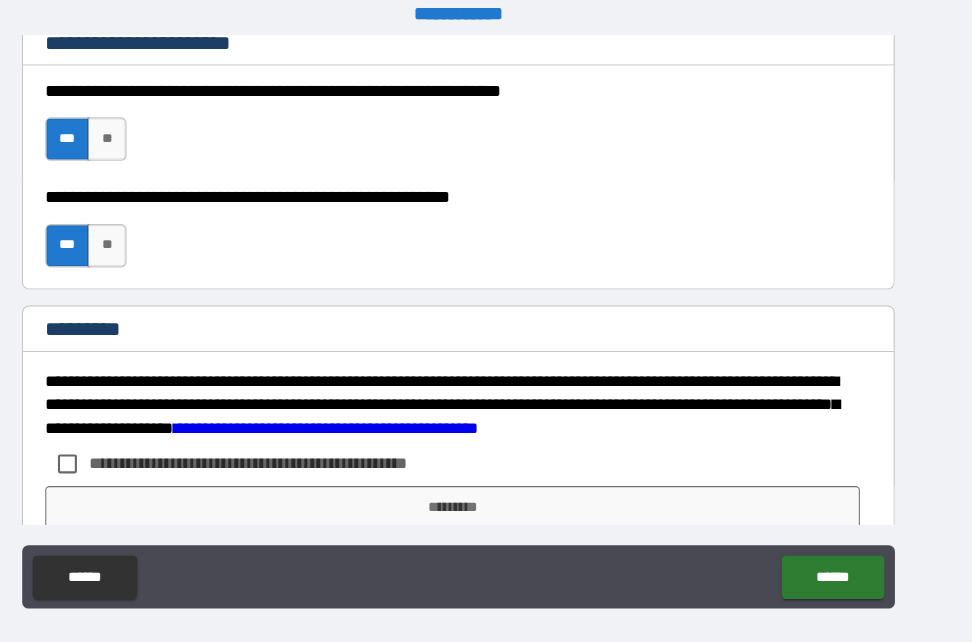 scroll, scrollTop: 3142, scrollLeft: 0, axis: vertical 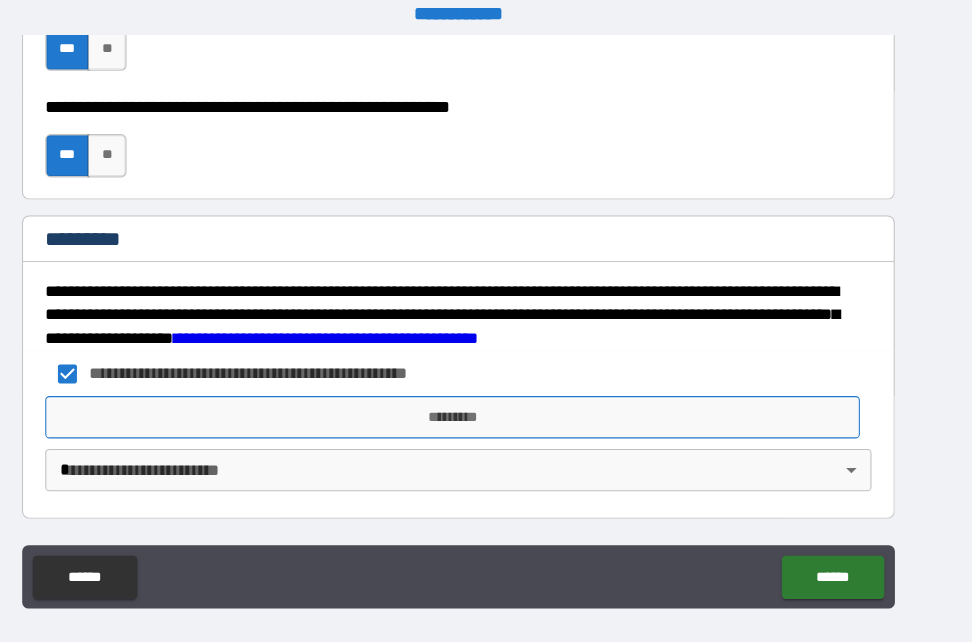 click on "*********" at bounding box center [481, 412] 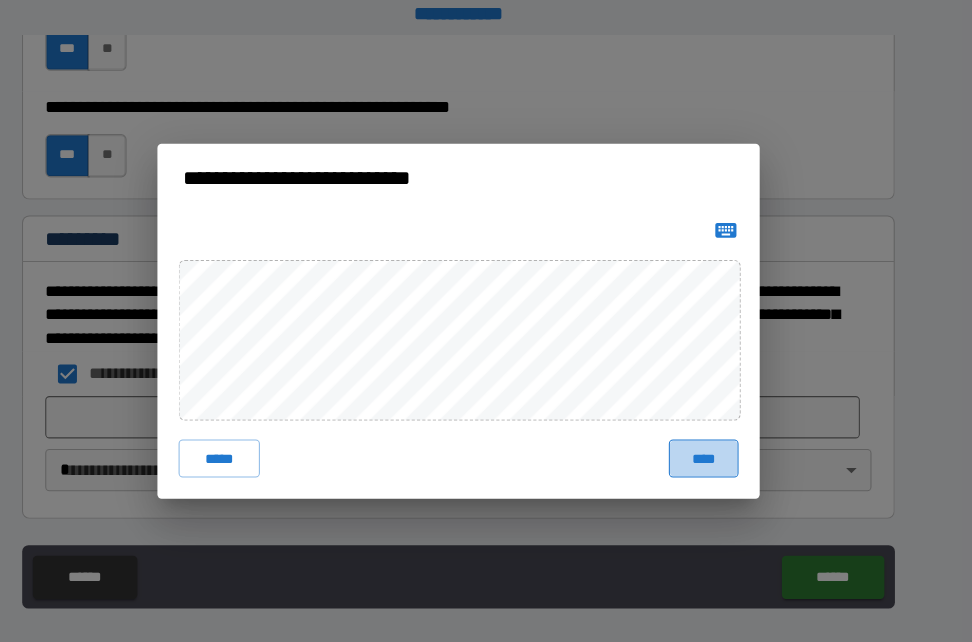 click on "****" at bounding box center (718, 451) 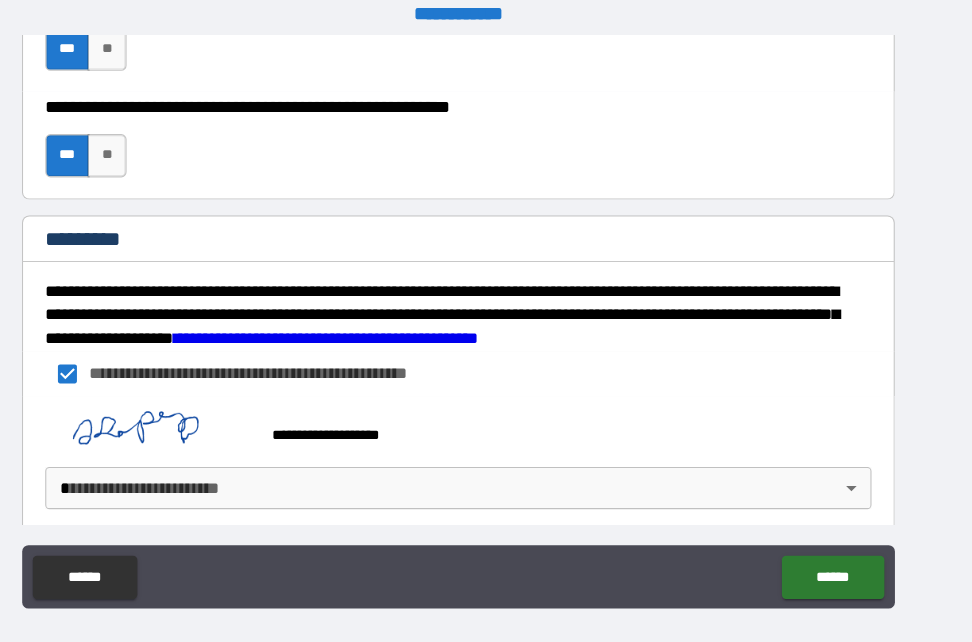 click on "**********" at bounding box center (486, 321) 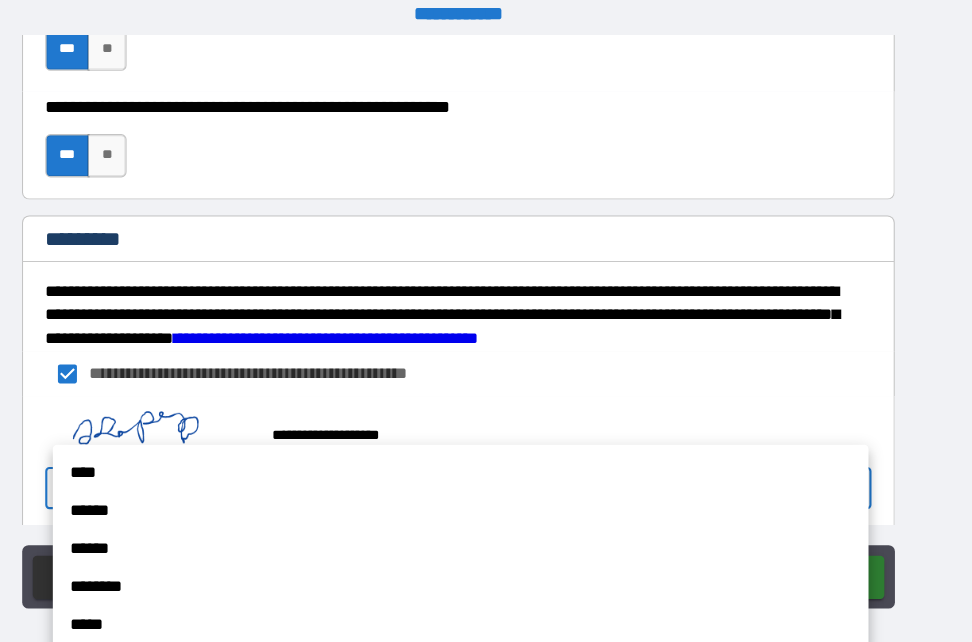 click on "****" at bounding box center (488, 464) 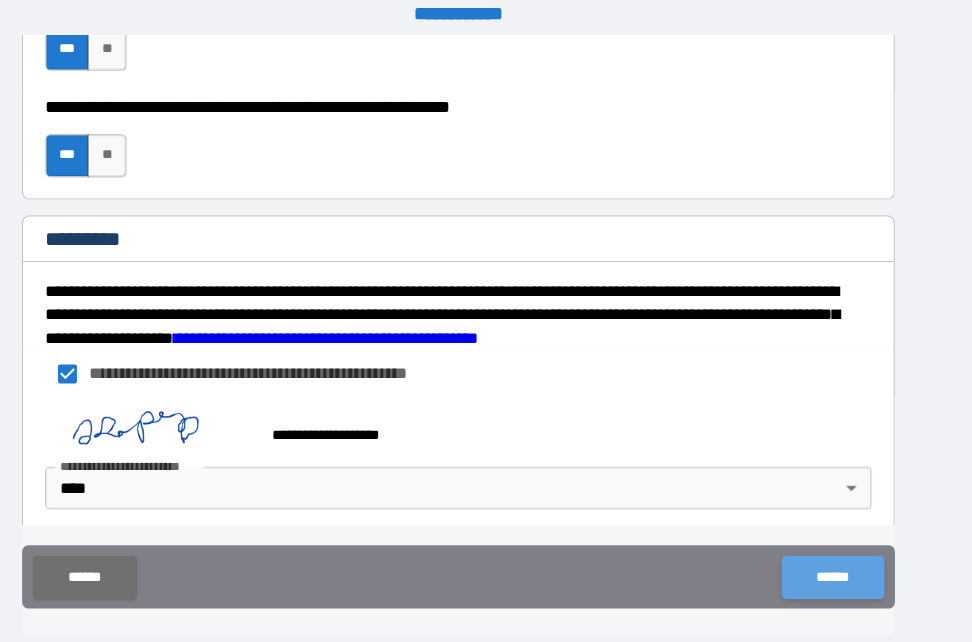 click on "******" at bounding box center (840, 563) 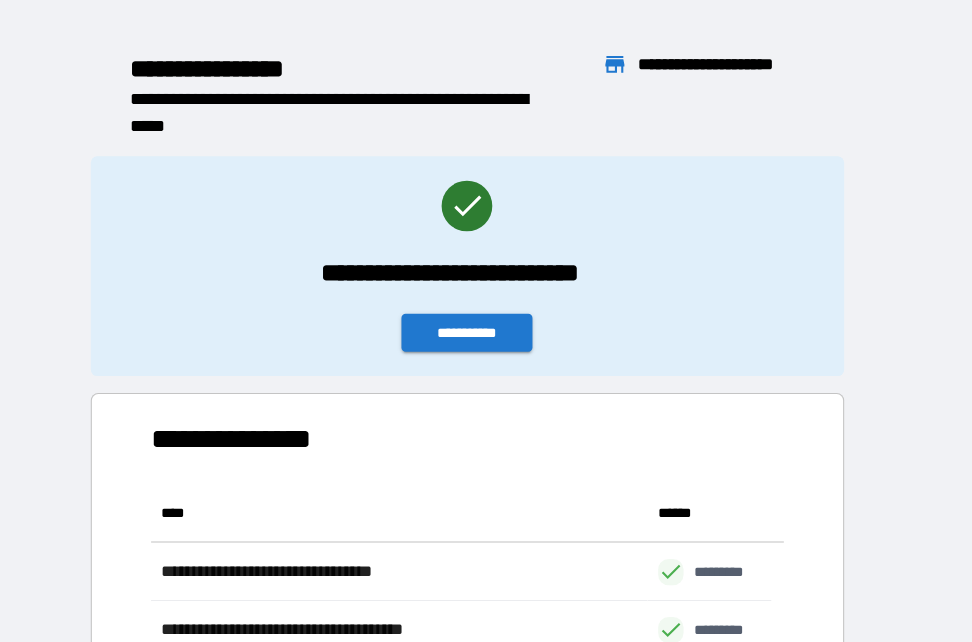scroll, scrollTop: 16, scrollLeft: 16, axis: both 